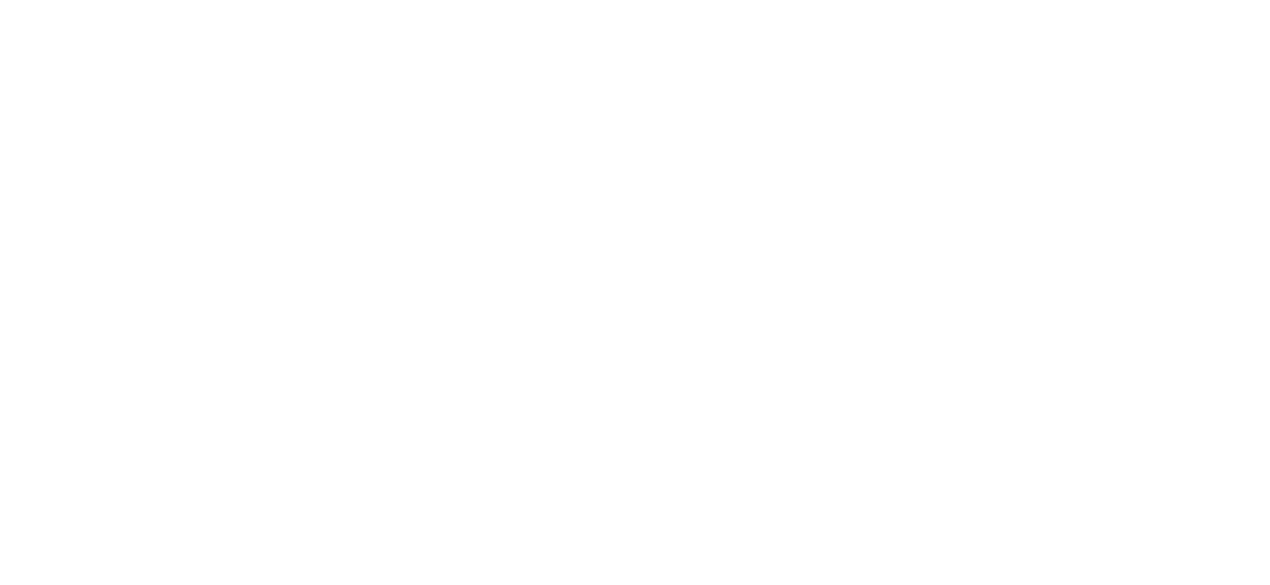 scroll, scrollTop: 0, scrollLeft: 0, axis: both 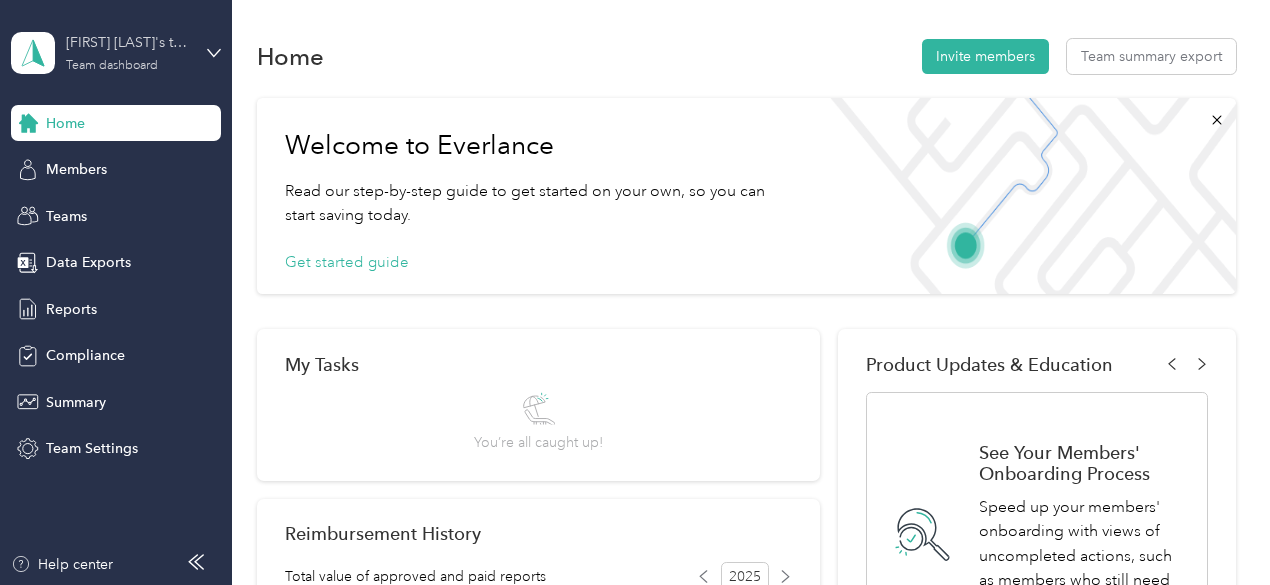 click on "Team dashboard" at bounding box center (112, 66) 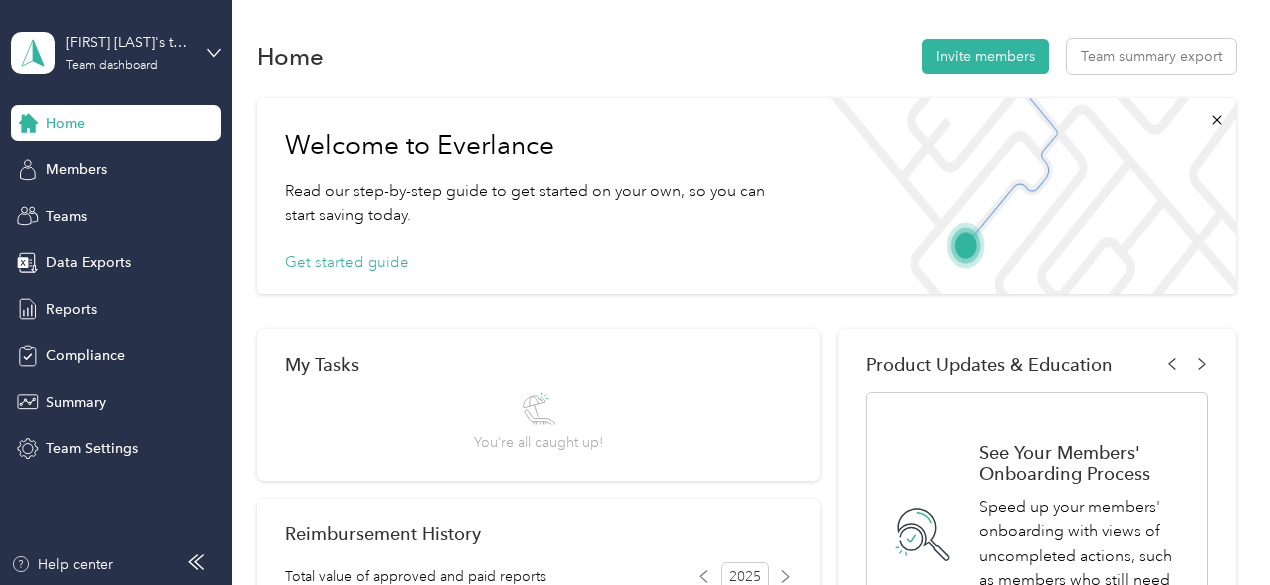 click on "Personal dashboard" at bounding box center [92, 205] 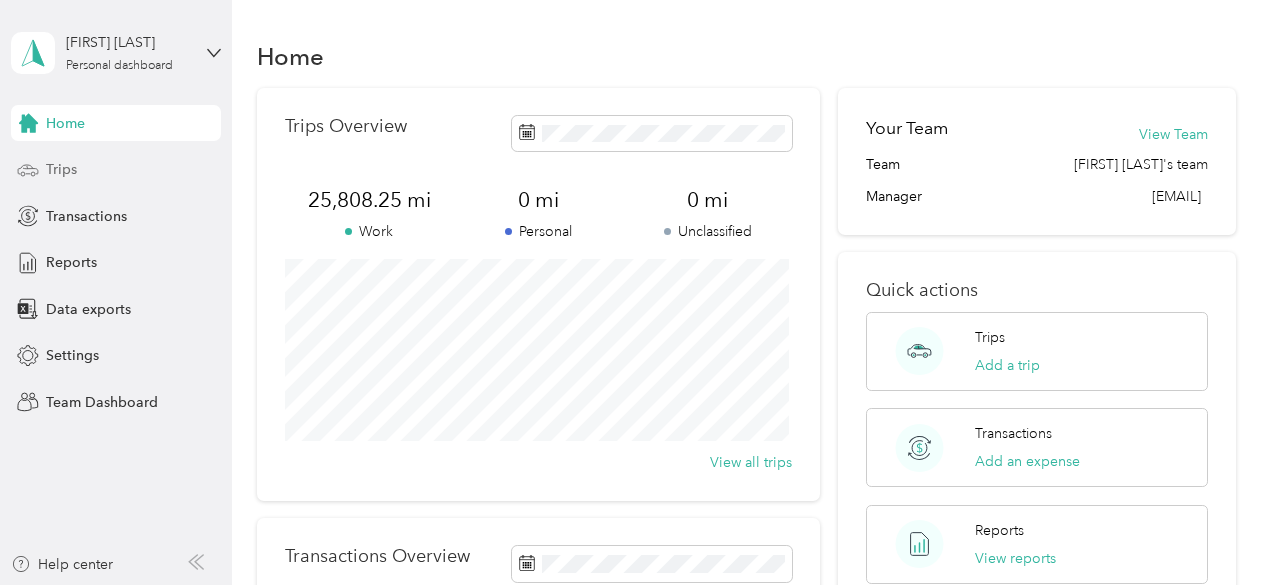 click on "Trips" at bounding box center [61, 169] 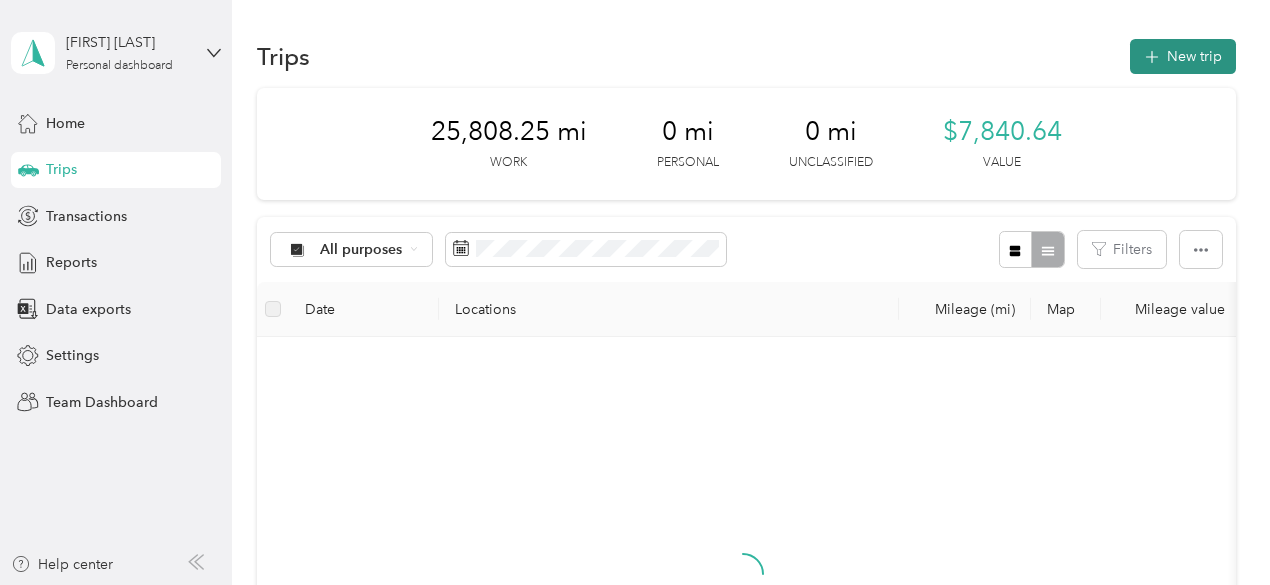 click on "New trip" at bounding box center (1183, 56) 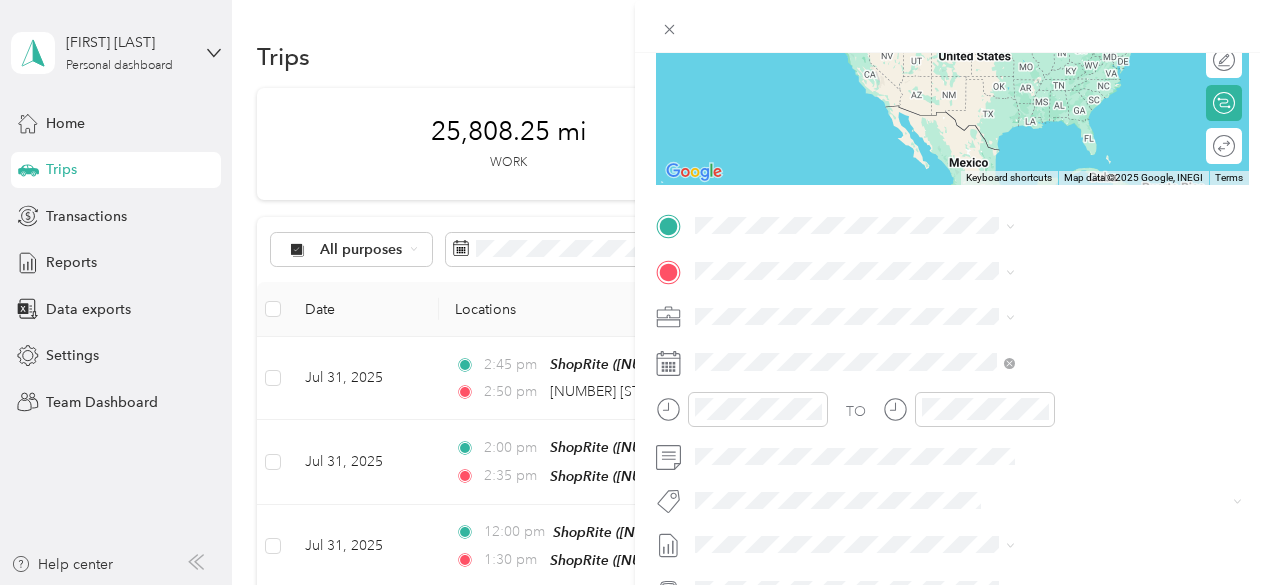 scroll, scrollTop: 300, scrollLeft: 0, axis: vertical 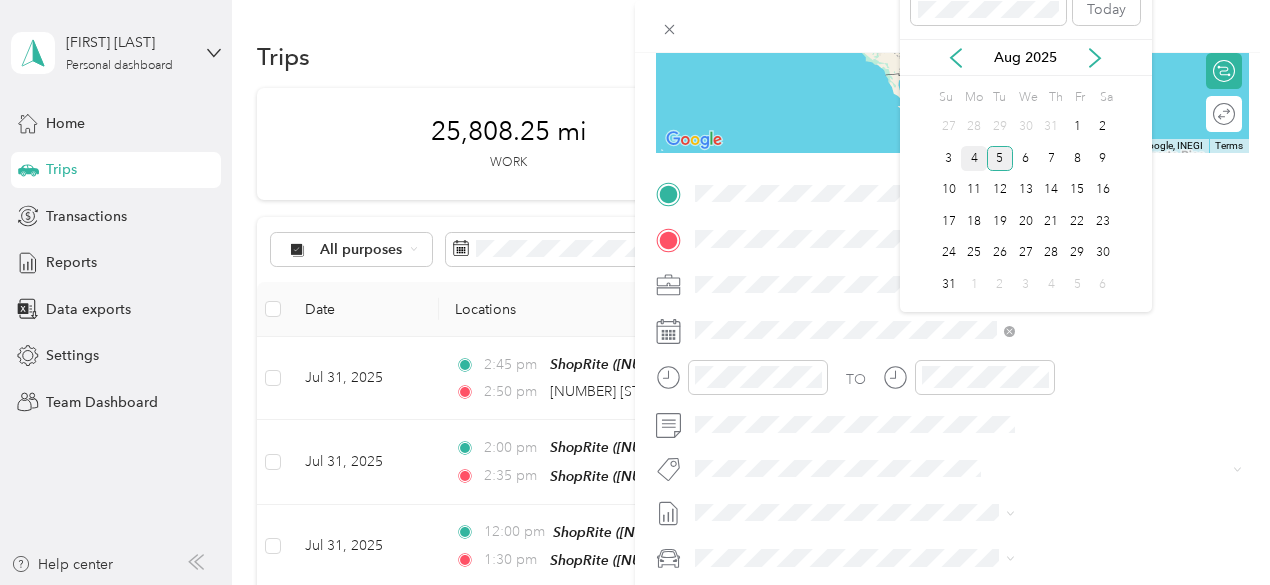 click on "4" at bounding box center [974, 158] 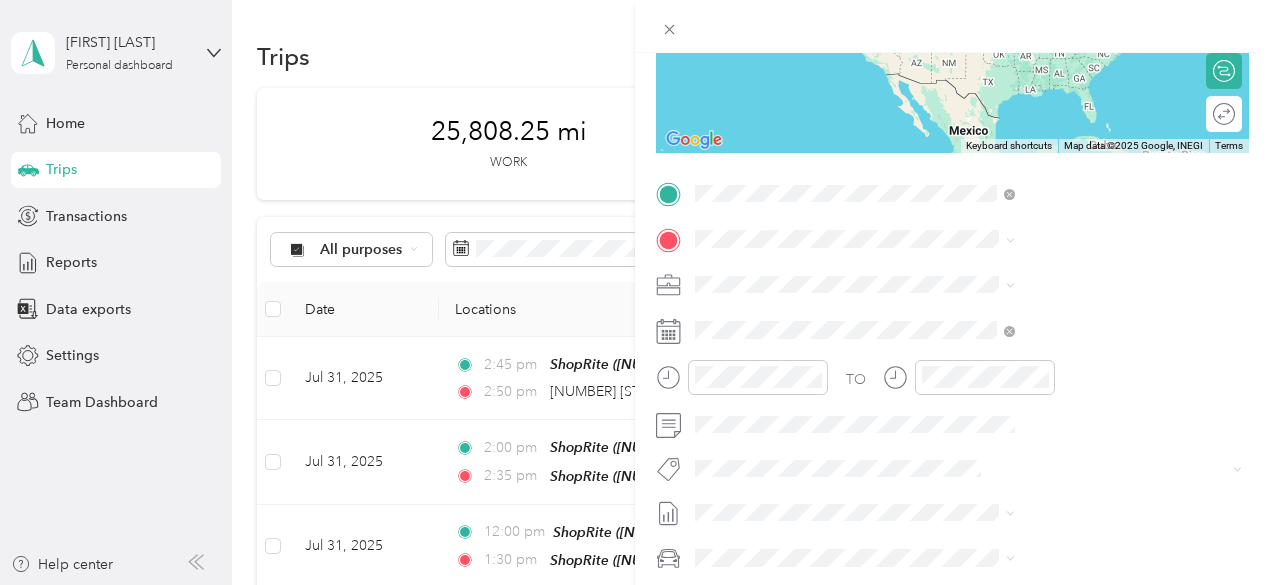 click on "[NUMBER] [STREET]
[CITY], [STATE] [POSTAL_CODE], [COUNTRY]" at bounding box center [1081, 283] 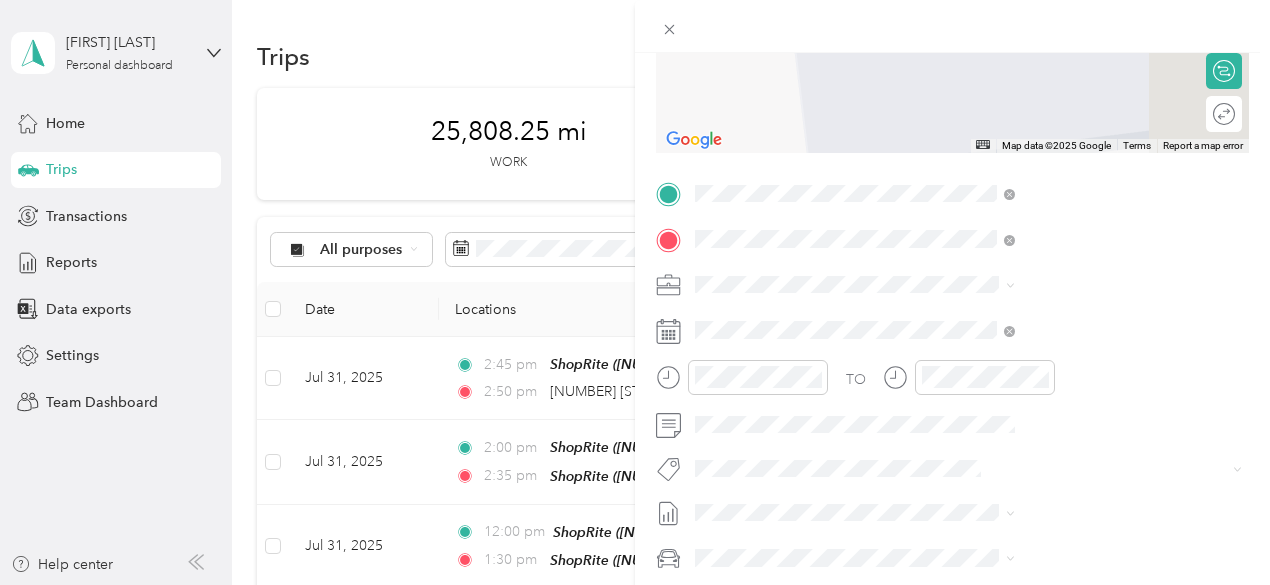 click on "[NUMBER] [STREET], [POSTAL_CODE], [CITY], [STATE], [COUNTRY]" at bounding box center (1067, 449) 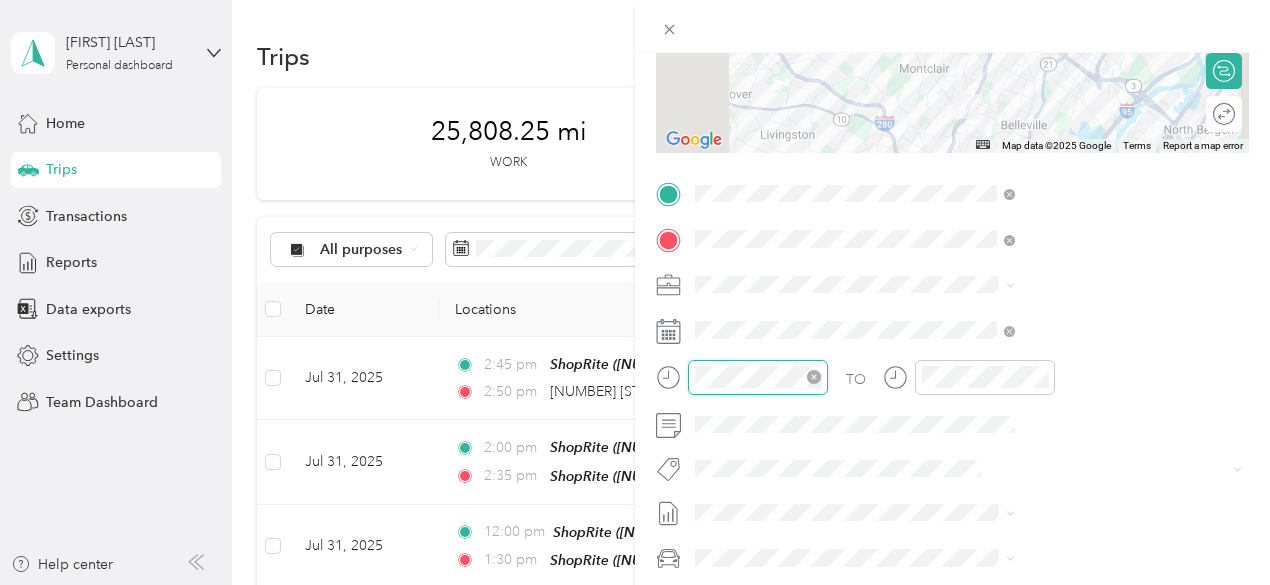 scroll, scrollTop: 120, scrollLeft: 0, axis: vertical 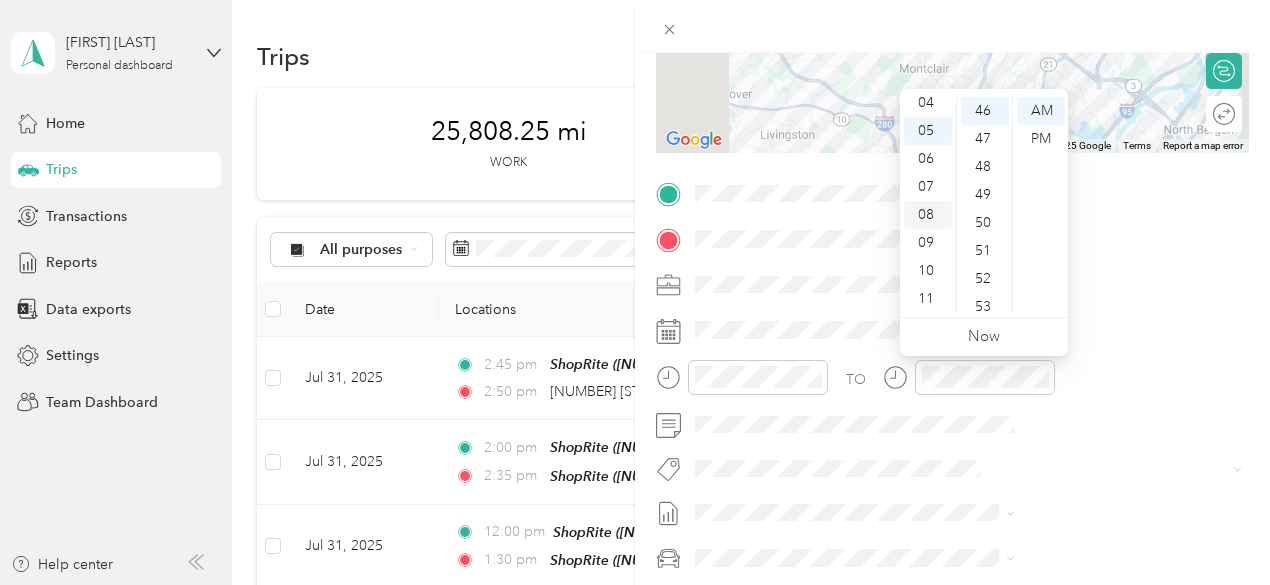 click on "08" at bounding box center (928, 215) 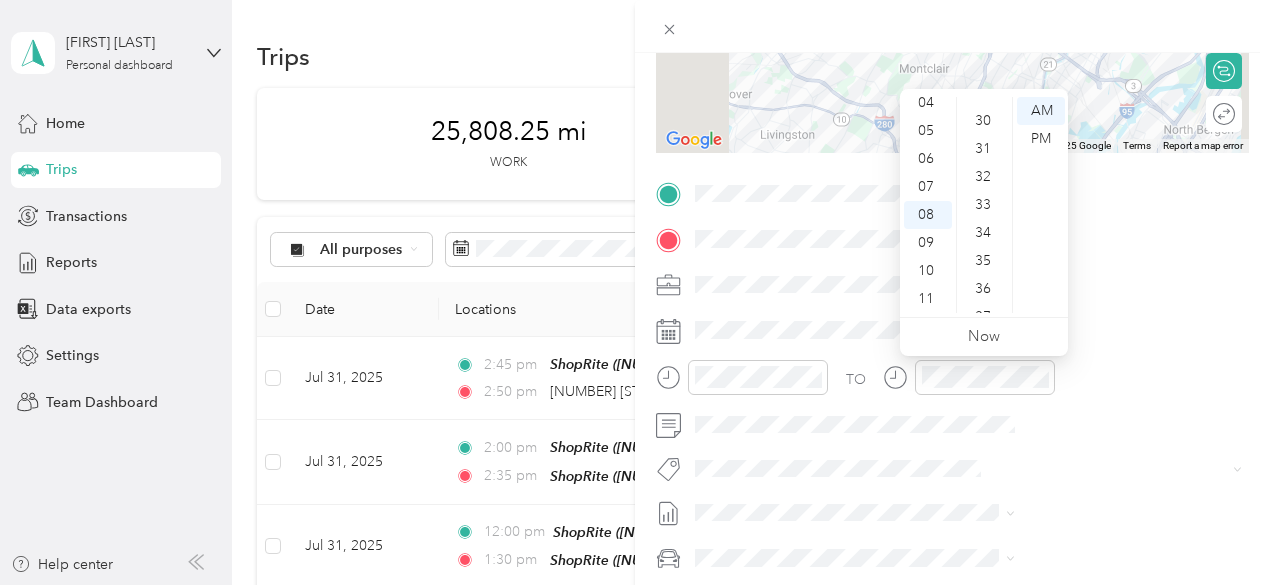 scroll, scrollTop: 788, scrollLeft: 0, axis: vertical 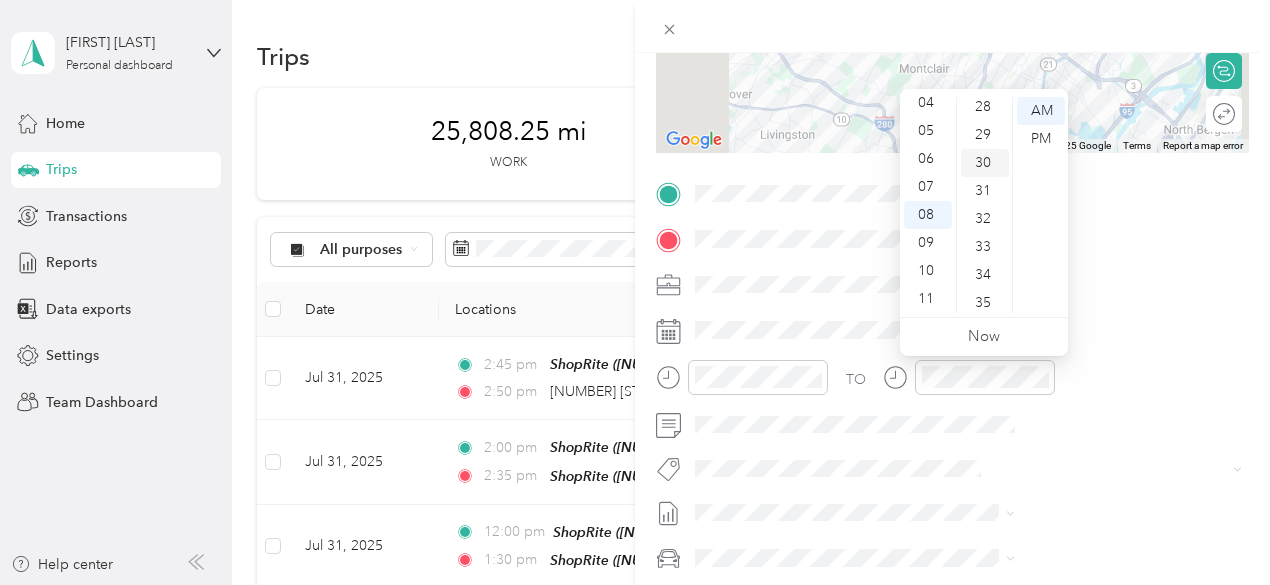click on "30" at bounding box center (985, 163) 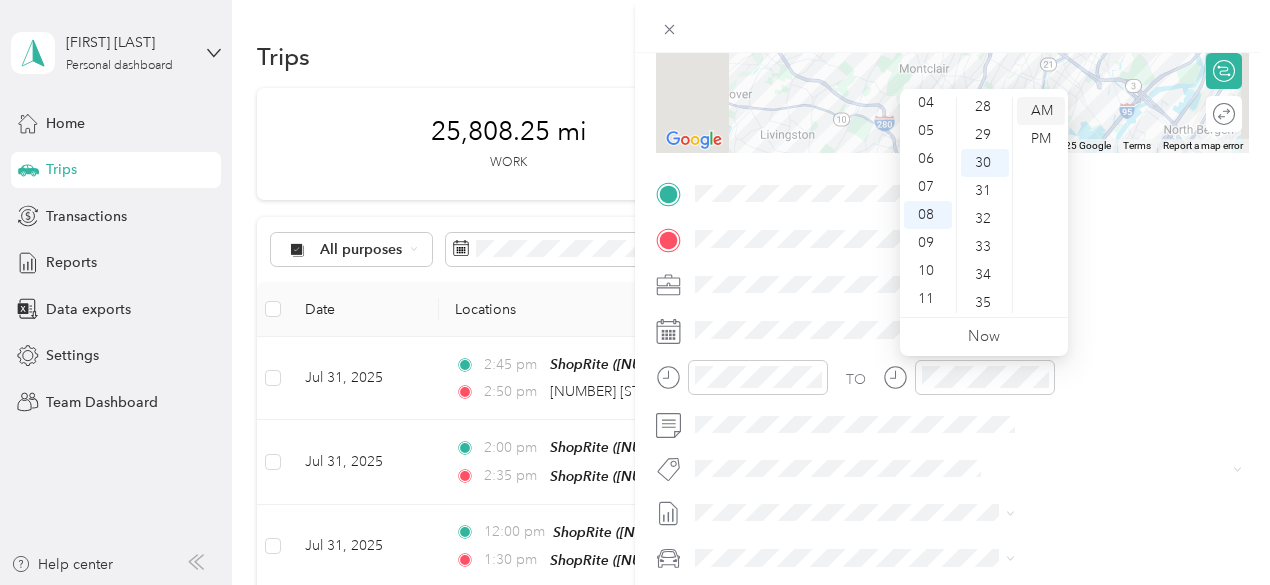 scroll, scrollTop: 840, scrollLeft: 0, axis: vertical 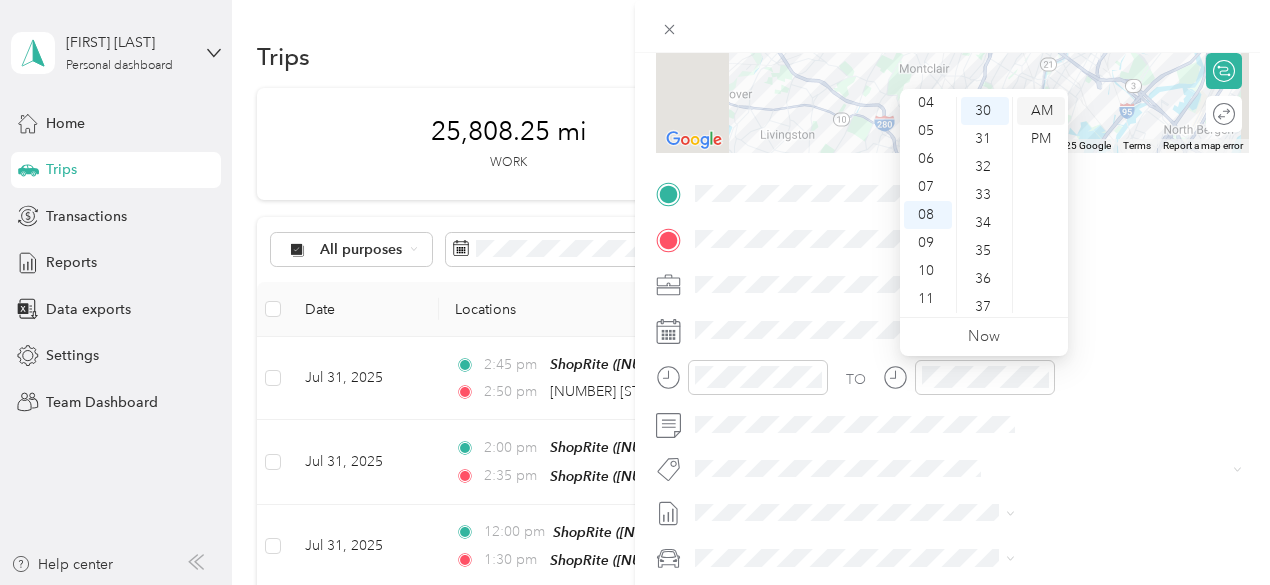 click on "AM" at bounding box center [1041, 111] 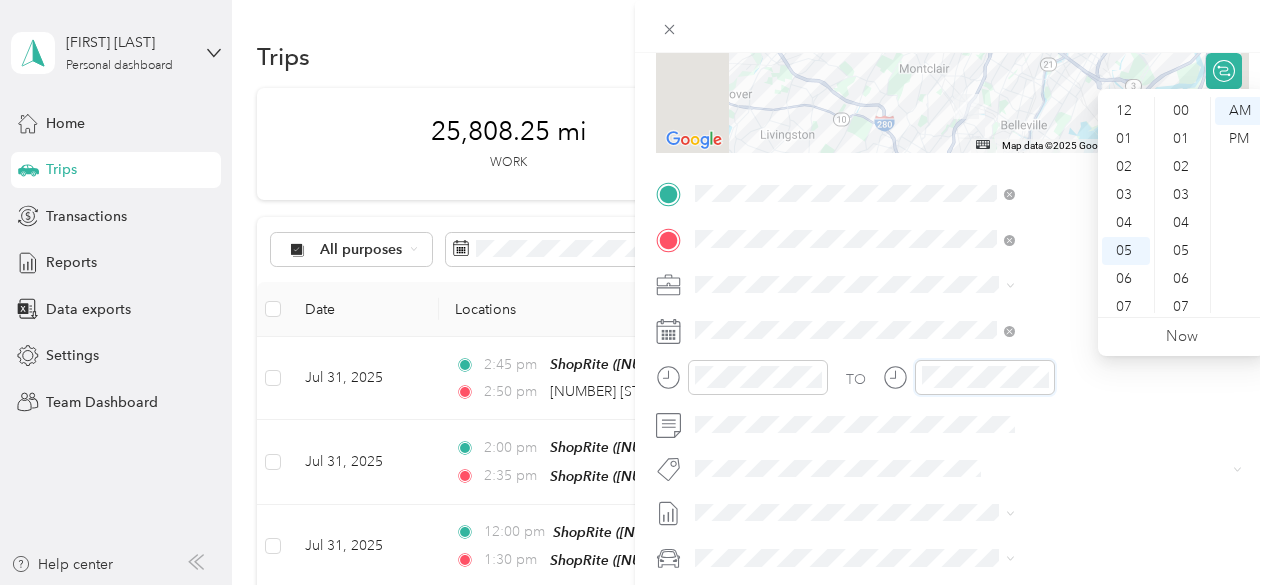 scroll, scrollTop: 1288, scrollLeft: 0, axis: vertical 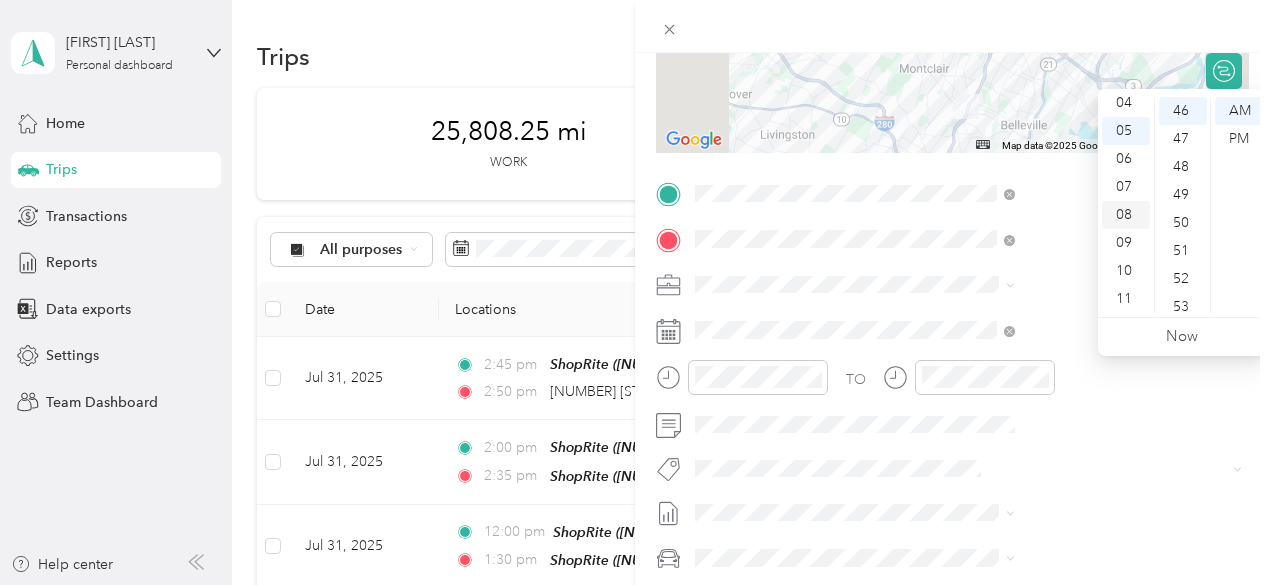 click on "08" at bounding box center [1126, 215] 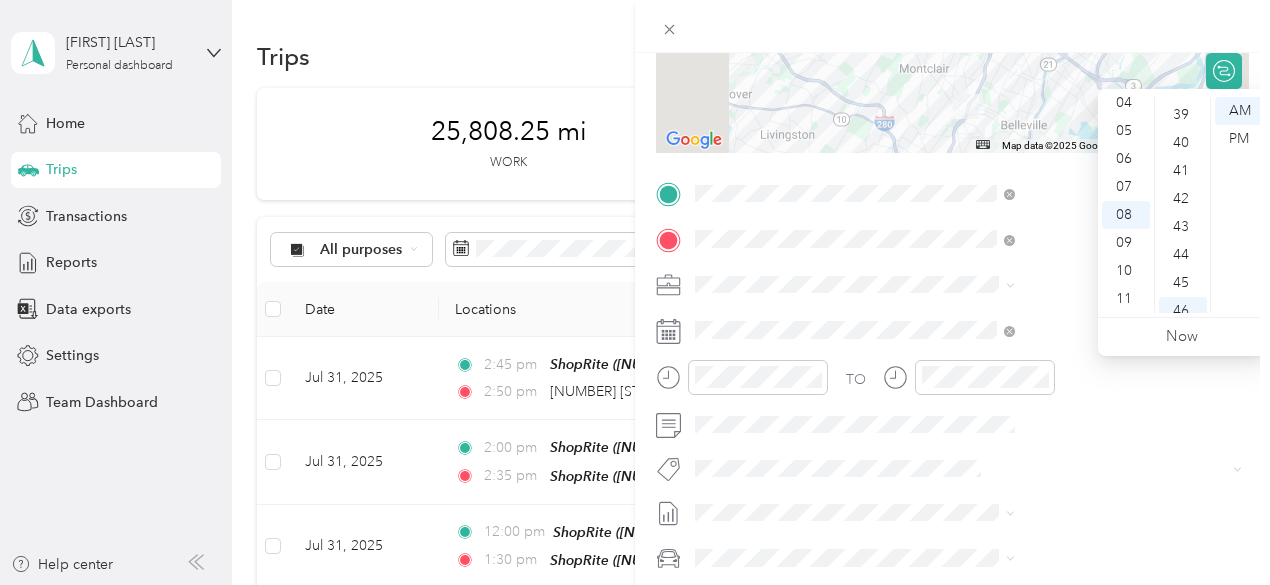 scroll, scrollTop: 988, scrollLeft: 0, axis: vertical 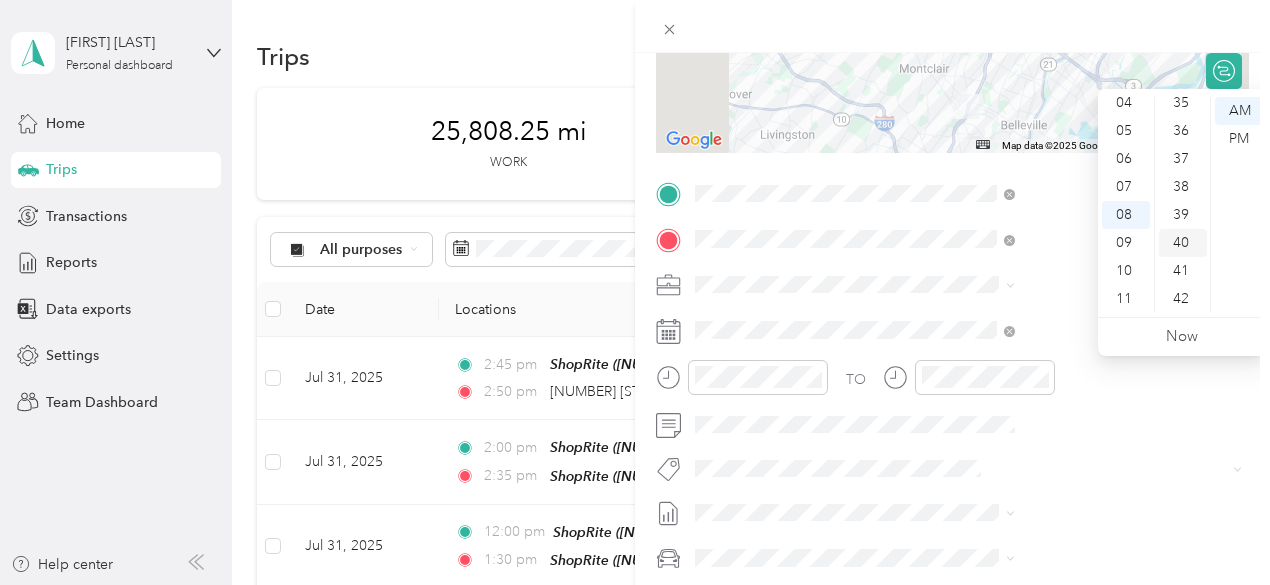click on "40" at bounding box center (1183, 243) 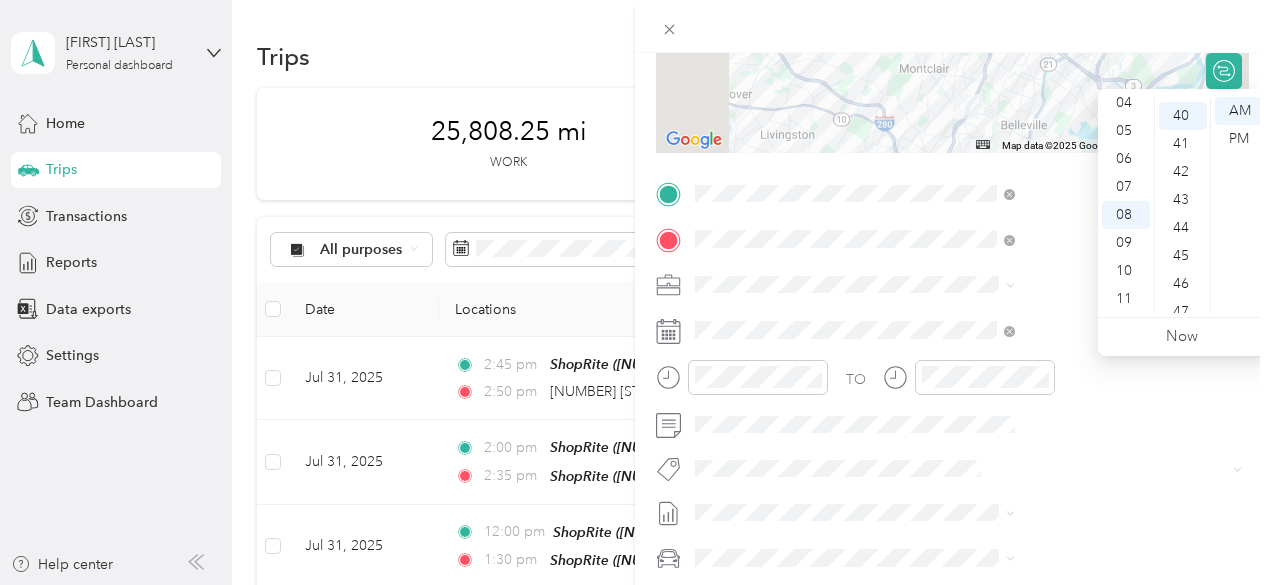 scroll, scrollTop: 1120, scrollLeft: 0, axis: vertical 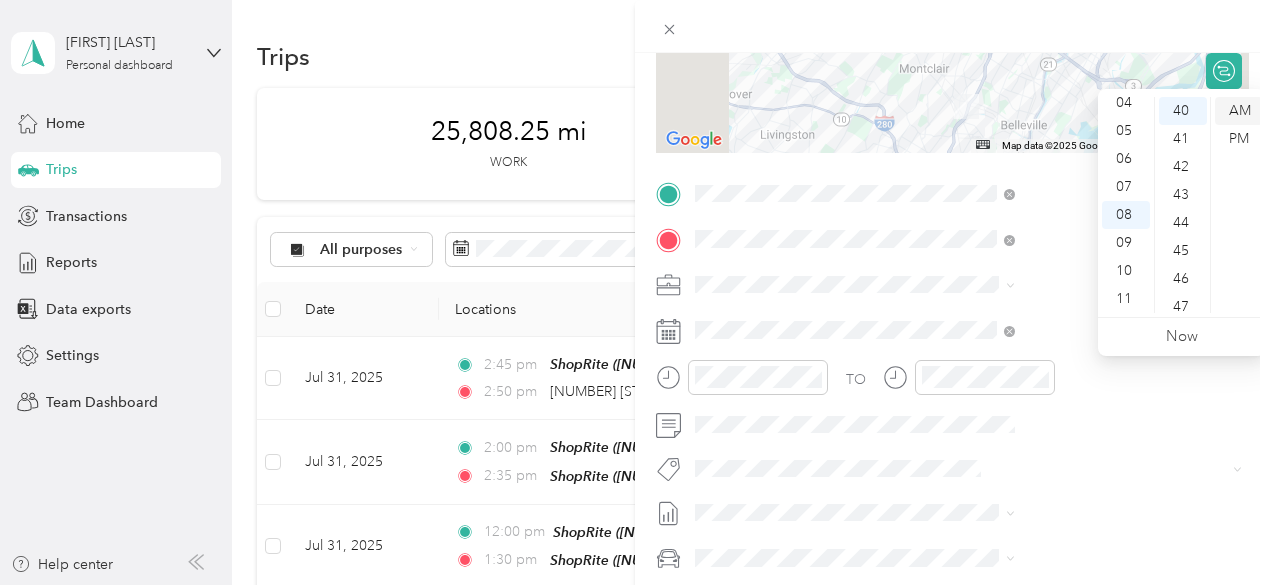 click on "AM" at bounding box center [1239, 111] 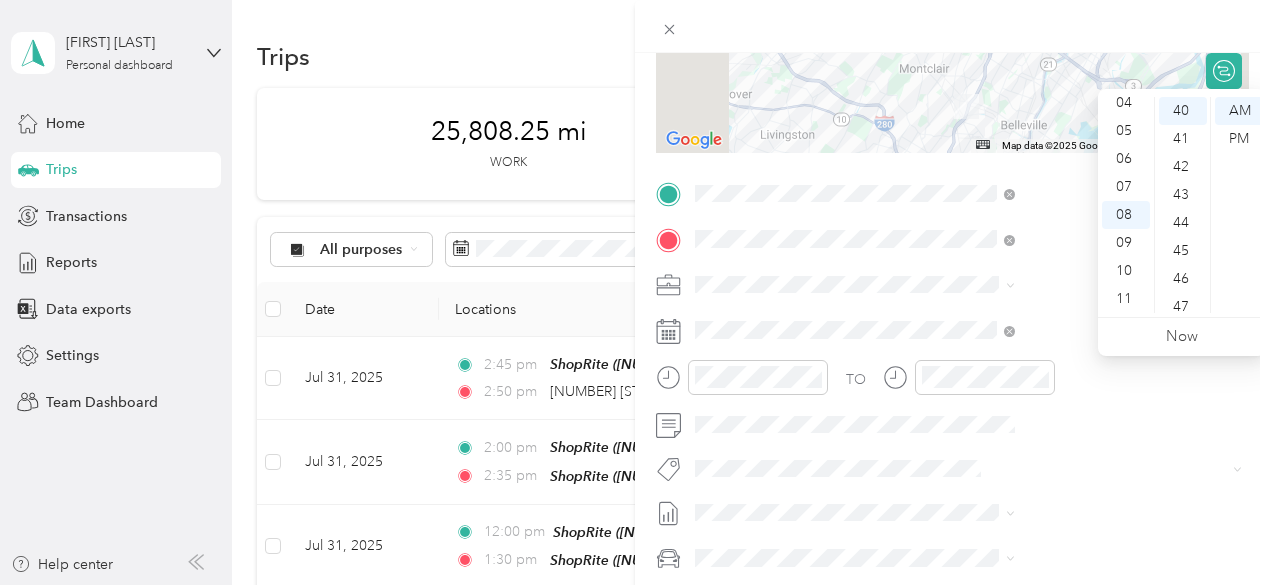 click at bounding box center [952, 26] 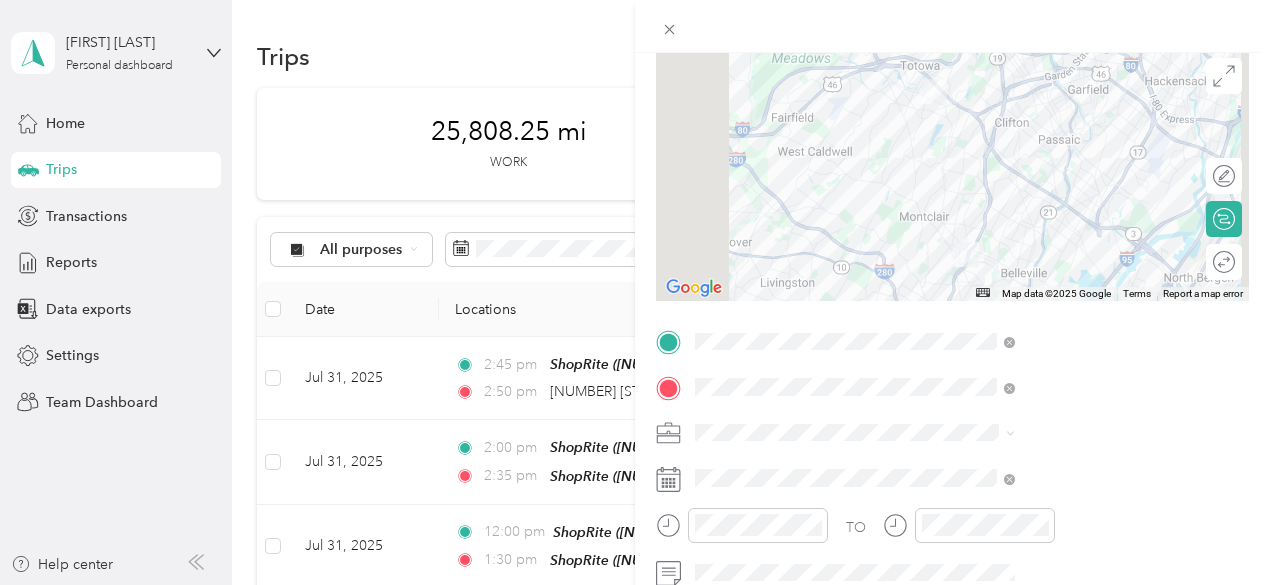 scroll, scrollTop: 0, scrollLeft: 0, axis: both 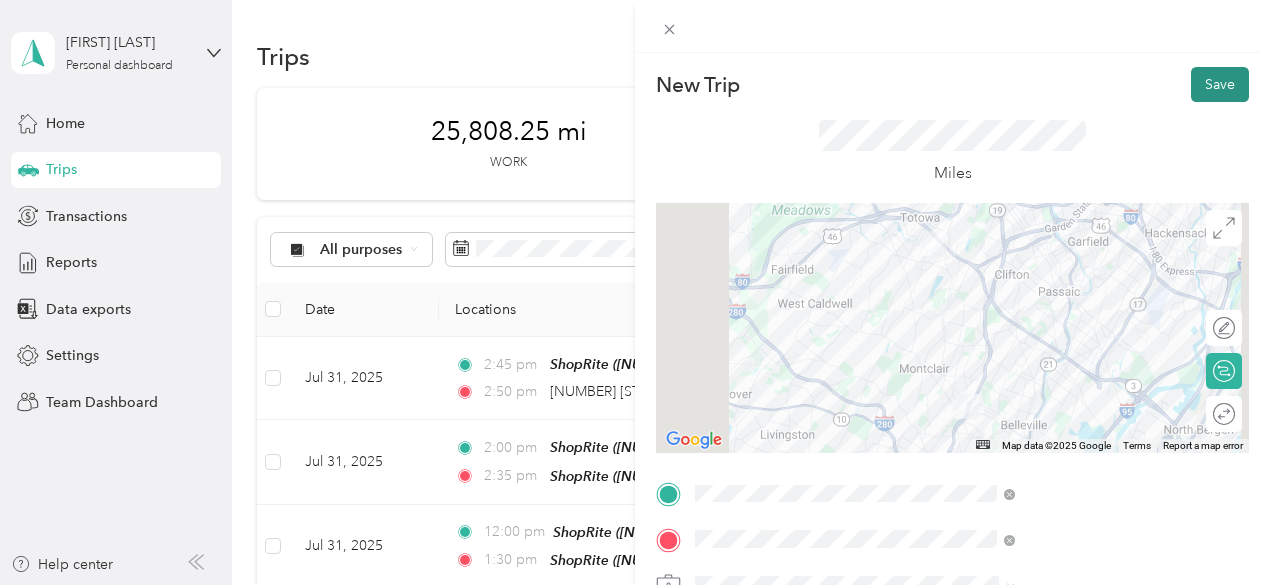 click on "Save" at bounding box center (1220, 84) 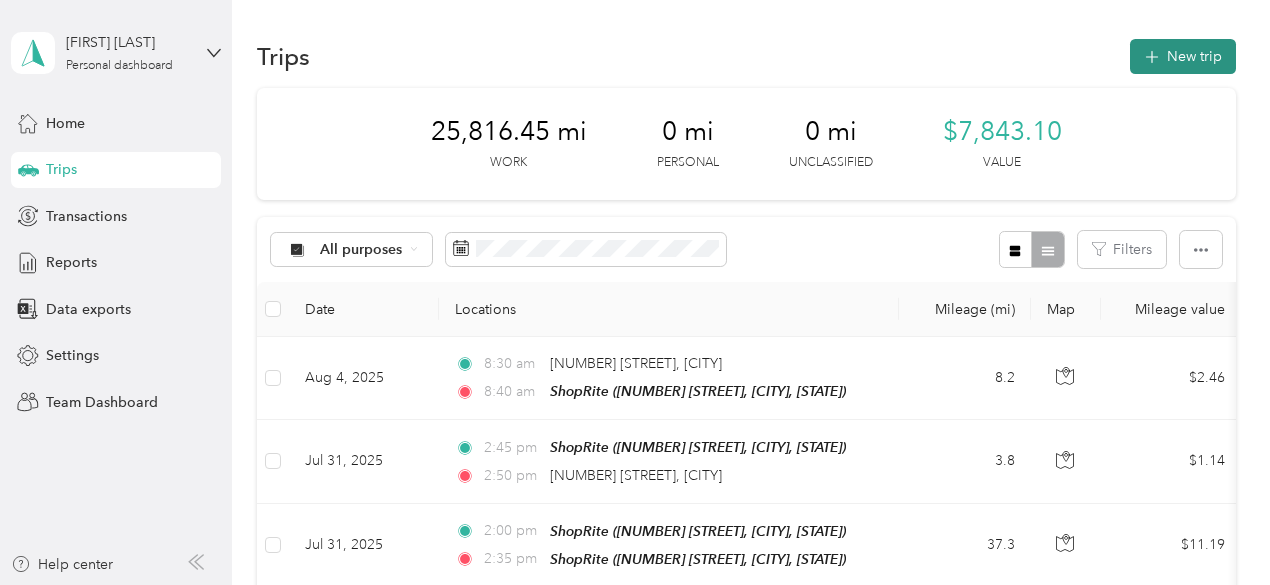 click on "New trip" at bounding box center [1183, 56] 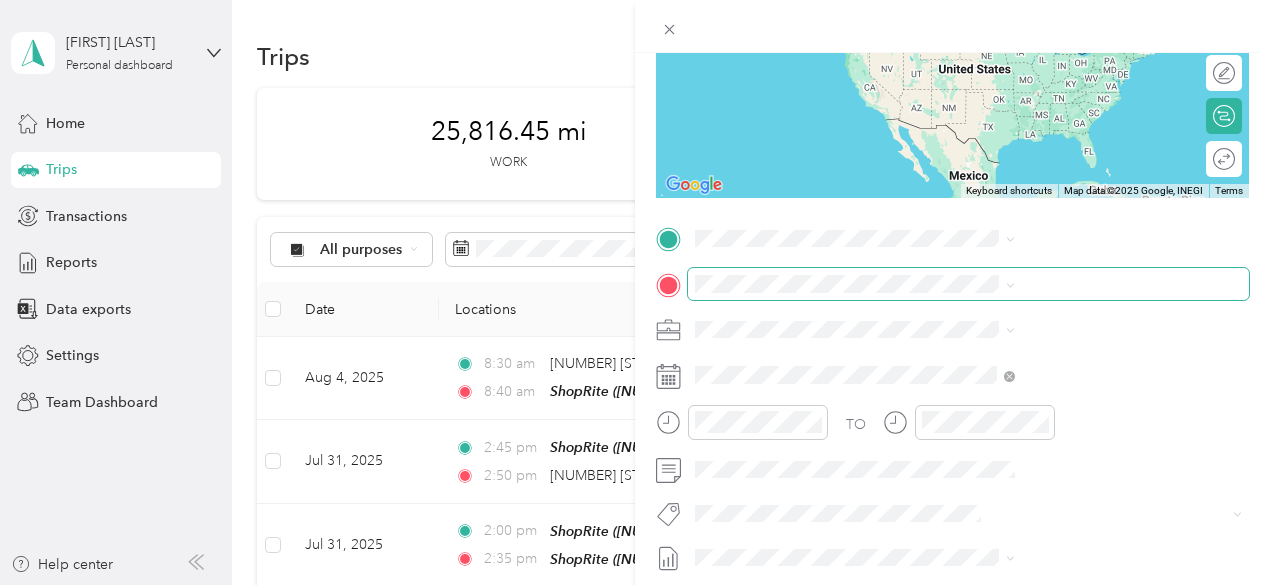 scroll, scrollTop: 300, scrollLeft: 0, axis: vertical 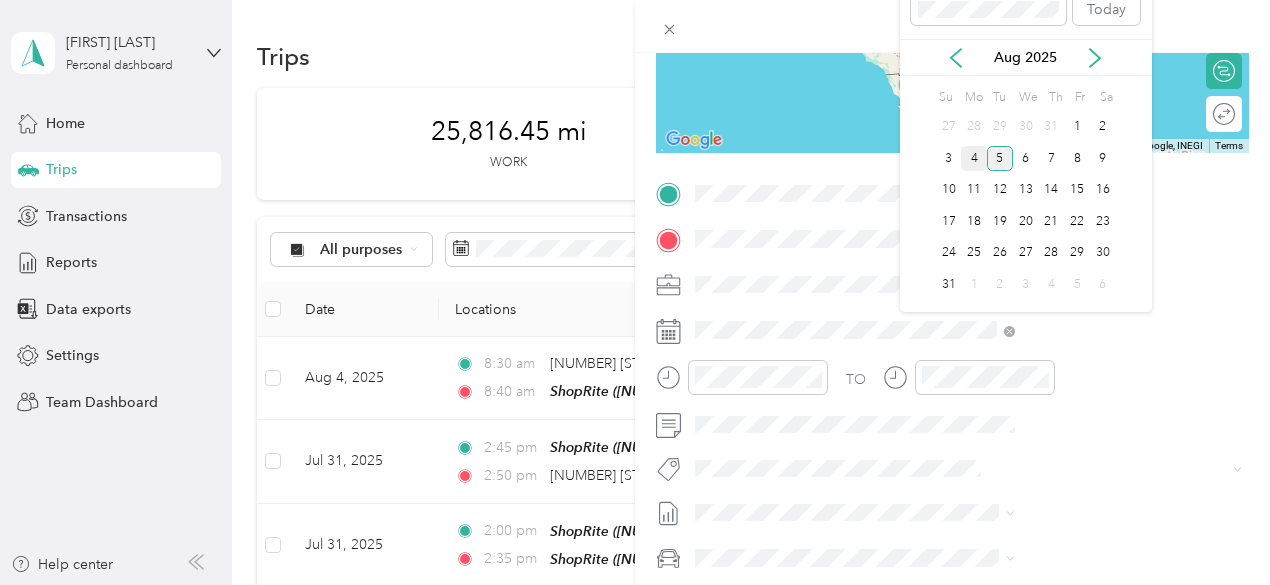 click on "4" at bounding box center [974, 158] 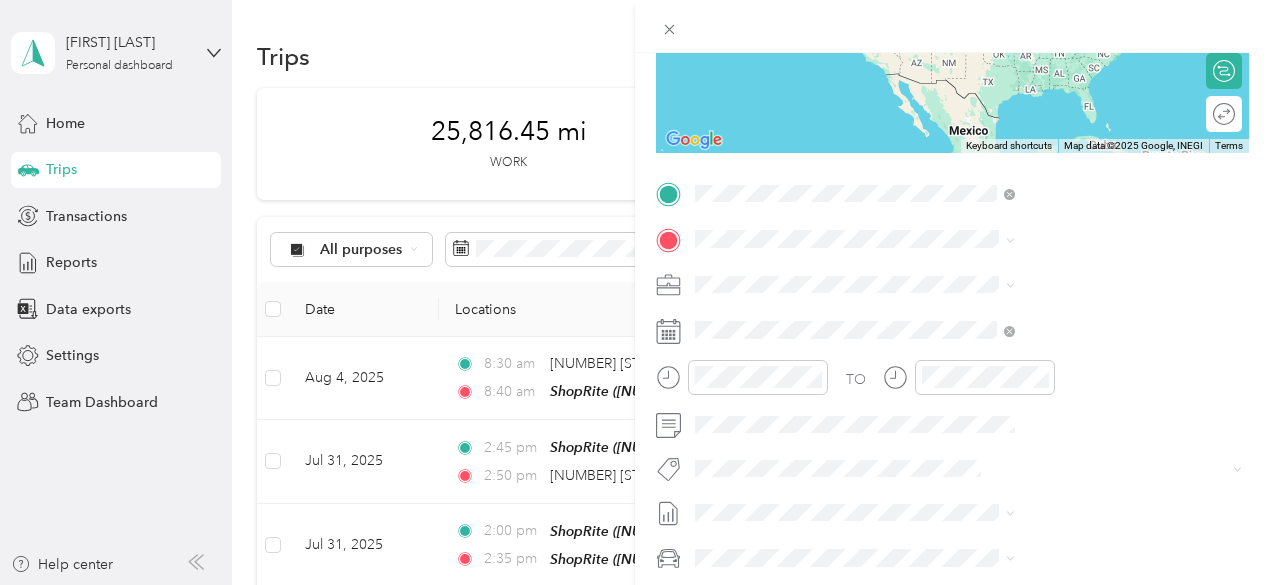 click on "TEAM ShopRite [NUMBER] [STREET], [POSTAL_CODE], [CITY], [STATE], [COUNTRY]" at bounding box center [1081, 390] 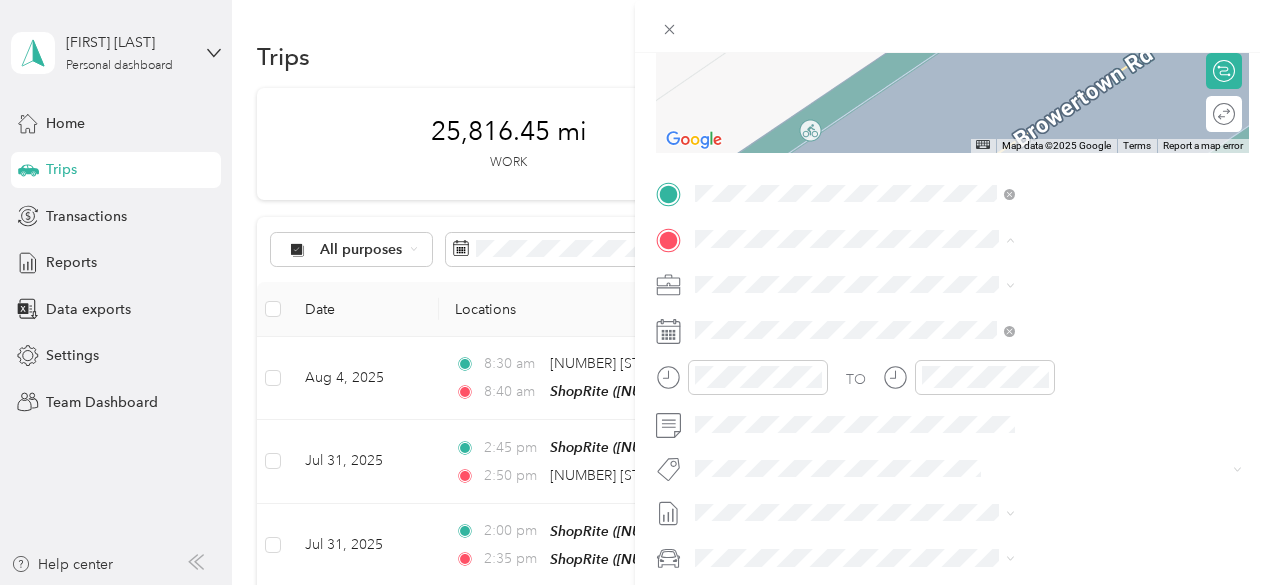 click on "TEAM ShopRite [NUMBER] [STREET], [POSTAL_CODE], [CITY], [STATE], [COUNTRY]" at bounding box center (1081, 344) 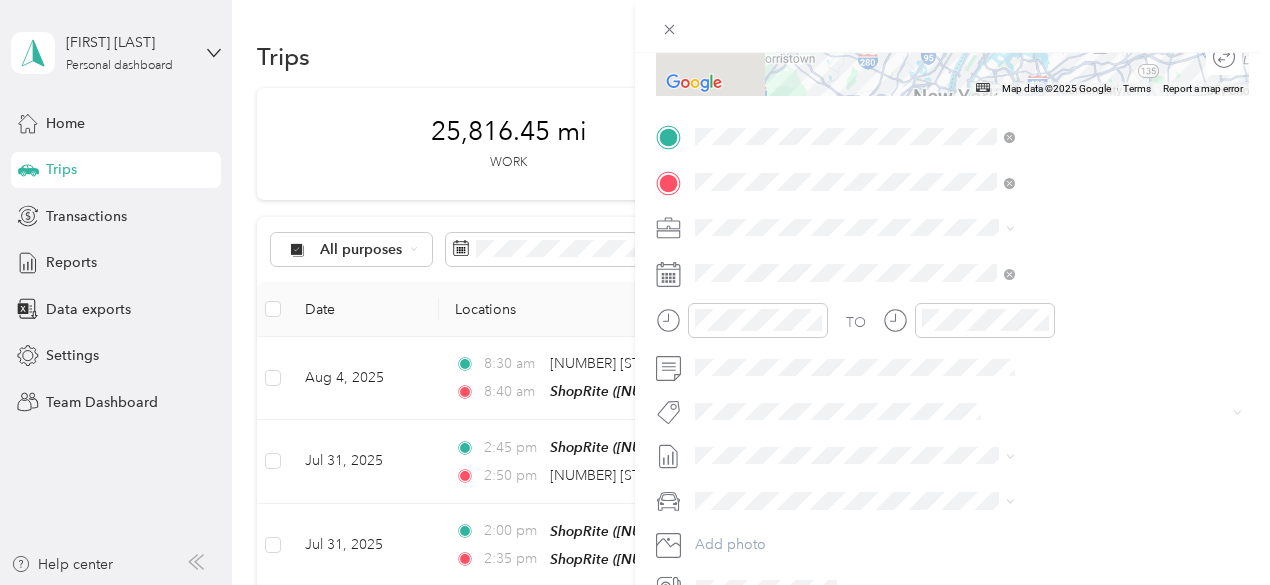 scroll, scrollTop: 400, scrollLeft: 0, axis: vertical 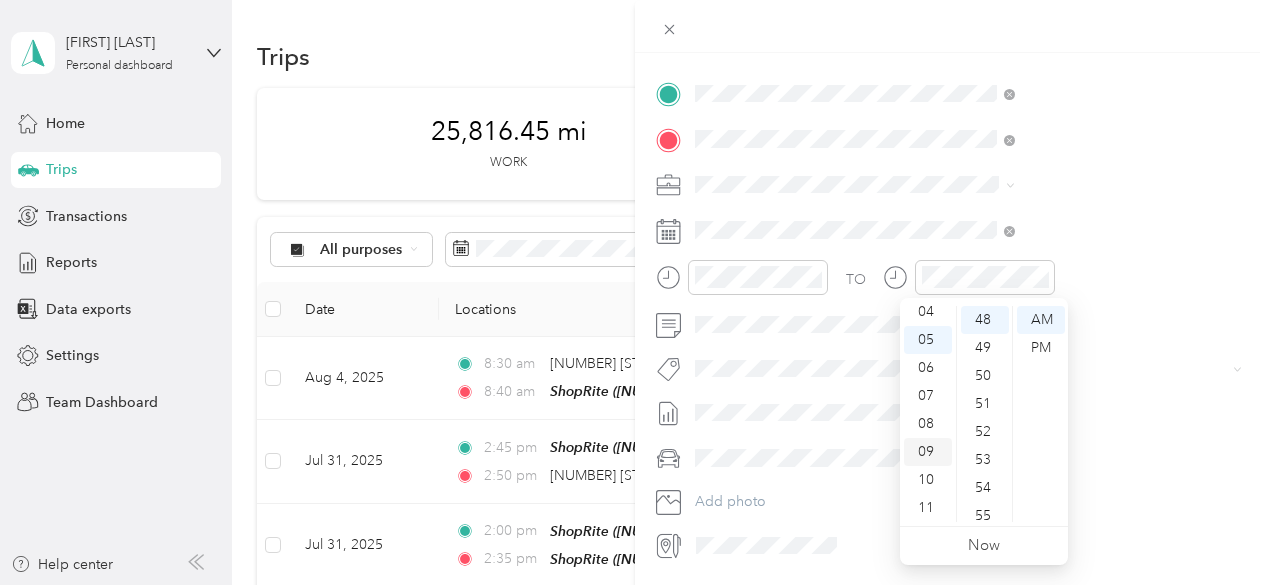 click on "09" at bounding box center (928, 452) 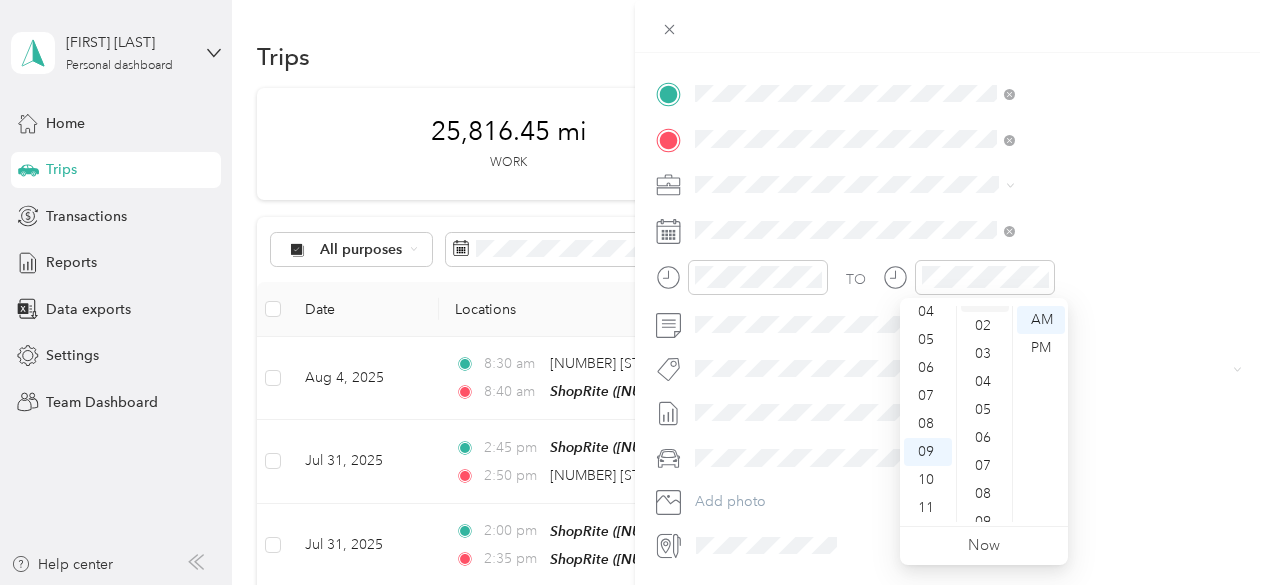 scroll, scrollTop: 0, scrollLeft: 0, axis: both 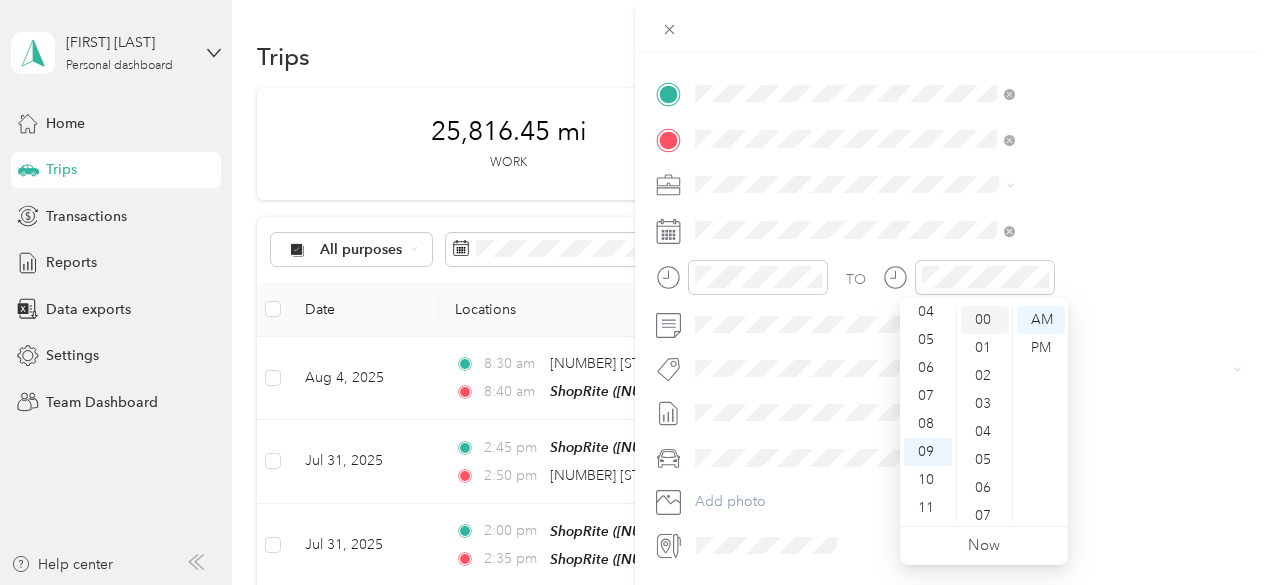 click on "00" at bounding box center [985, 320] 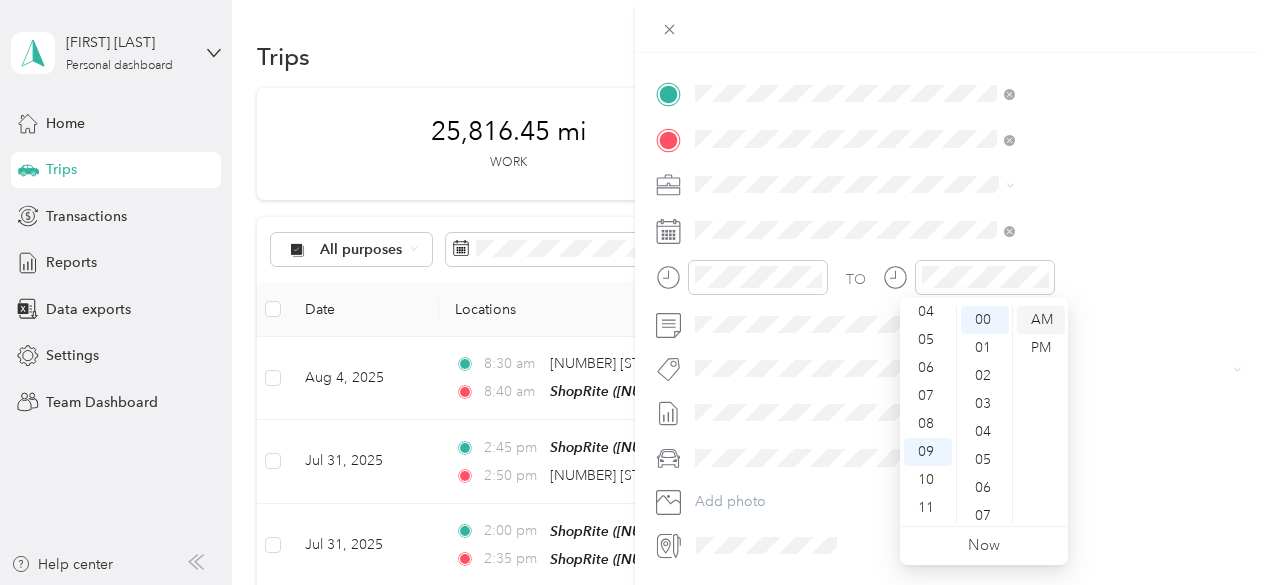 click on "AM" at bounding box center (1041, 320) 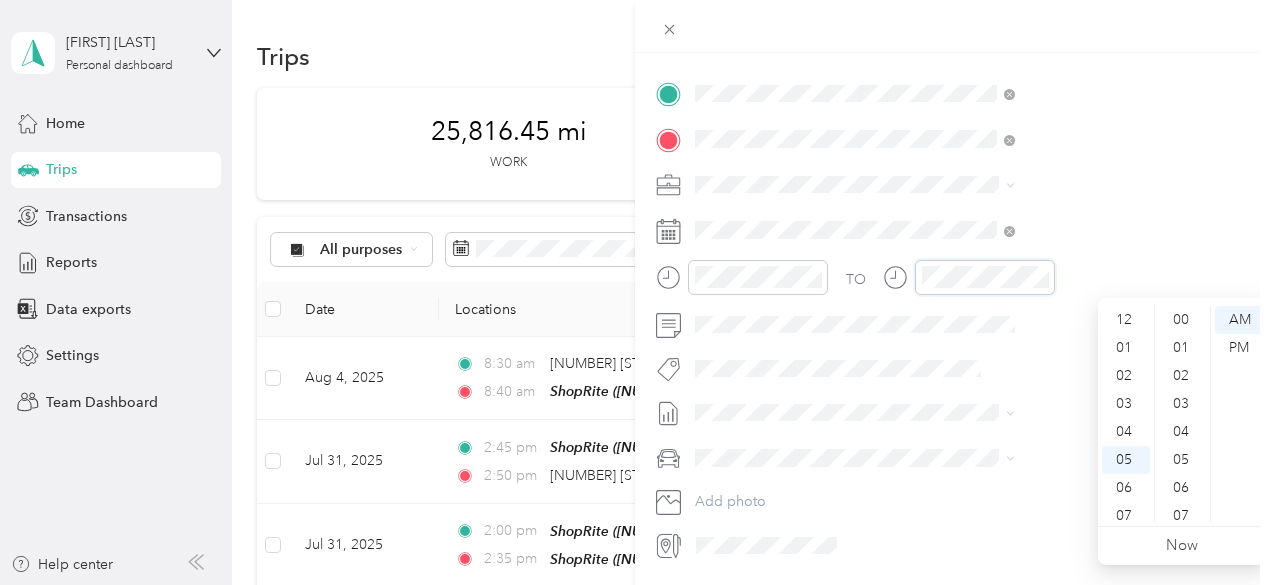 scroll, scrollTop: 1344, scrollLeft: 0, axis: vertical 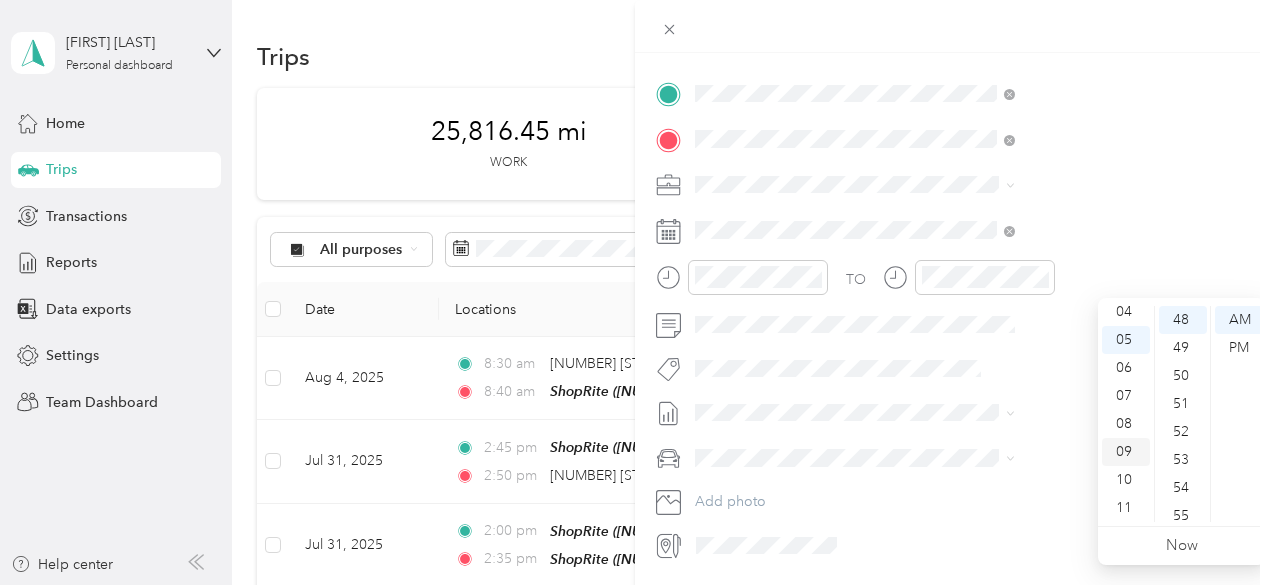 click on "09" at bounding box center (1126, 452) 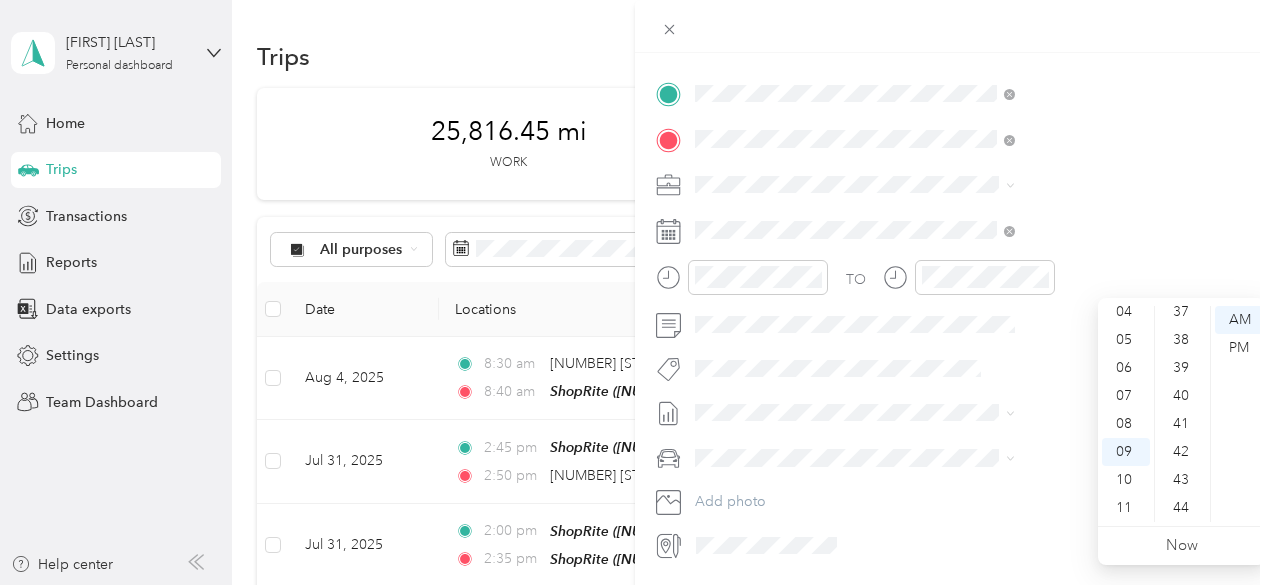 scroll, scrollTop: 944, scrollLeft: 0, axis: vertical 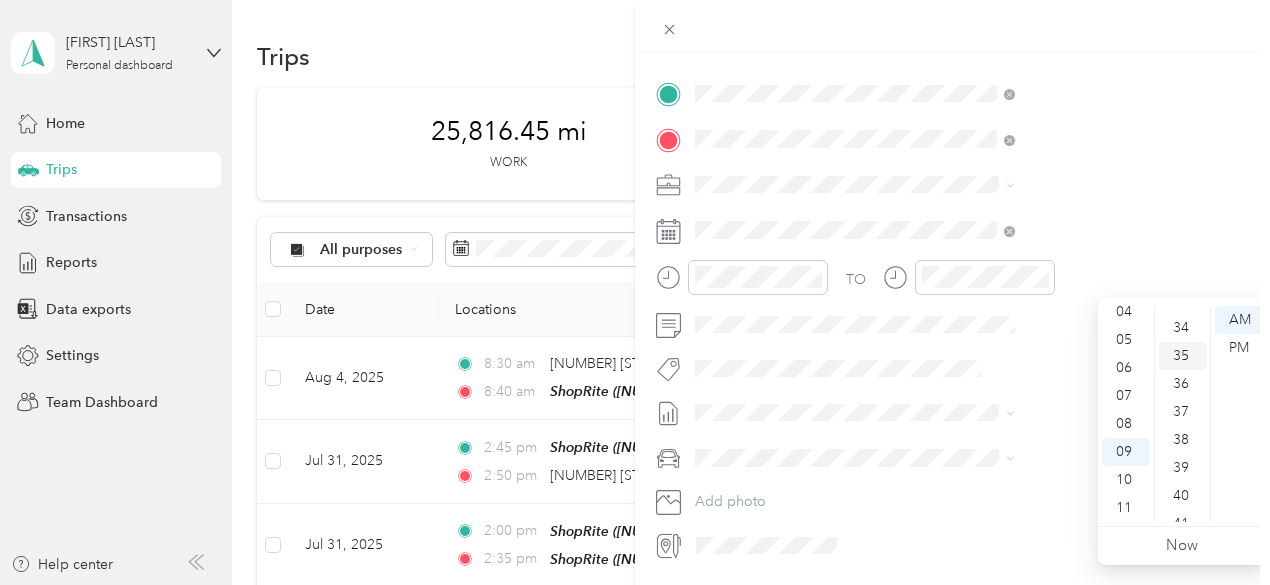 click on "35" at bounding box center (1183, 356) 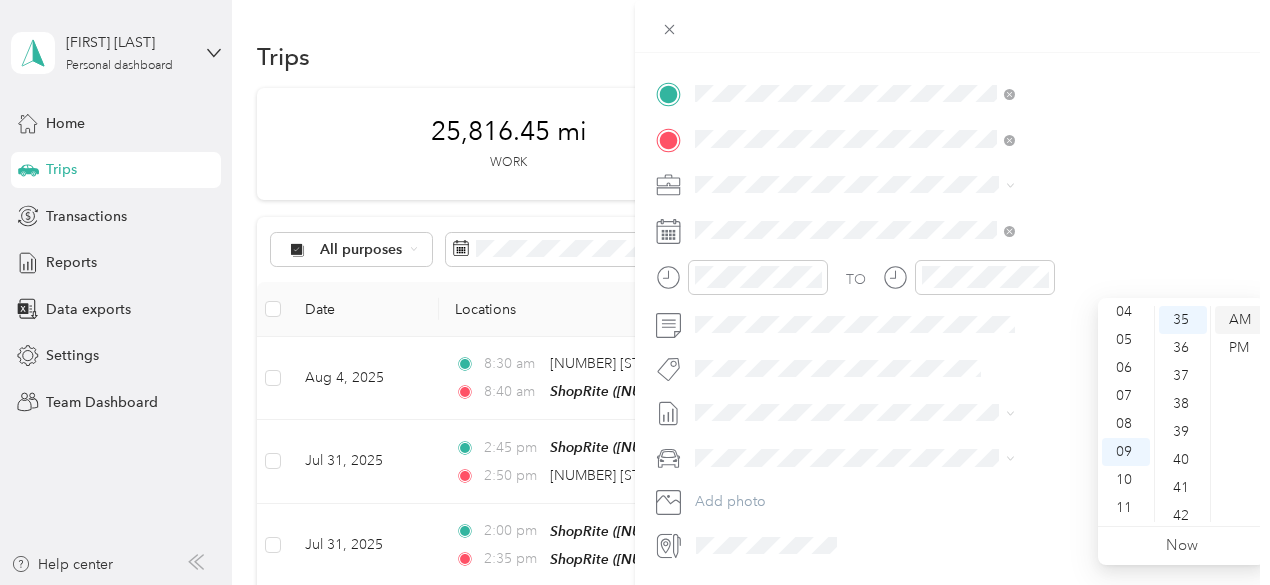 click on "AM" at bounding box center [1239, 320] 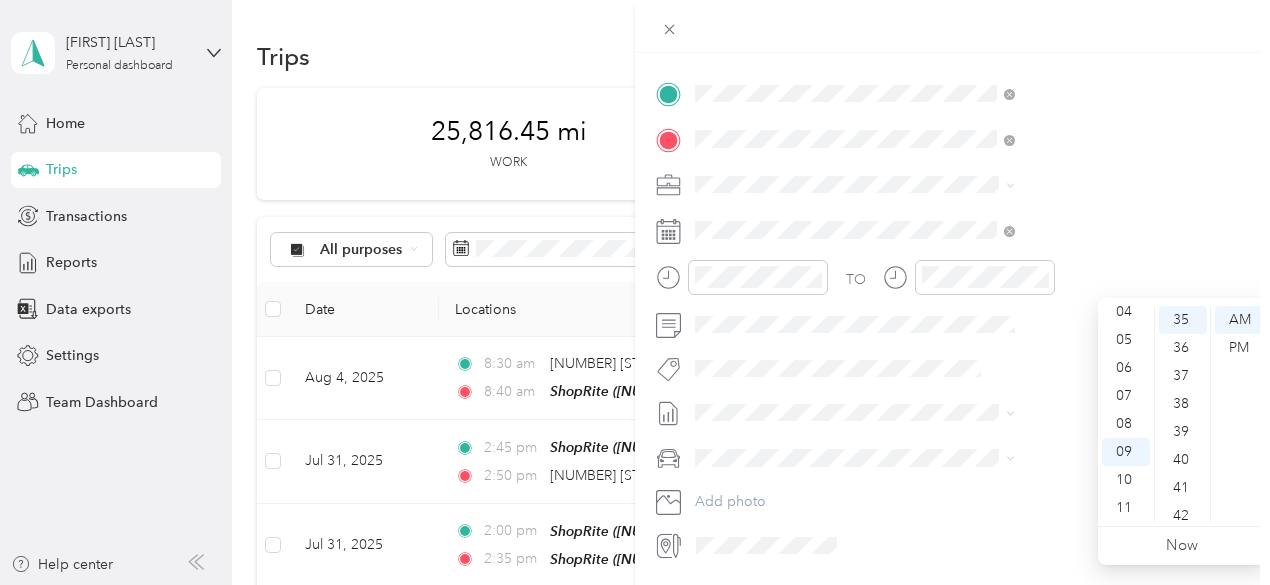 scroll, scrollTop: 0, scrollLeft: 0, axis: both 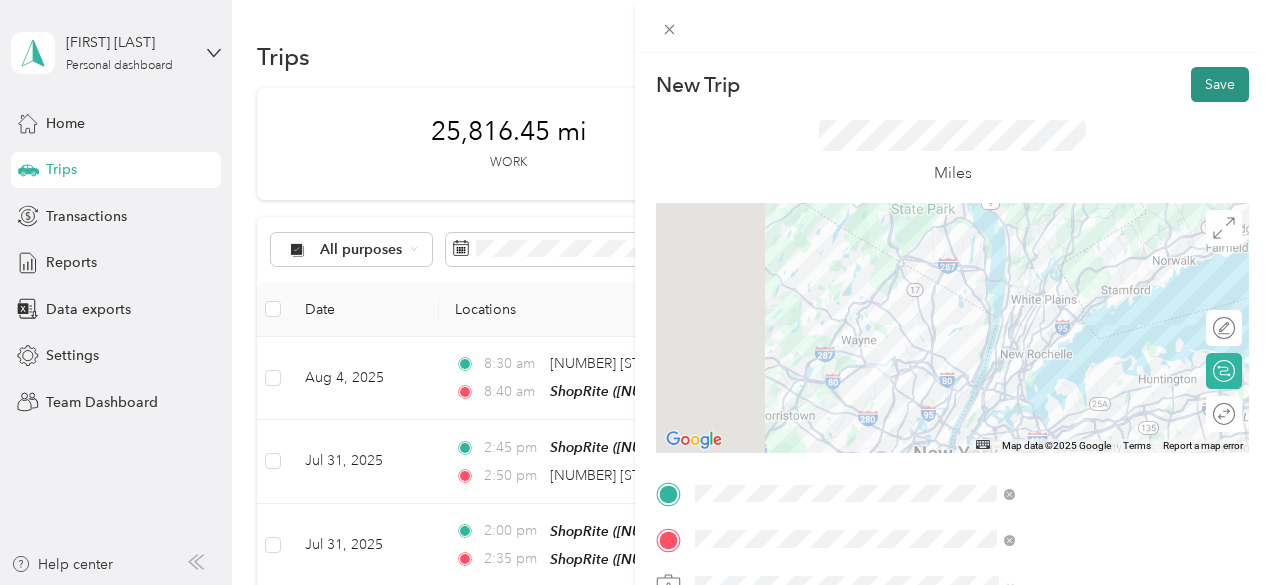 click on "Save" at bounding box center (1220, 84) 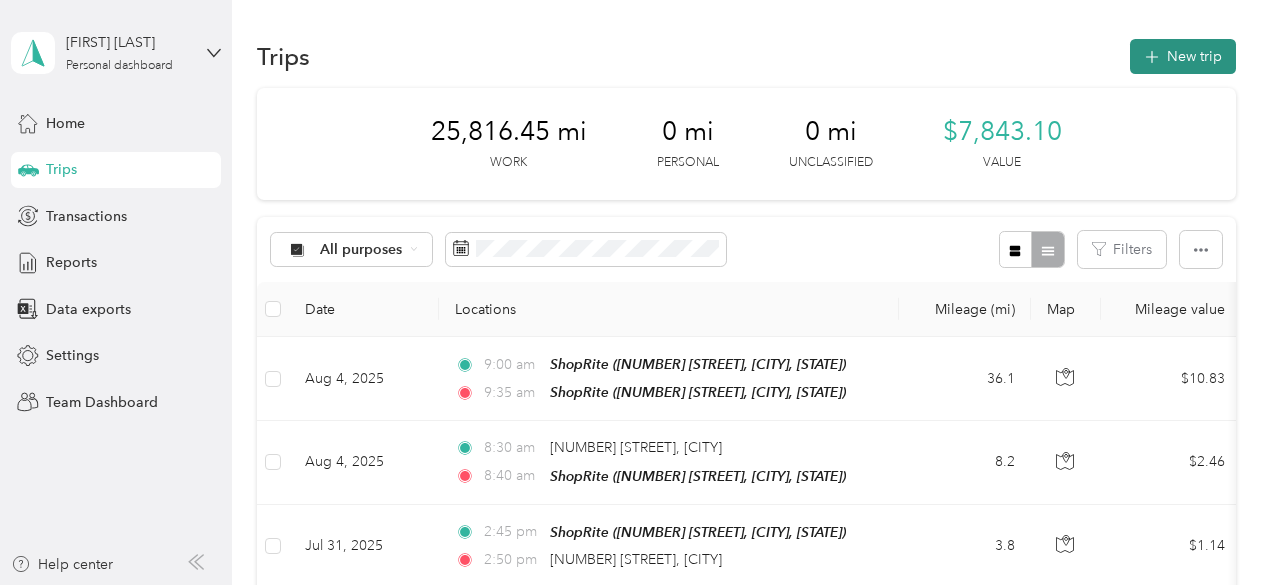 click on "New trip" at bounding box center (1183, 56) 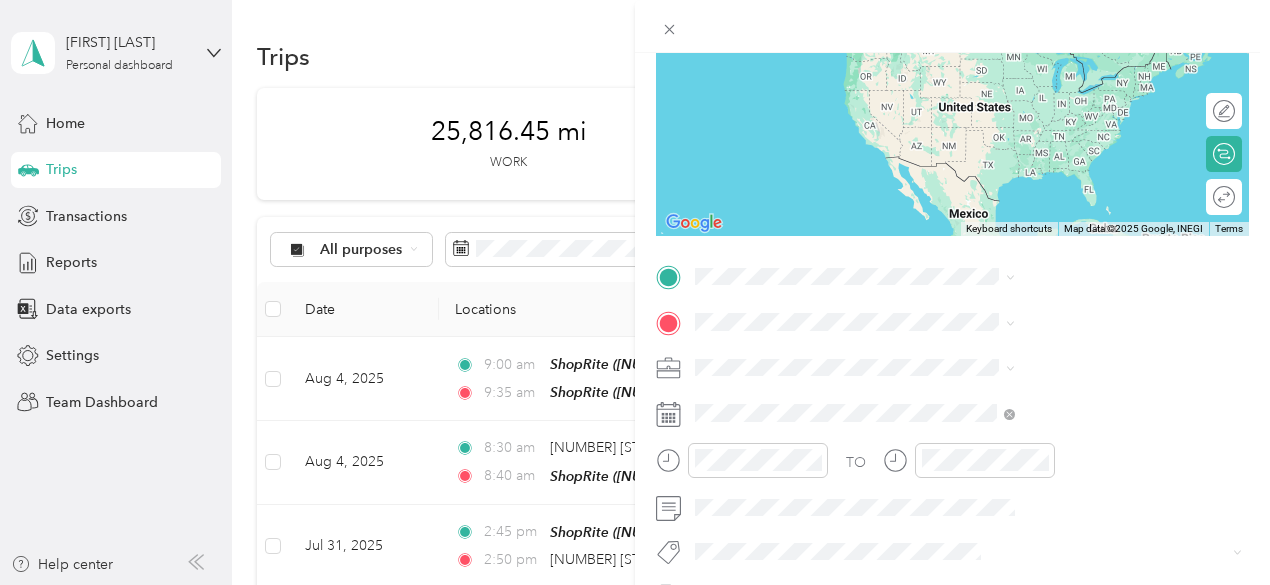 scroll, scrollTop: 300, scrollLeft: 0, axis: vertical 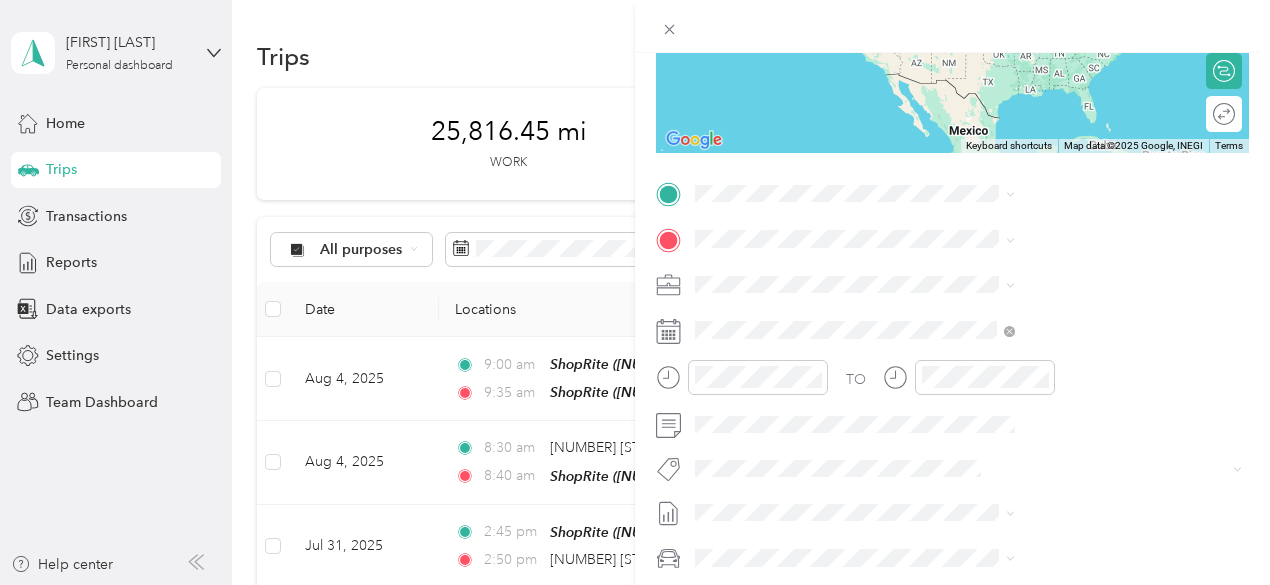click on "[NUMBER] [STREET], [POSTAL_CODE], [CITY], [STATE], [COUNTRY]" at bounding box center [1067, 307] 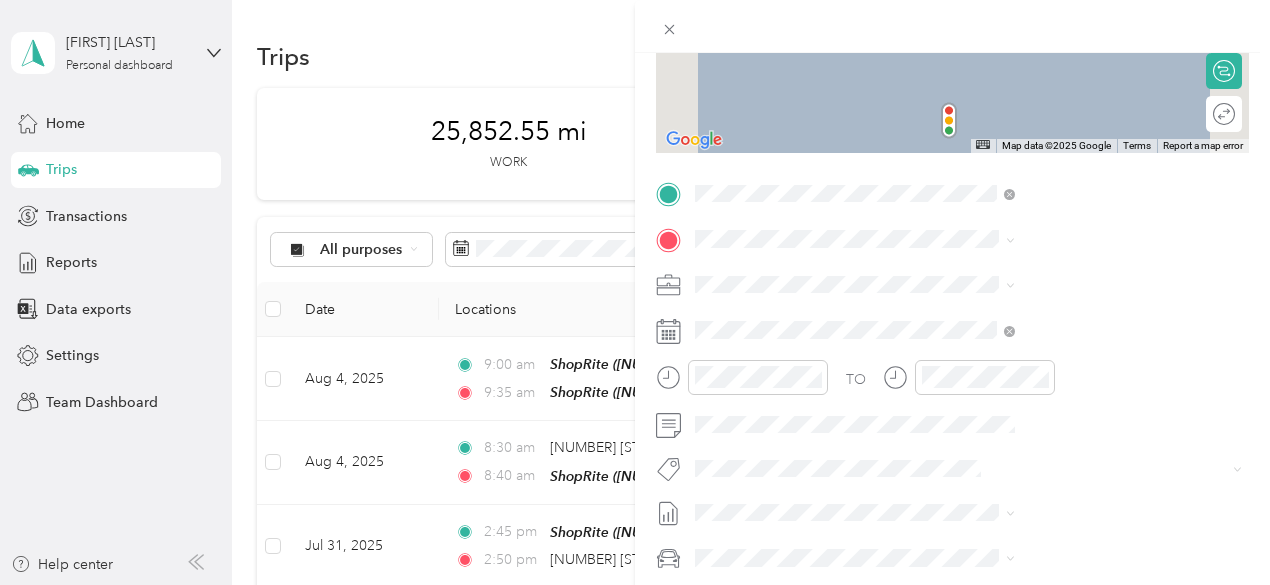 click on "[NUMBER] [STREET], [POSTAL_CODE], [CITY], [STATE], [COUNTRY]" at bounding box center [1067, 358] 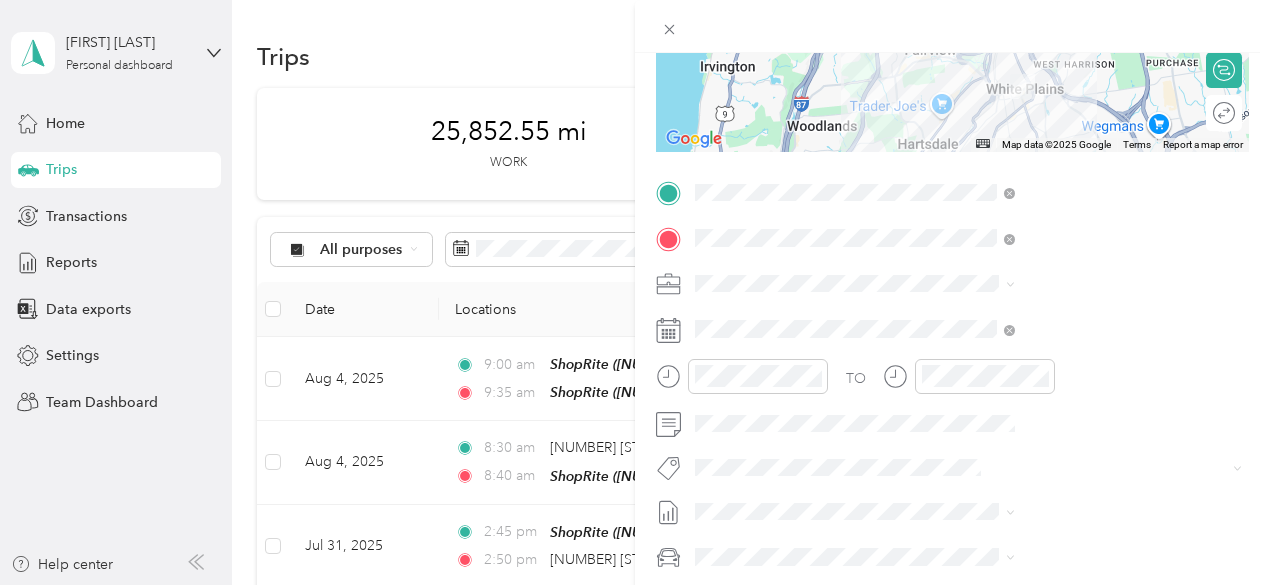 scroll, scrollTop: 400, scrollLeft: 0, axis: vertical 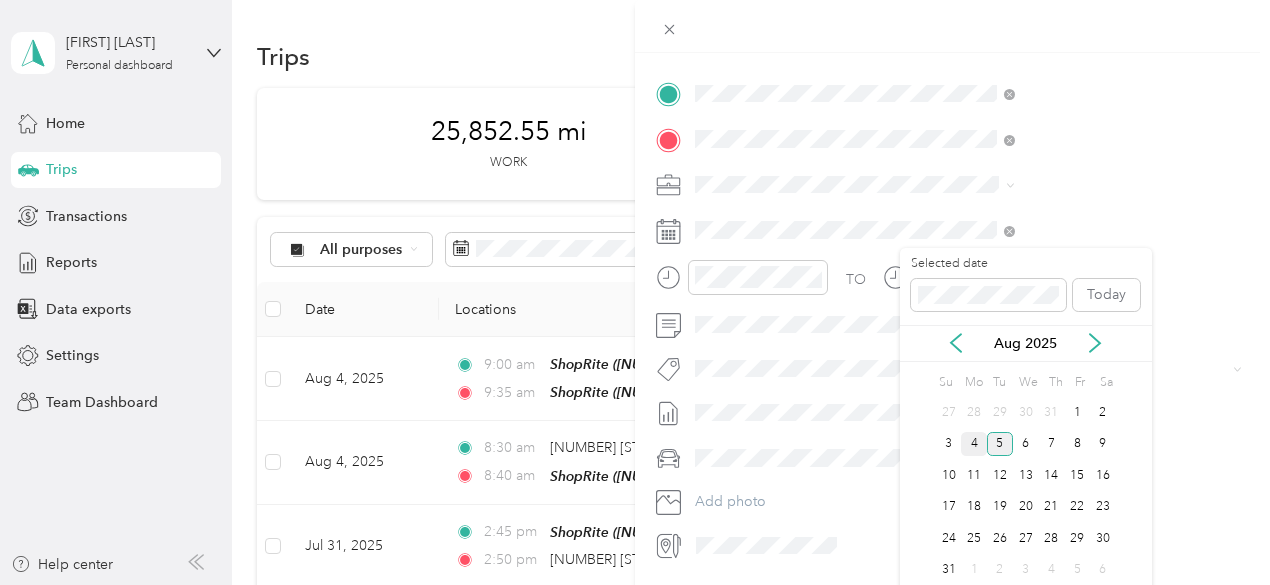 click on "4" at bounding box center [974, 444] 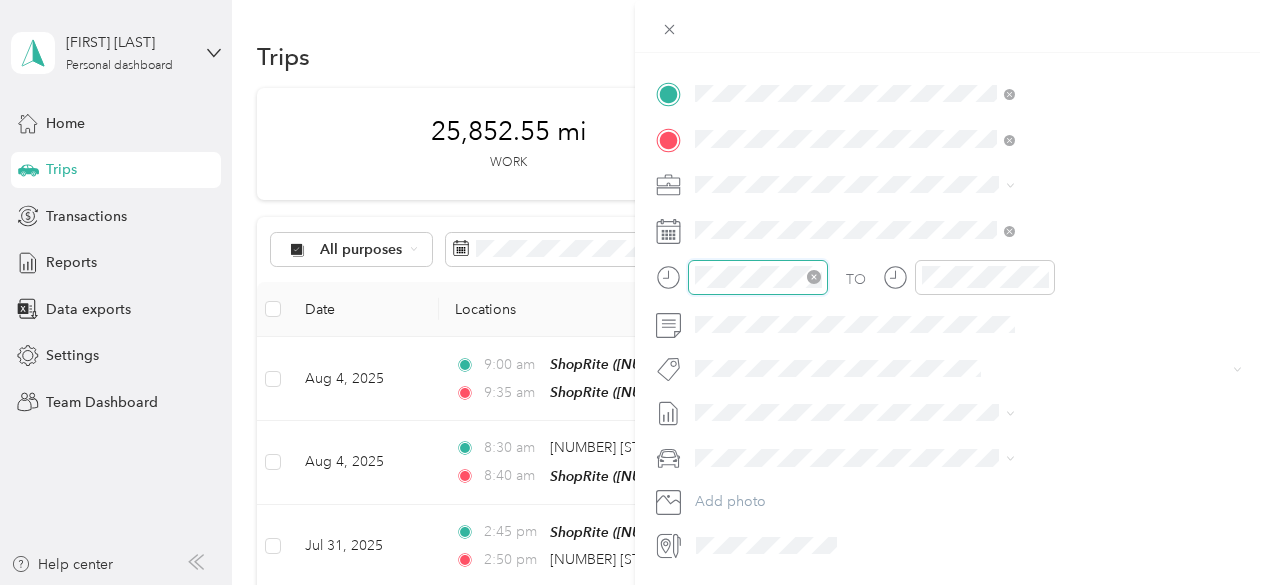 scroll, scrollTop: 120, scrollLeft: 0, axis: vertical 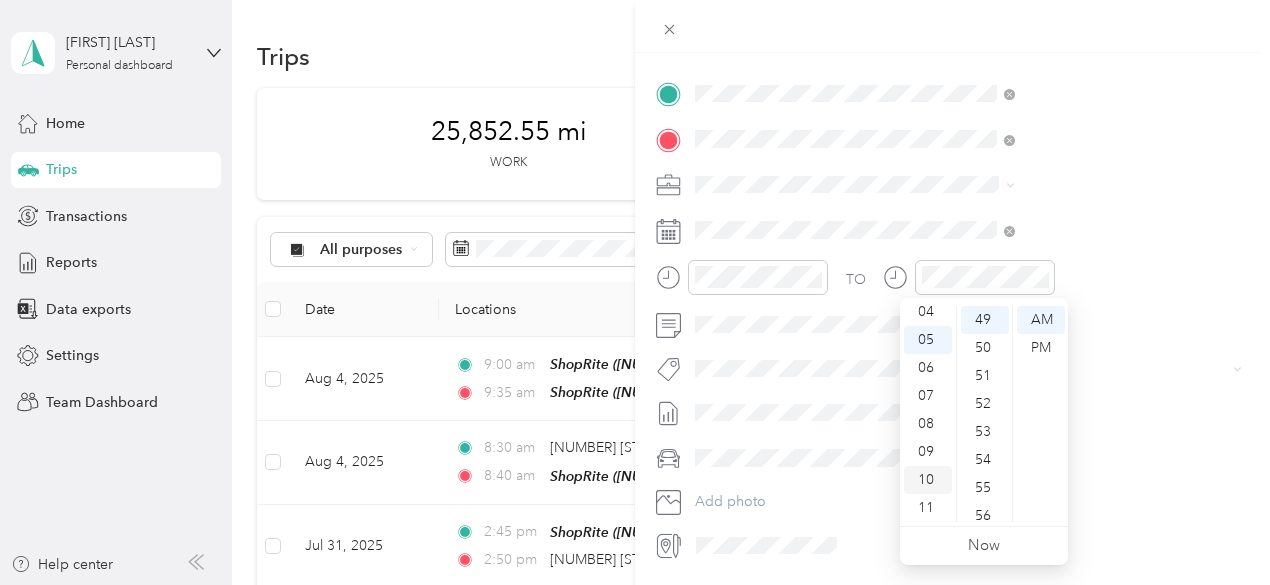 click on "10" at bounding box center (928, 480) 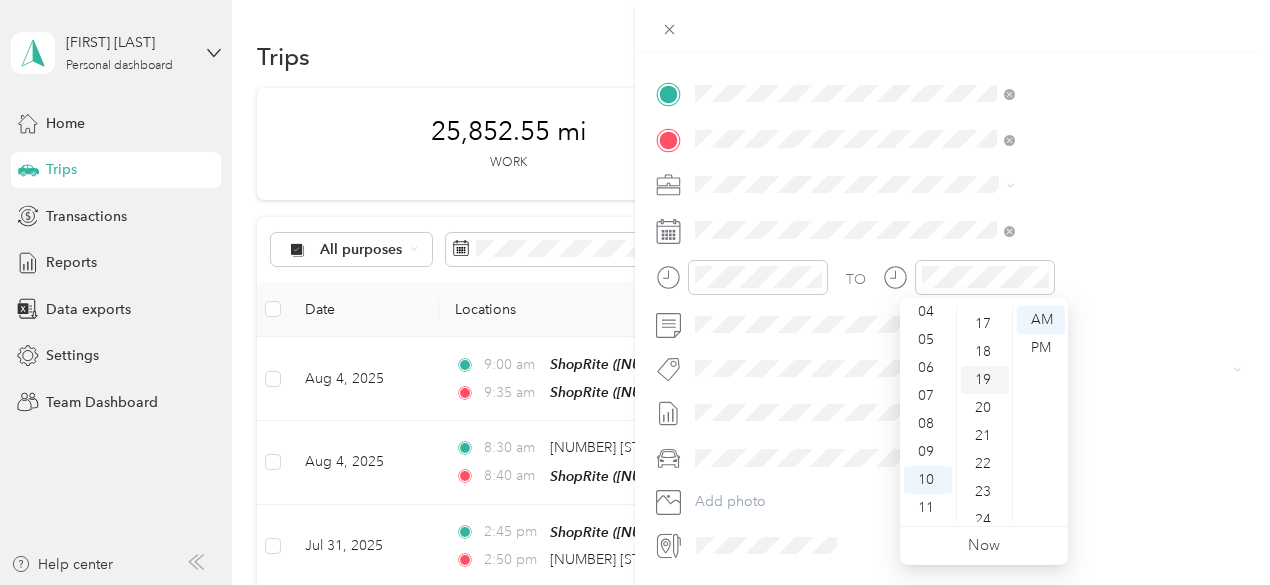 scroll, scrollTop: 0, scrollLeft: 0, axis: both 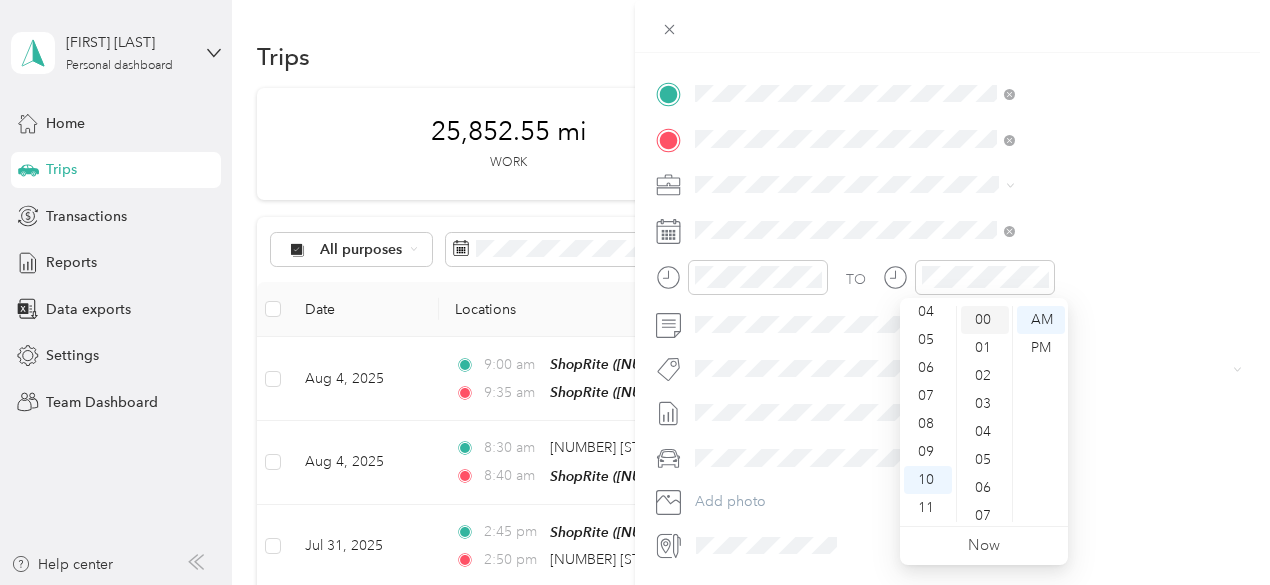 click on "00" at bounding box center (985, 320) 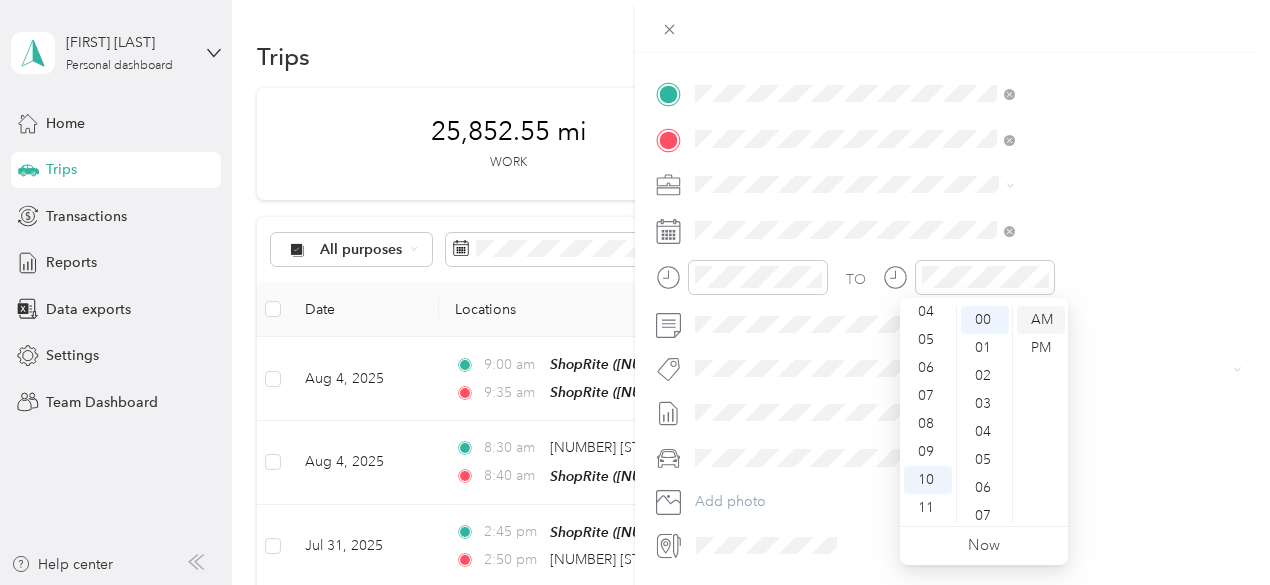 click on "AM" at bounding box center [1041, 320] 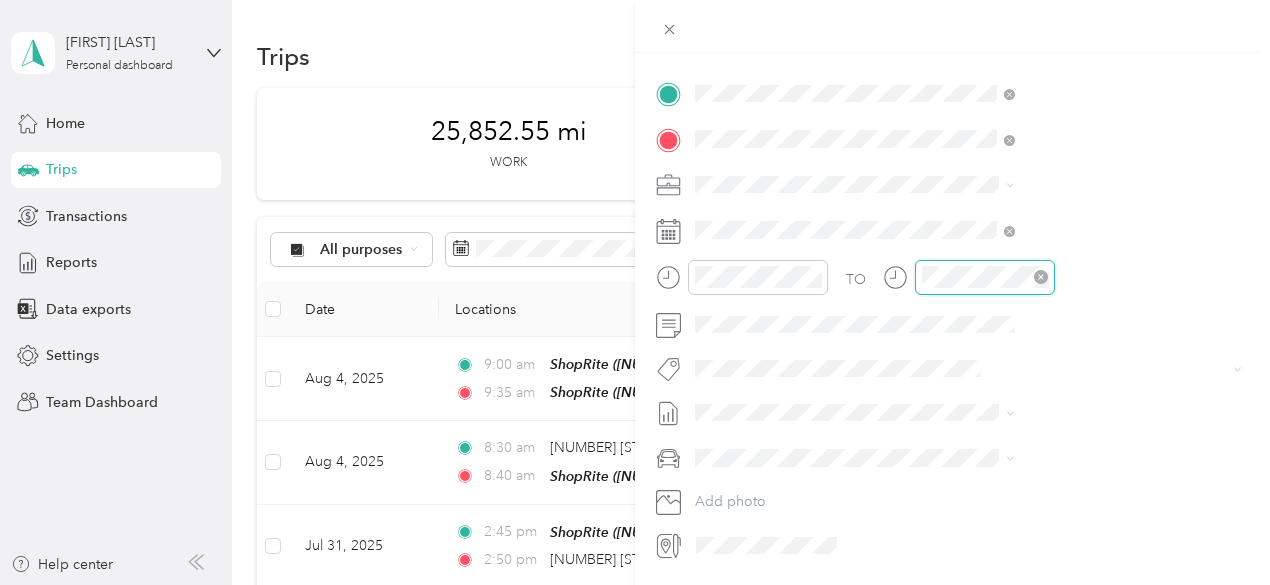 scroll, scrollTop: 120, scrollLeft: 0, axis: vertical 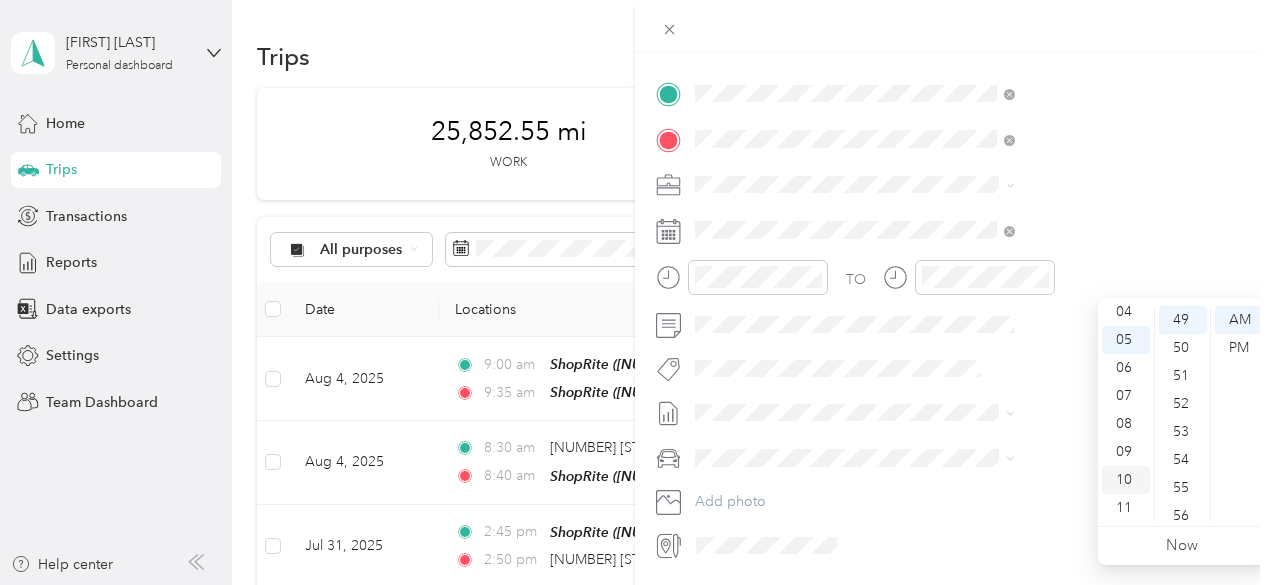 click on "10" at bounding box center [1126, 480] 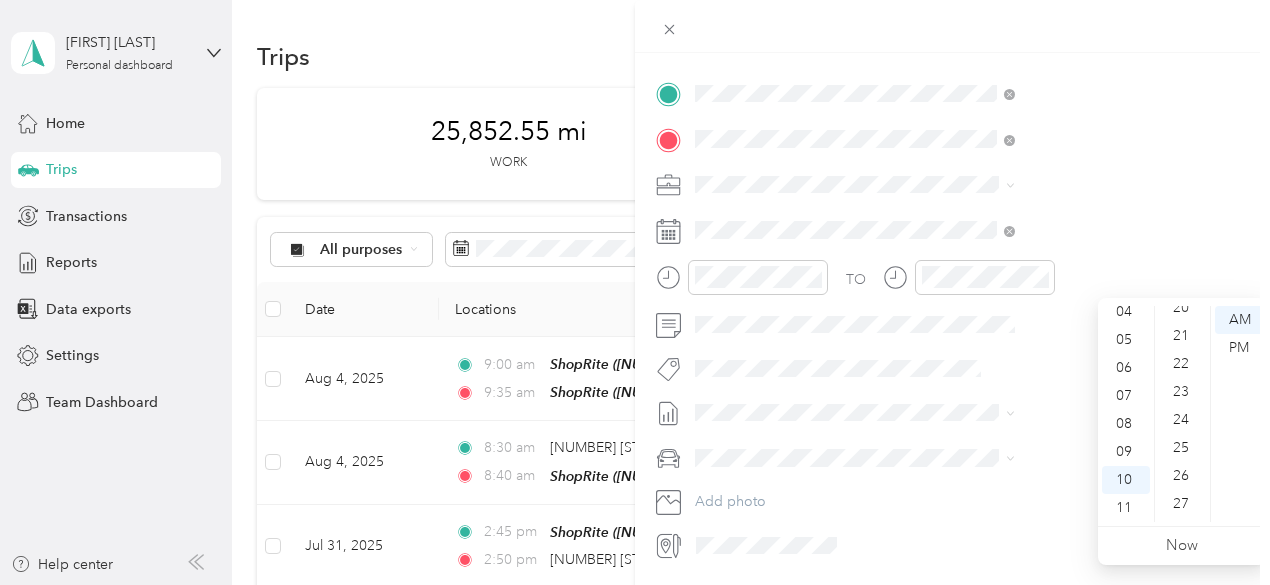 scroll, scrollTop: 472, scrollLeft: 0, axis: vertical 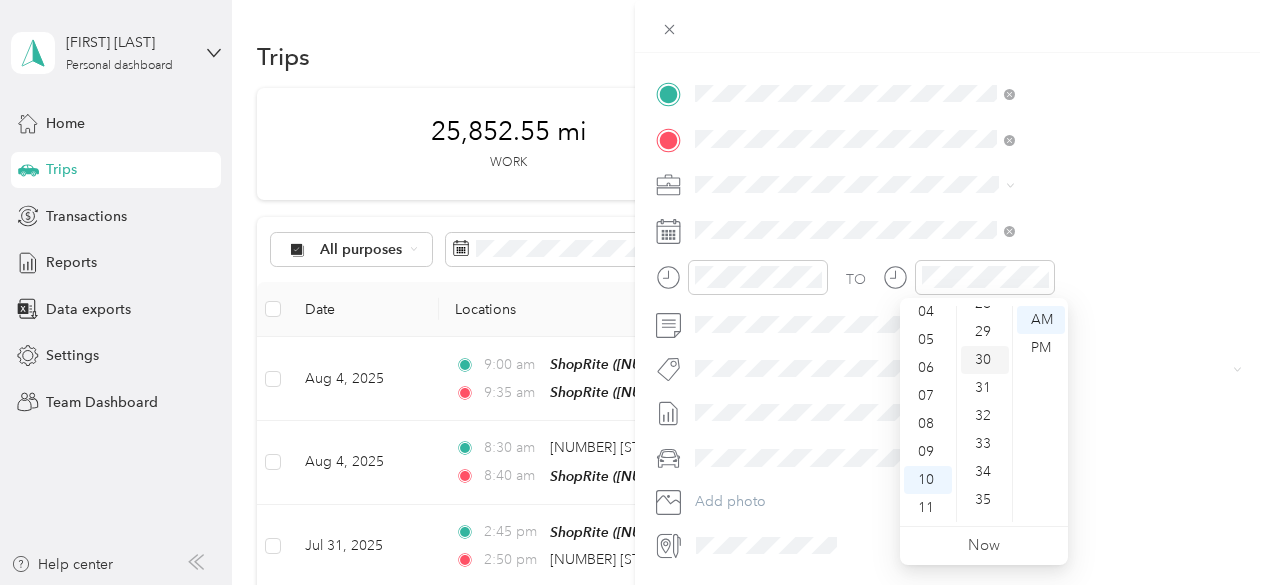 click on "30" at bounding box center (985, 360) 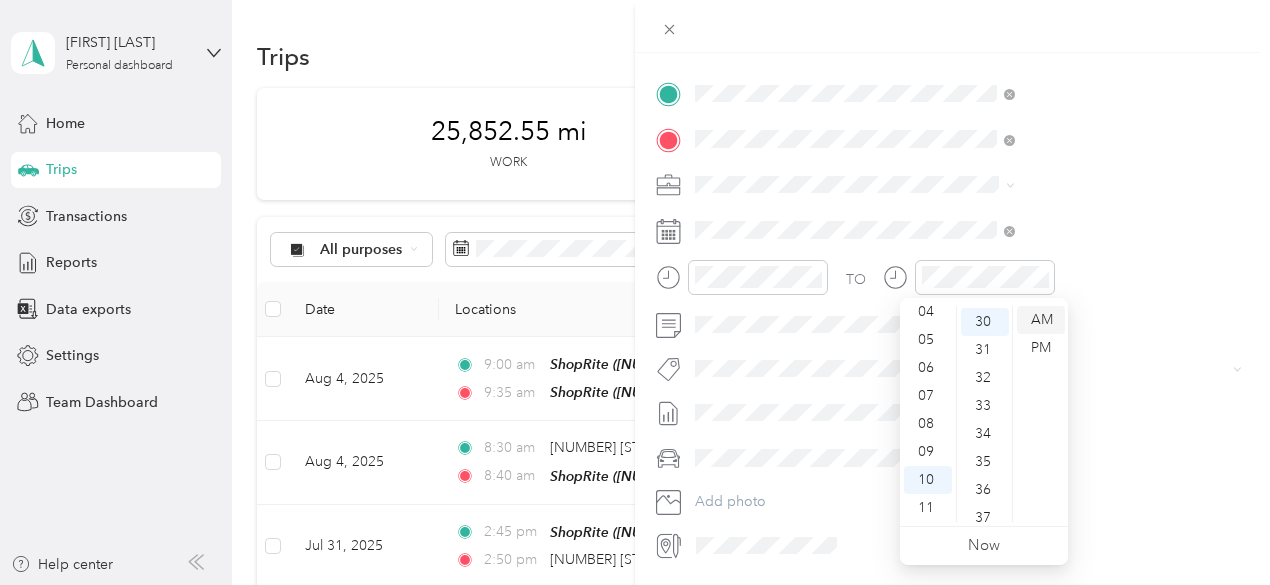 scroll, scrollTop: 840, scrollLeft: 0, axis: vertical 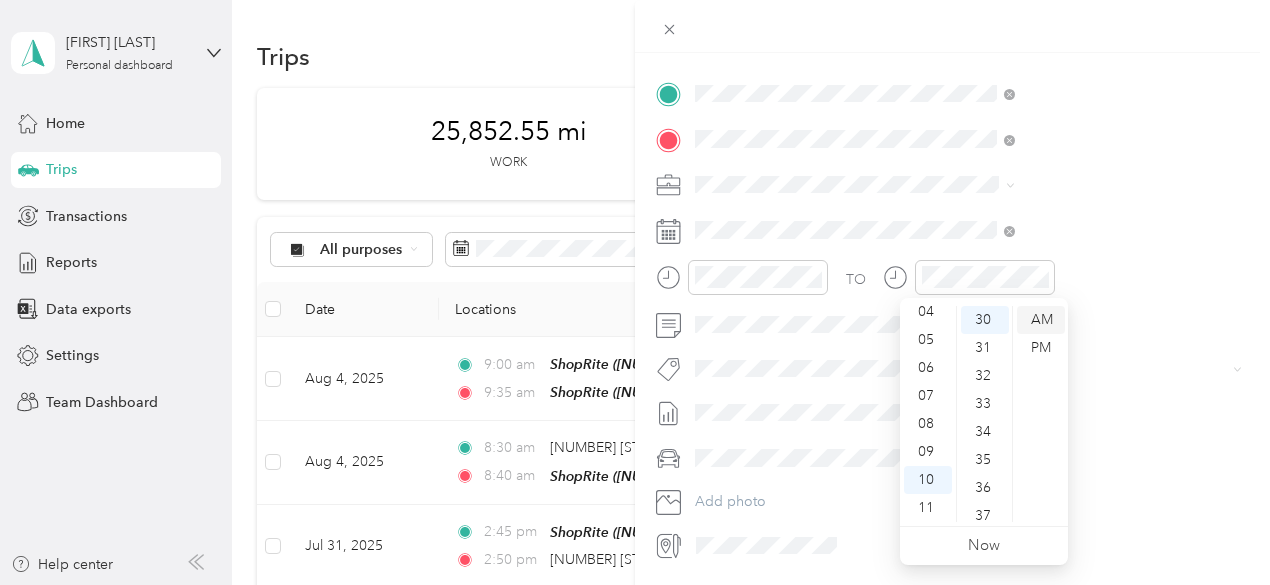 click on "AM" at bounding box center (1041, 320) 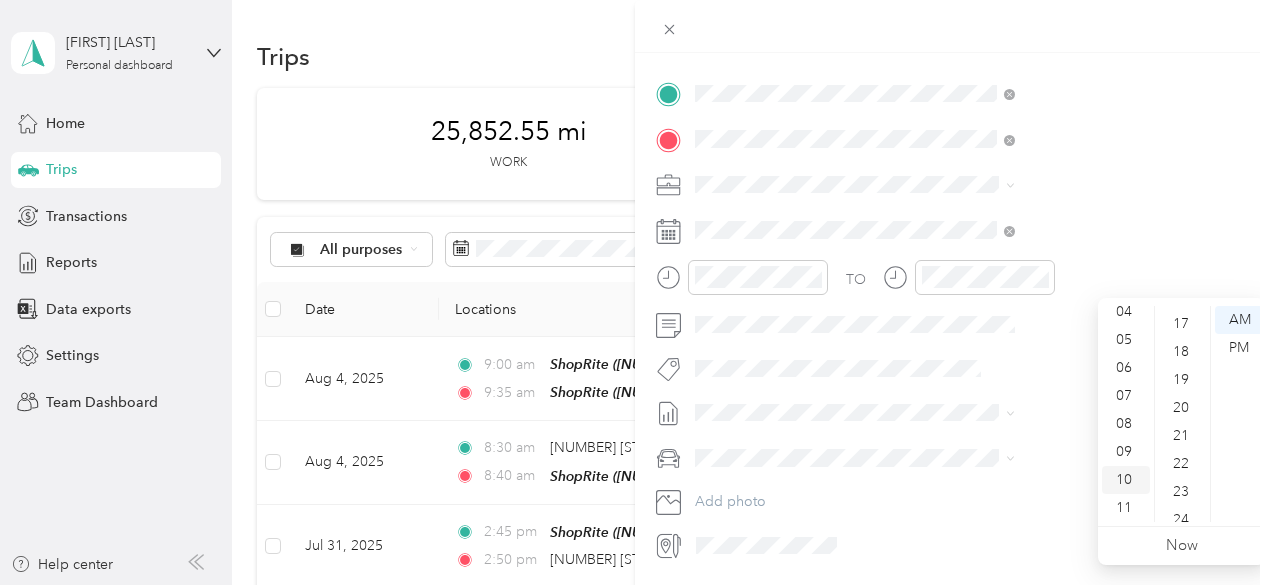 click on "10" at bounding box center (1126, 480) 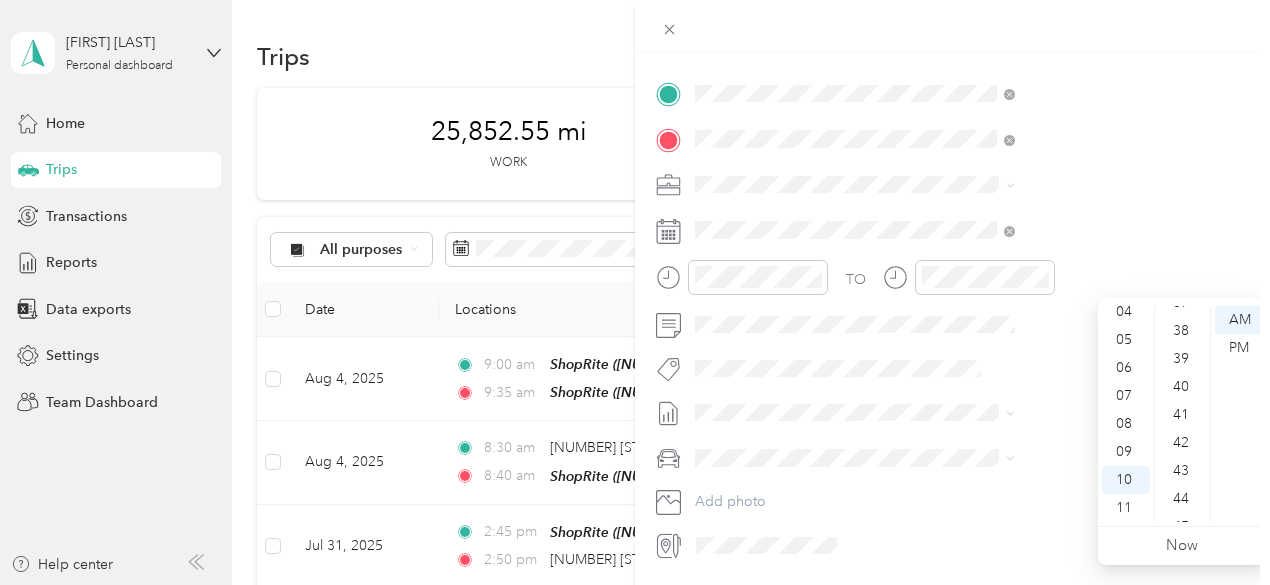 scroll, scrollTop: 1072, scrollLeft: 0, axis: vertical 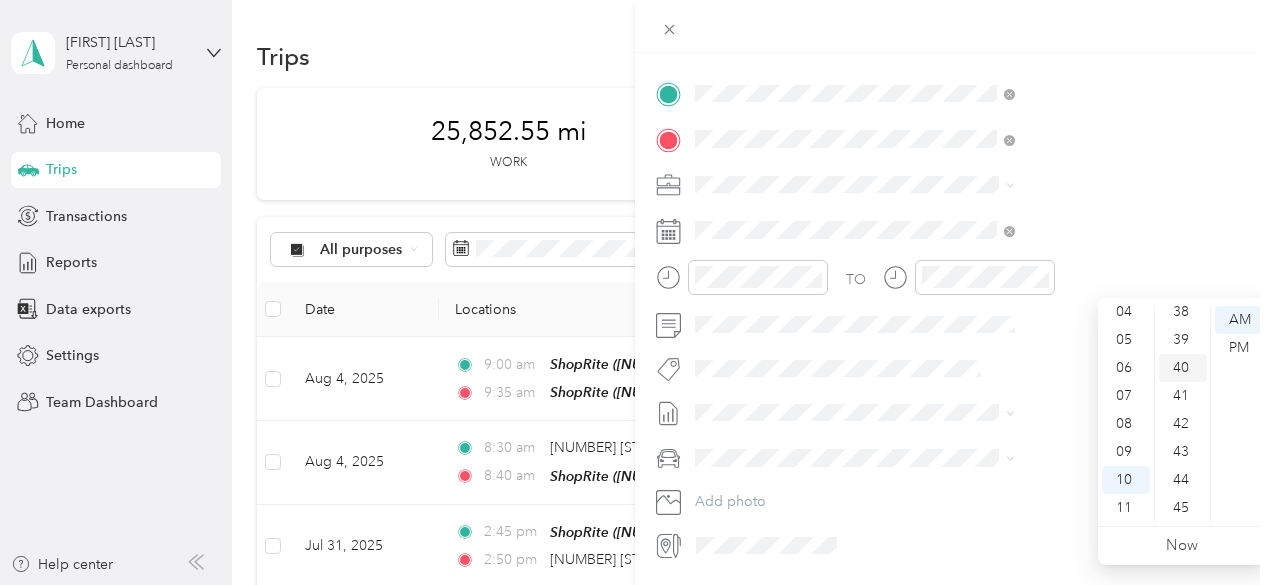 click on "40" at bounding box center (1183, 368) 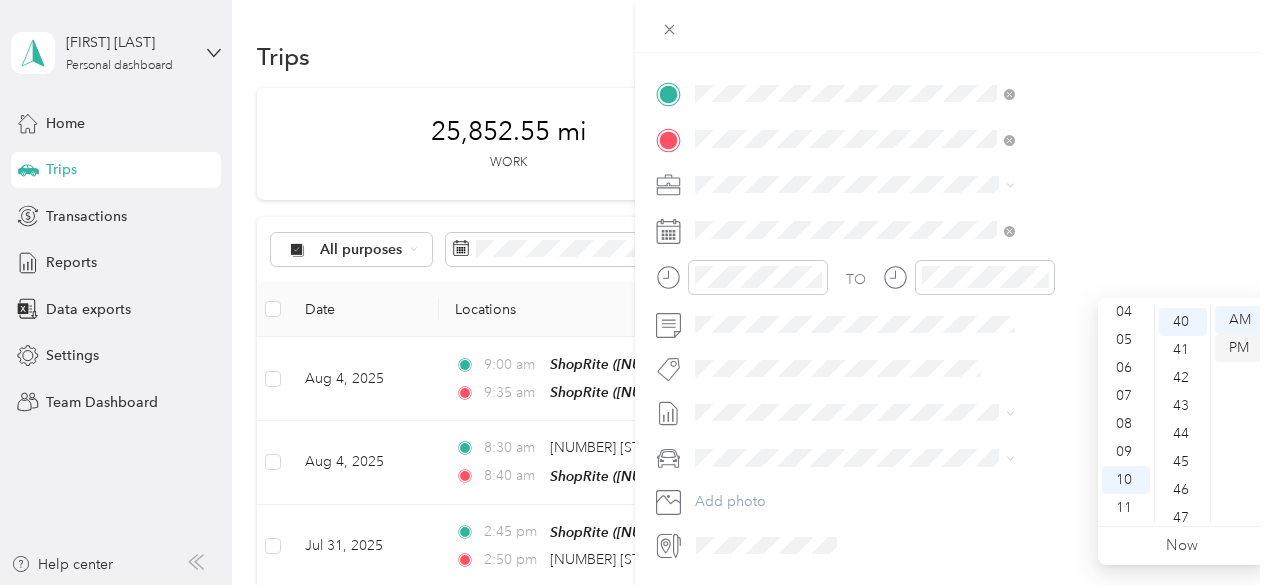 scroll, scrollTop: 1120, scrollLeft: 0, axis: vertical 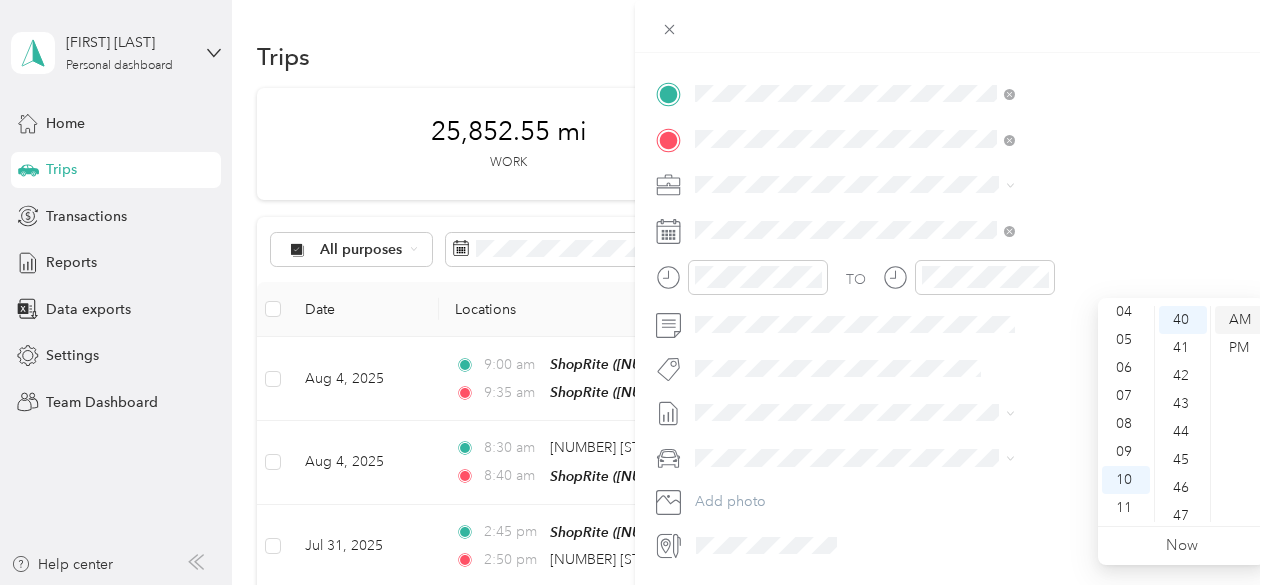 click on "AM" at bounding box center (1239, 320) 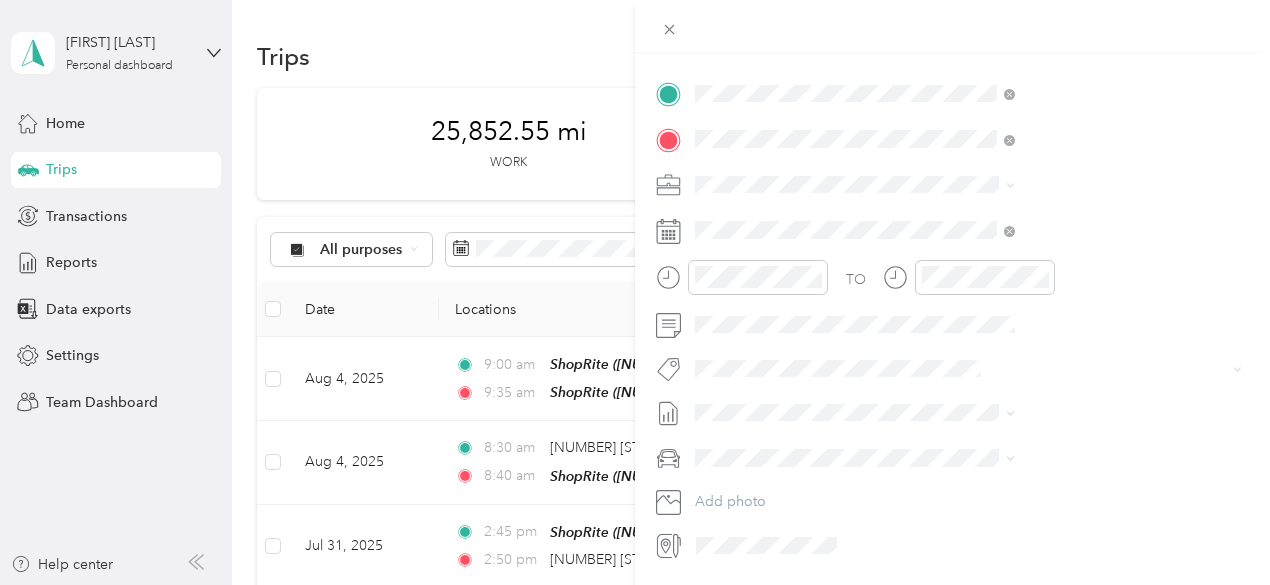 scroll, scrollTop: 0, scrollLeft: 0, axis: both 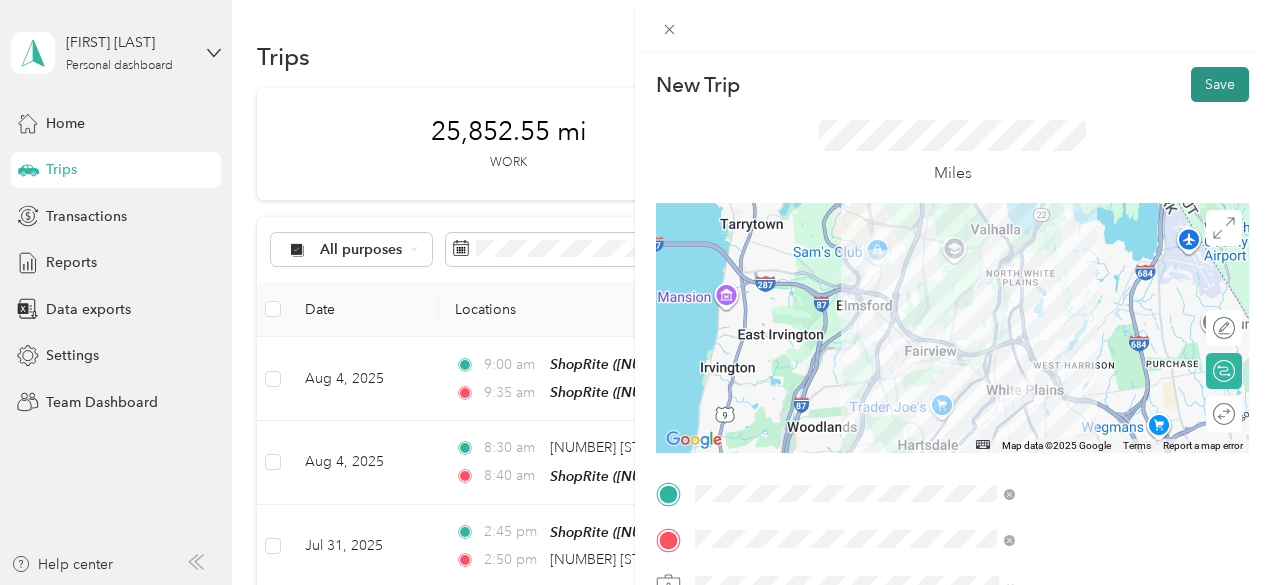 click on "Save" at bounding box center (1220, 84) 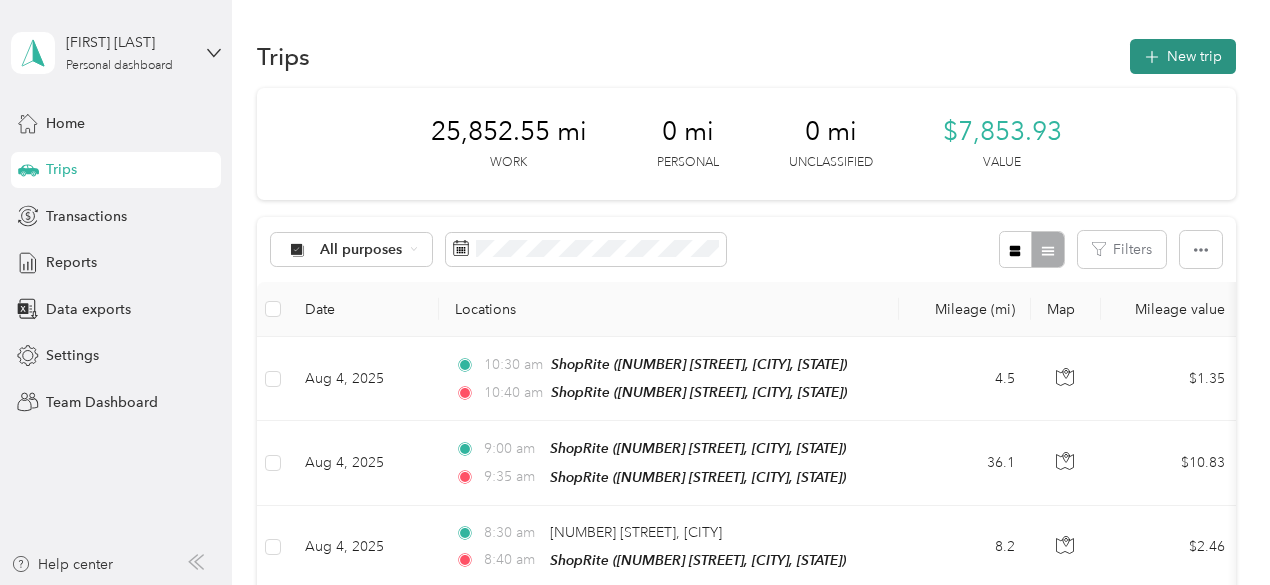 click on "New trip" at bounding box center (1183, 56) 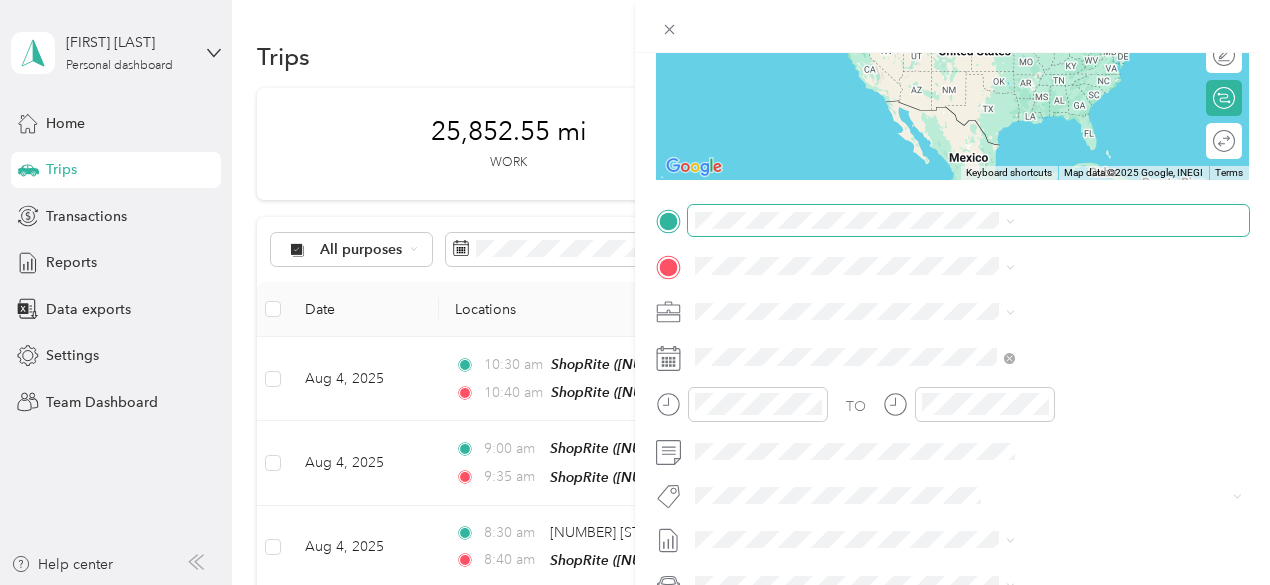 scroll, scrollTop: 300, scrollLeft: 0, axis: vertical 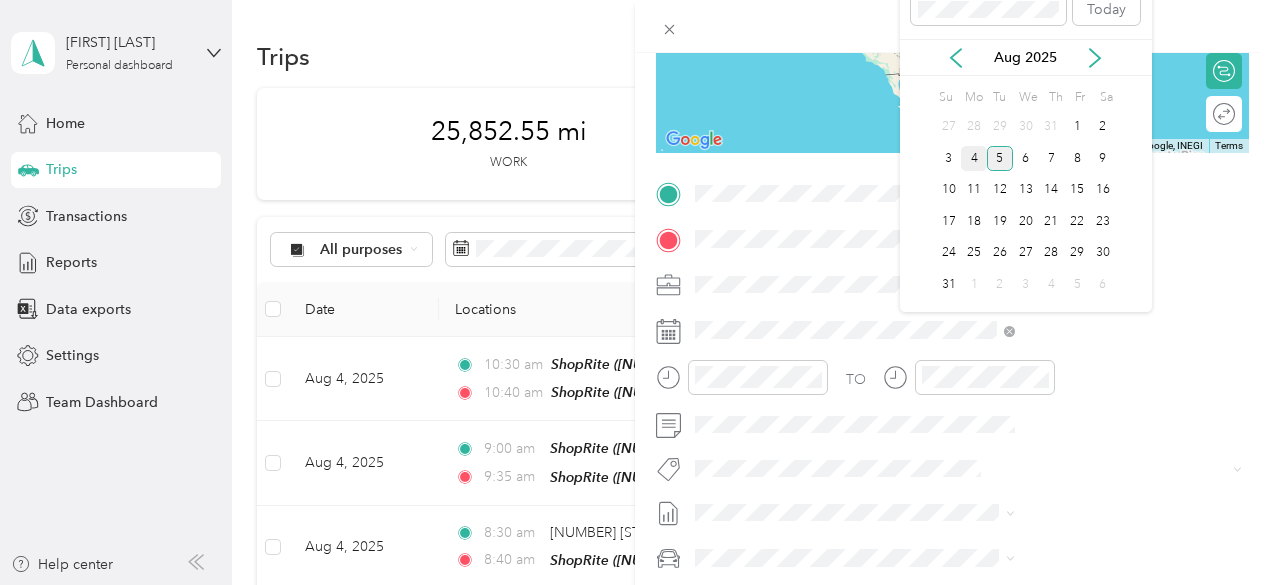 click on "4" at bounding box center [974, 158] 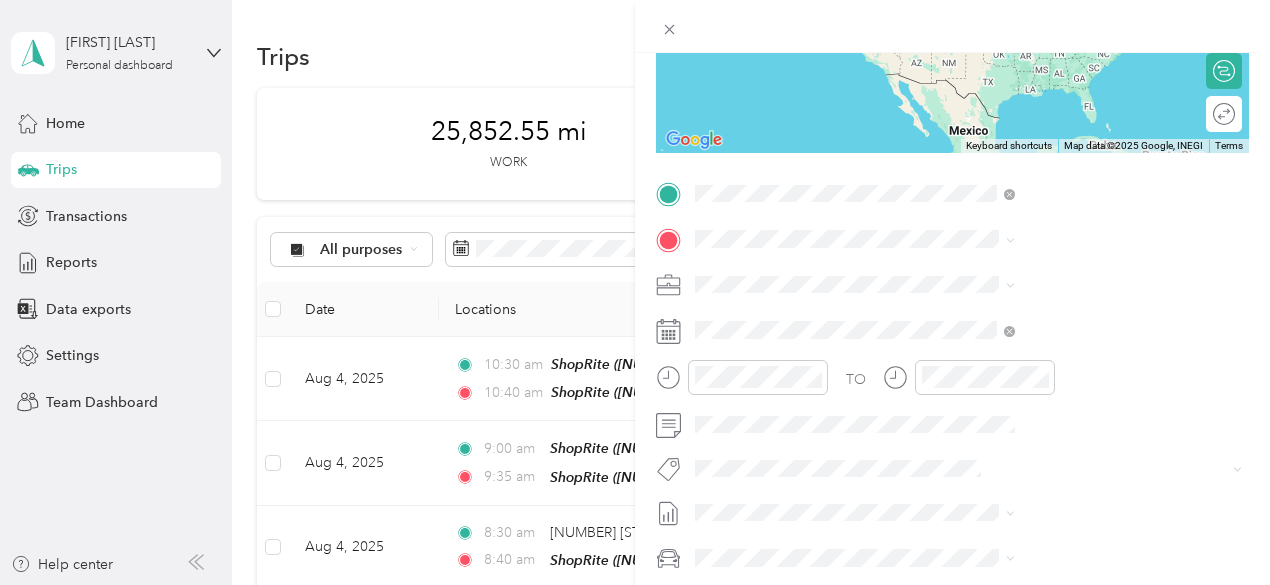 click on "[NUMBER] [STREET], [POSTAL_CODE], [CITY], [STATE], [COUNTRY]" at bounding box center (1067, 313) 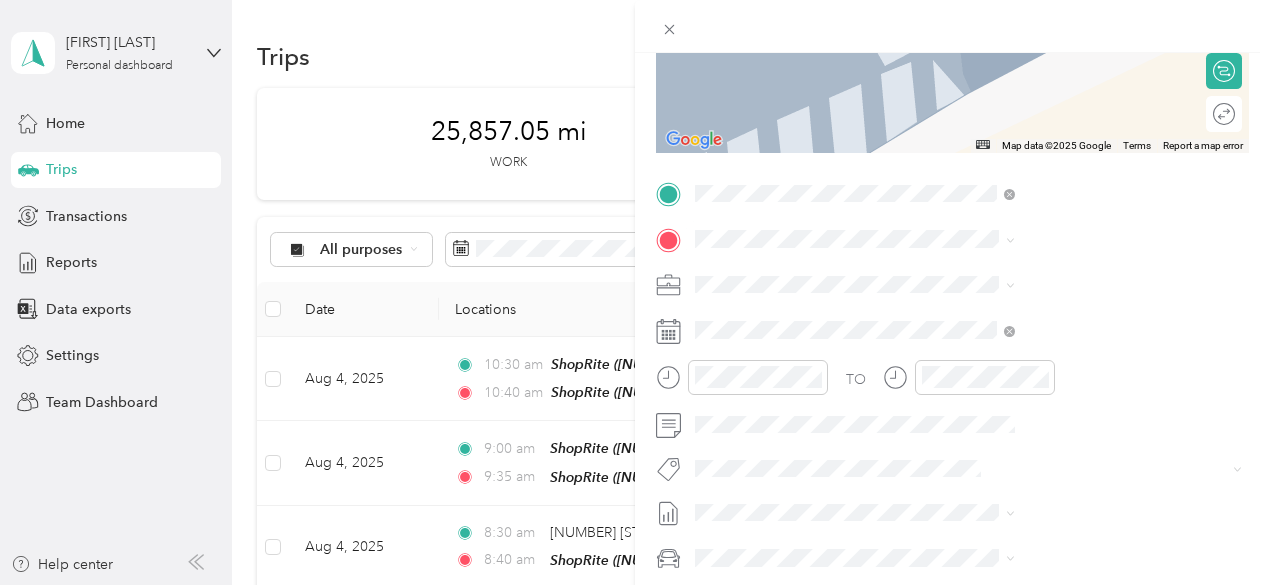 click on "[NUMBER] [STREET], [POSTAL_CODE], [CITY], [STATE], [COUNTRY]" at bounding box center (1067, 351) 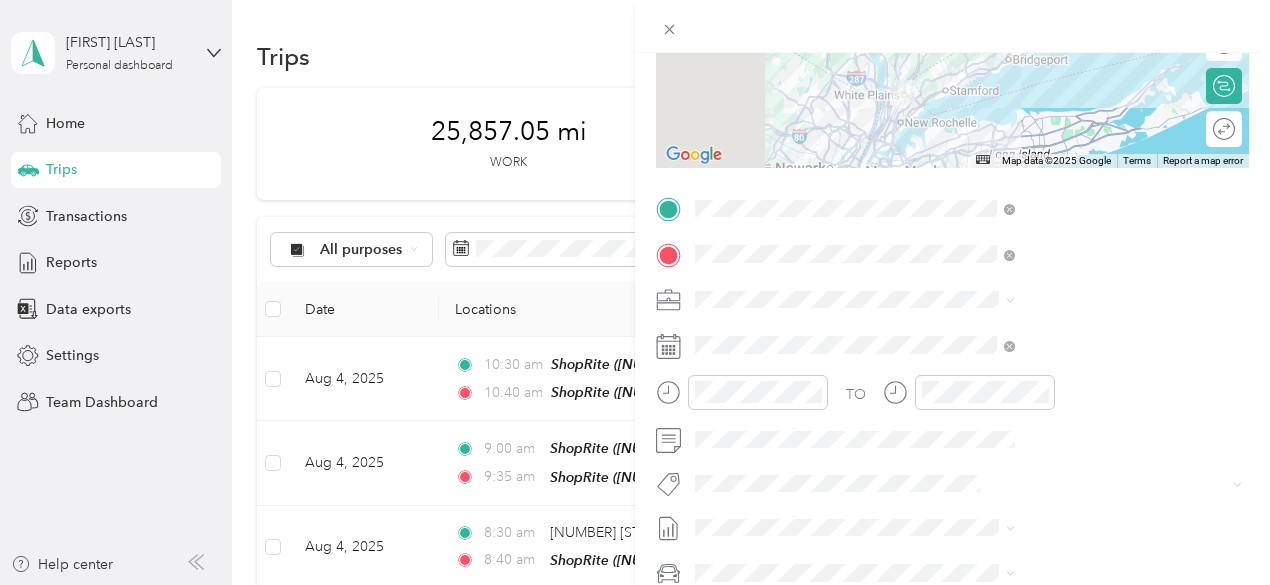 scroll, scrollTop: 300, scrollLeft: 0, axis: vertical 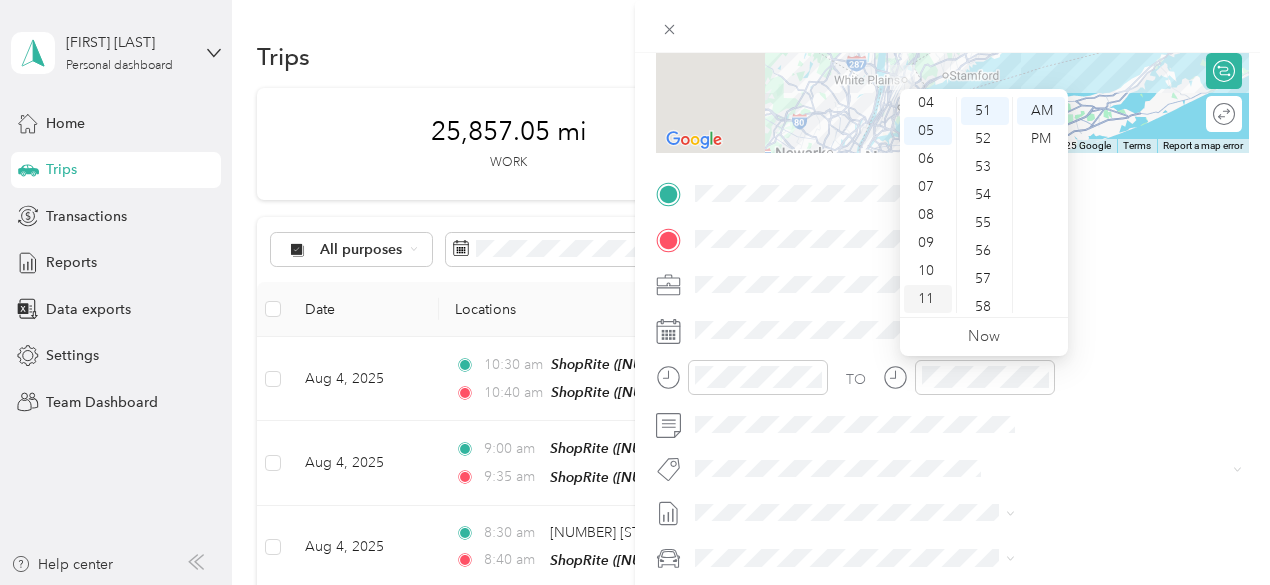 click on "11" at bounding box center [928, 299] 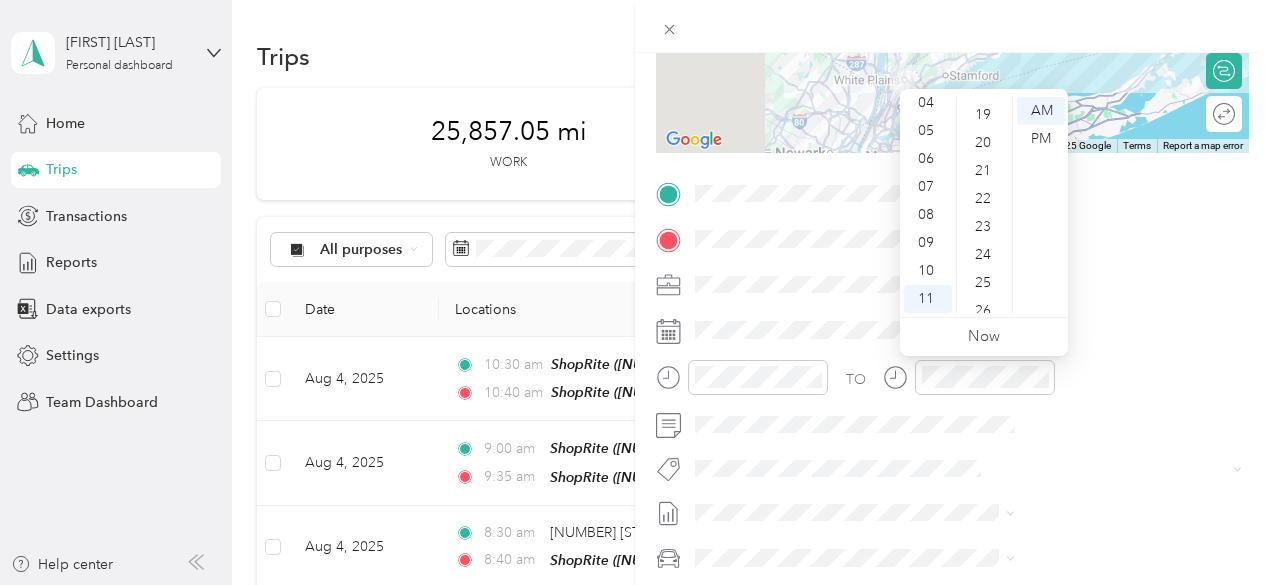 scroll, scrollTop: 428, scrollLeft: 0, axis: vertical 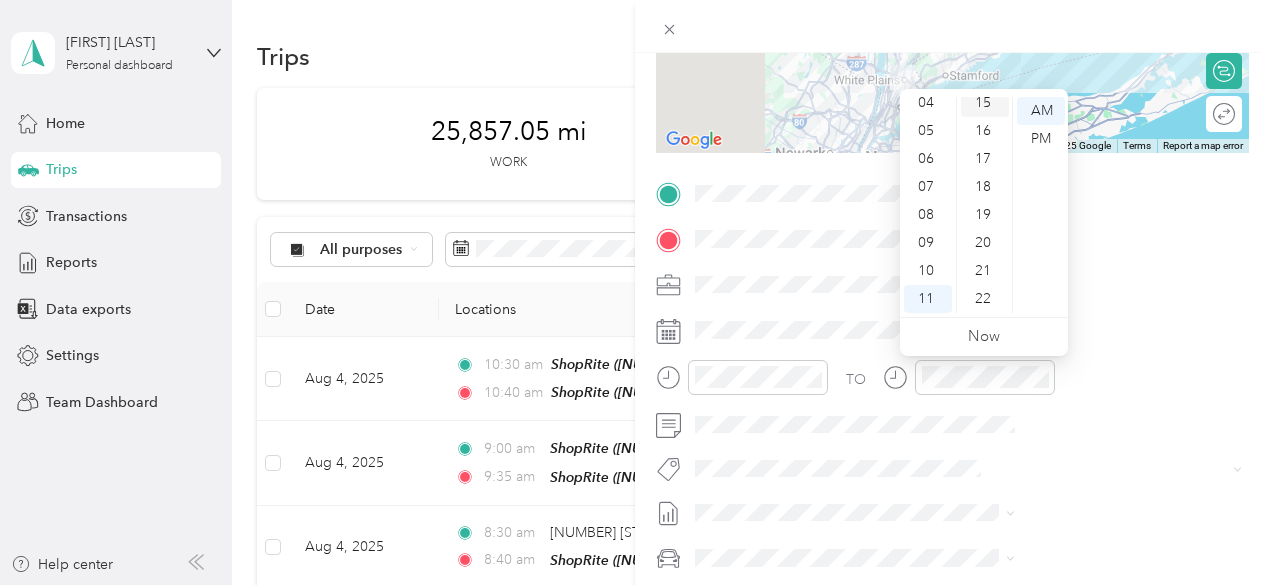 click on "15" at bounding box center (985, 103) 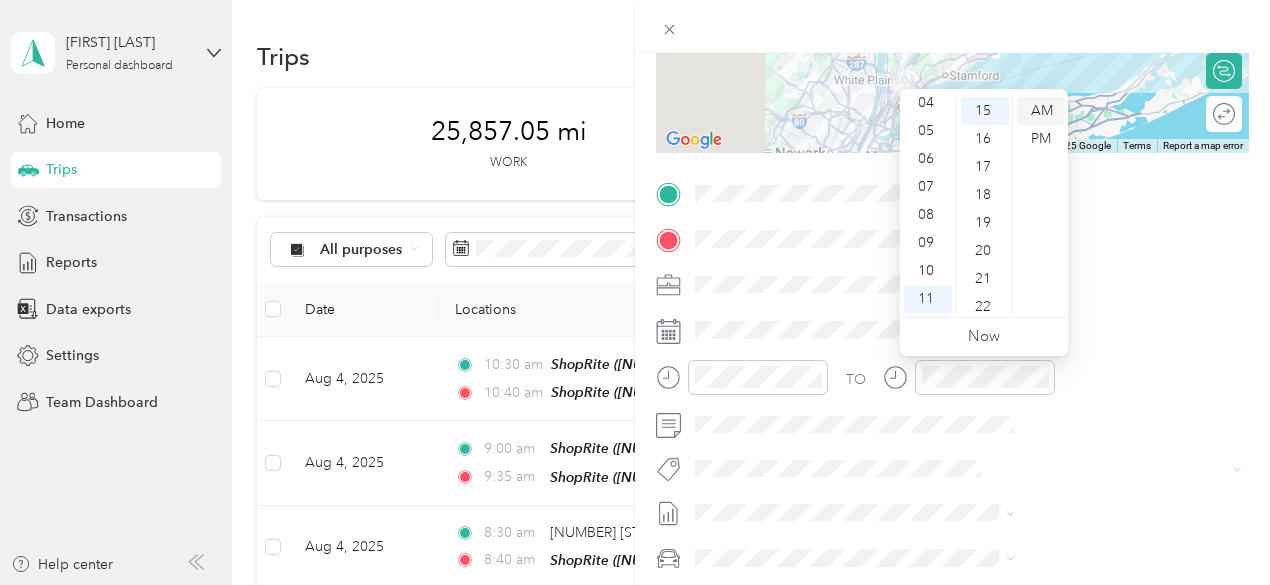 click on "AM" at bounding box center [1041, 111] 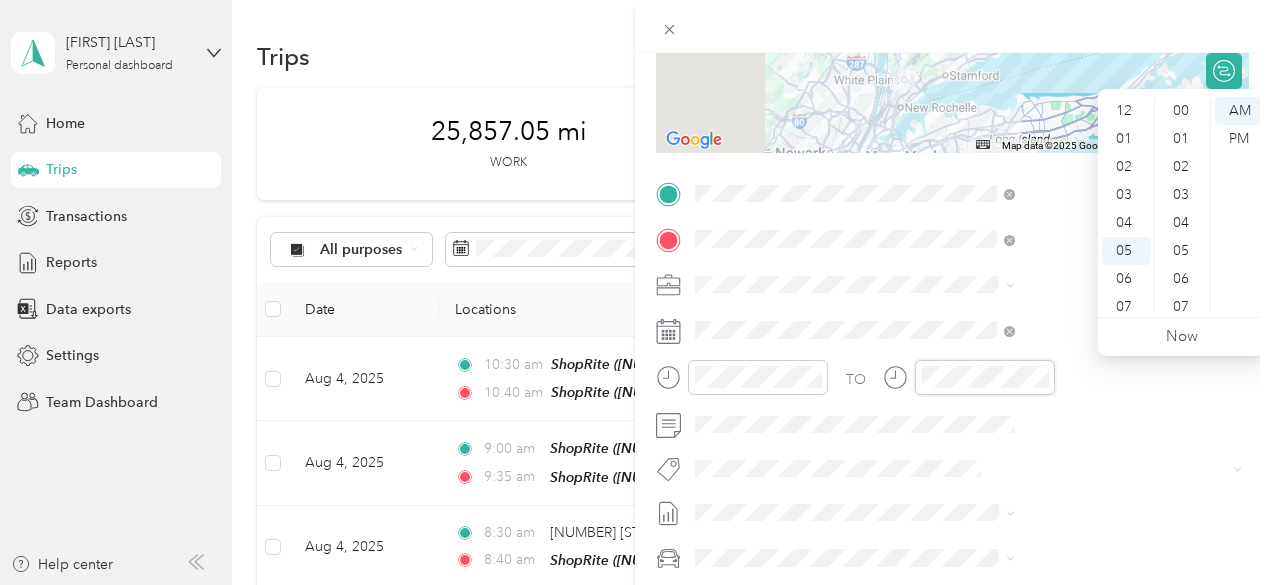 scroll, scrollTop: 1428, scrollLeft: 0, axis: vertical 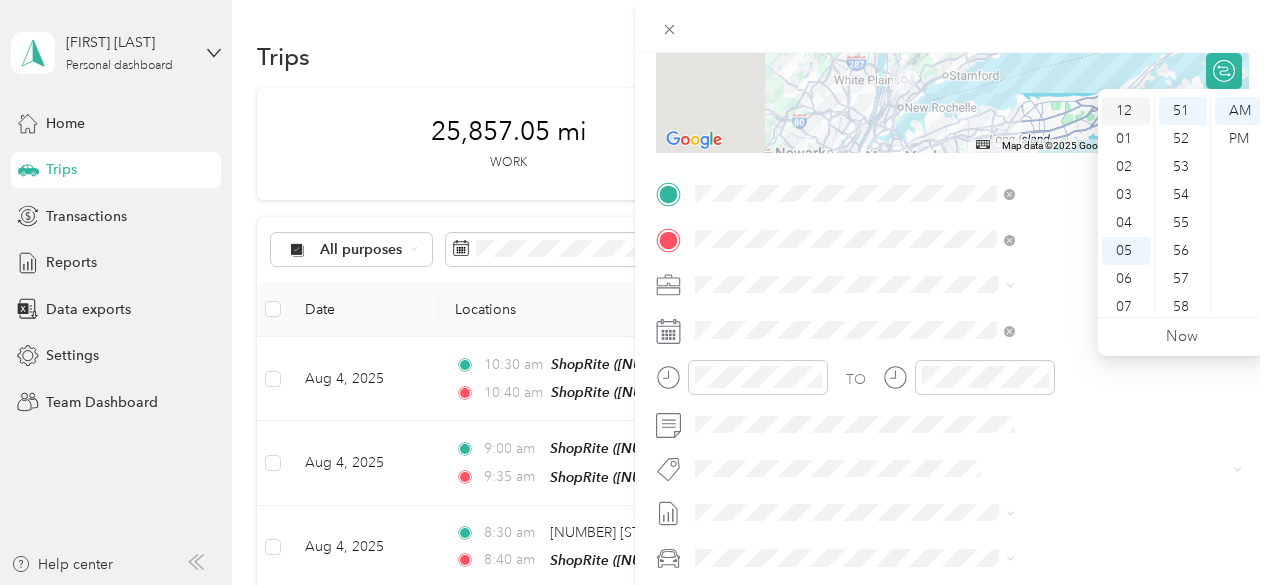 click on "12" at bounding box center (1126, 111) 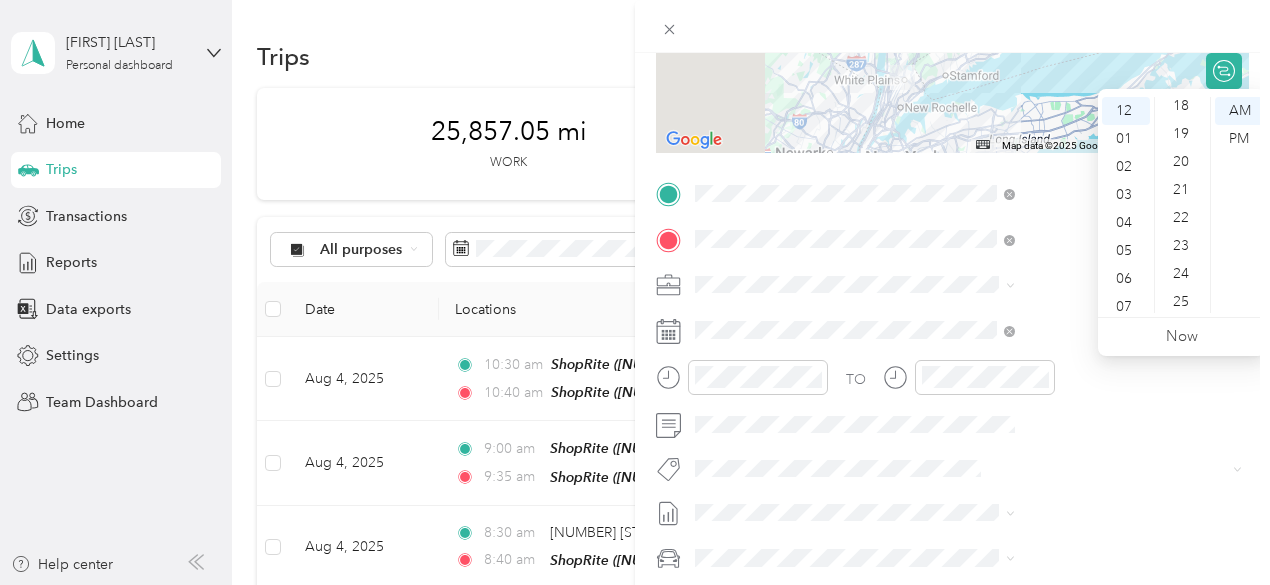 scroll, scrollTop: 464, scrollLeft: 0, axis: vertical 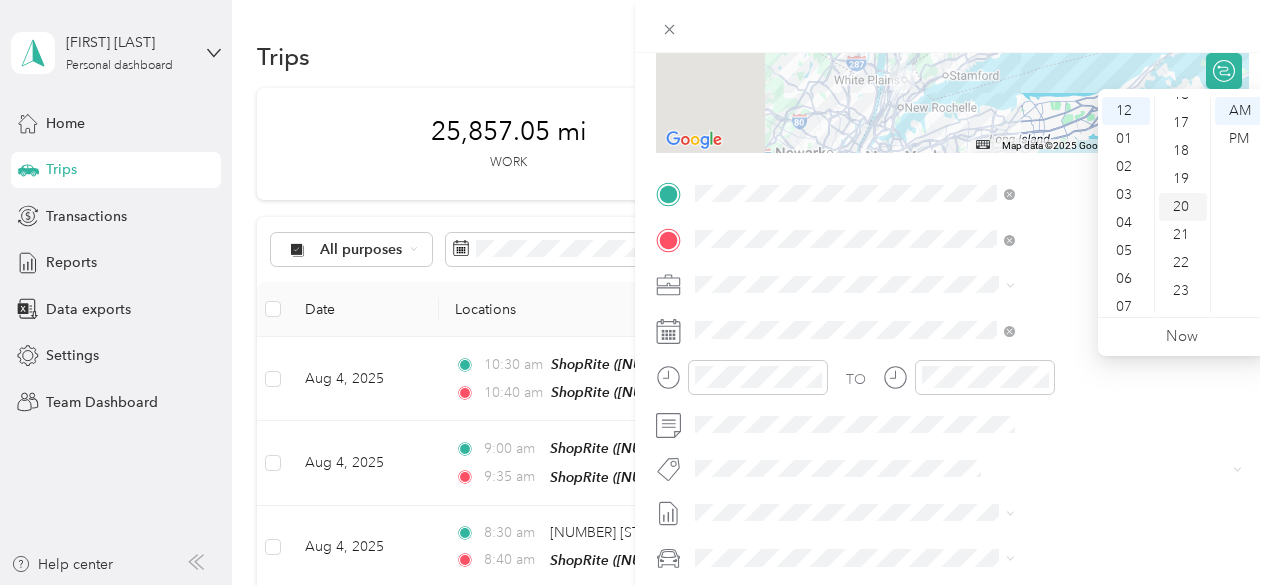 click on "20" at bounding box center (1183, 207) 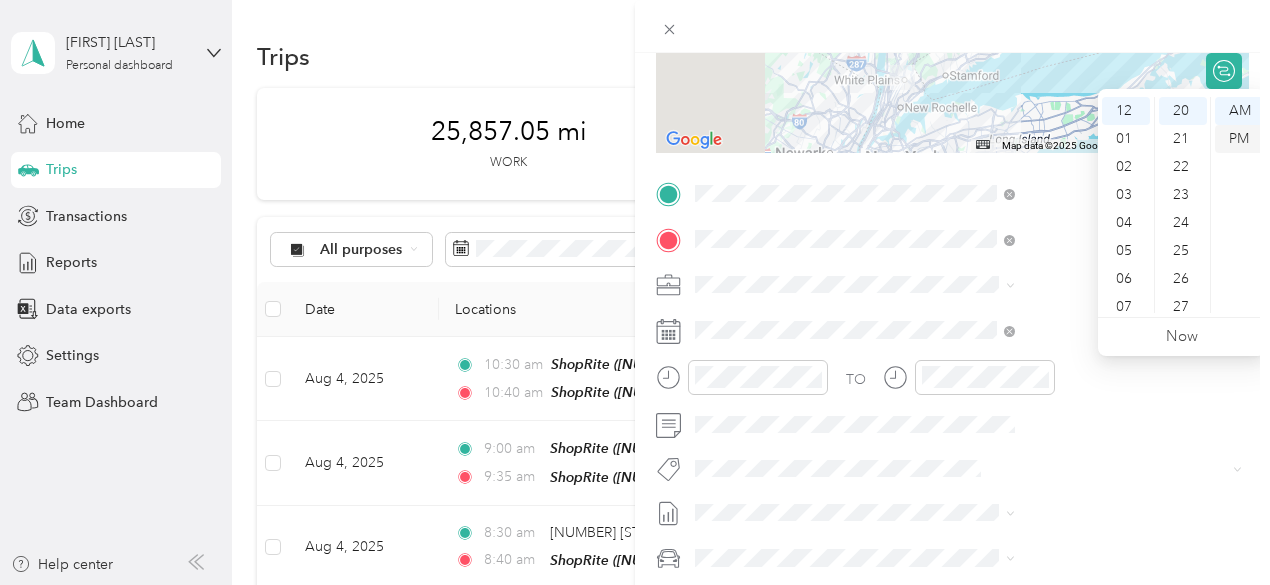 click on "PM" at bounding box center (1239, 139) 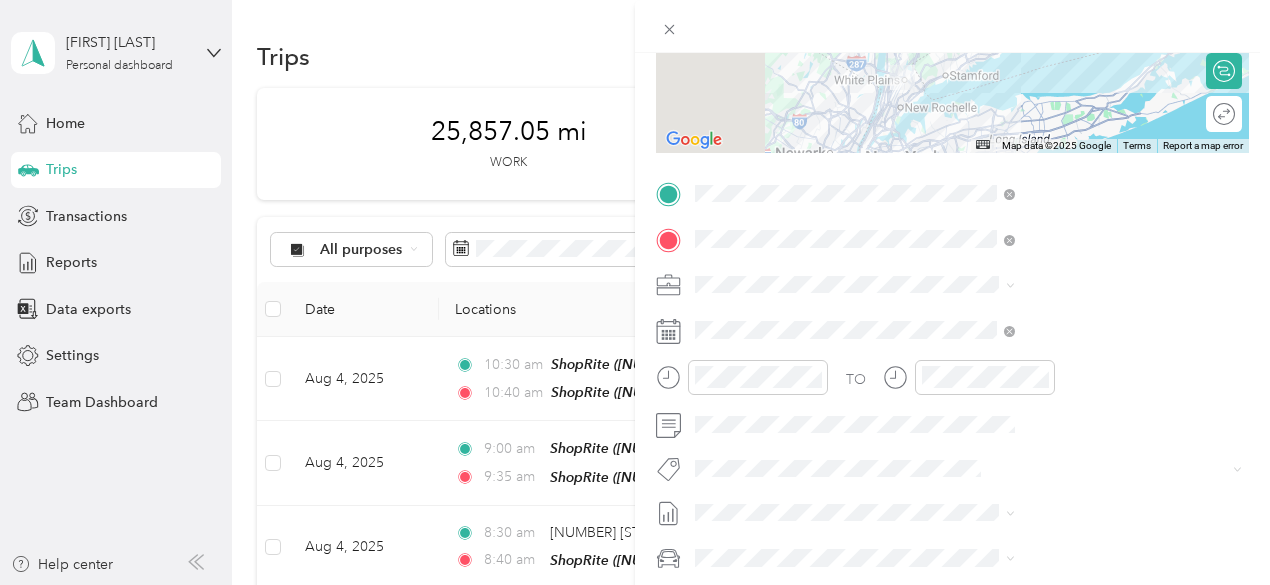 click at bounding box center (952, 26) 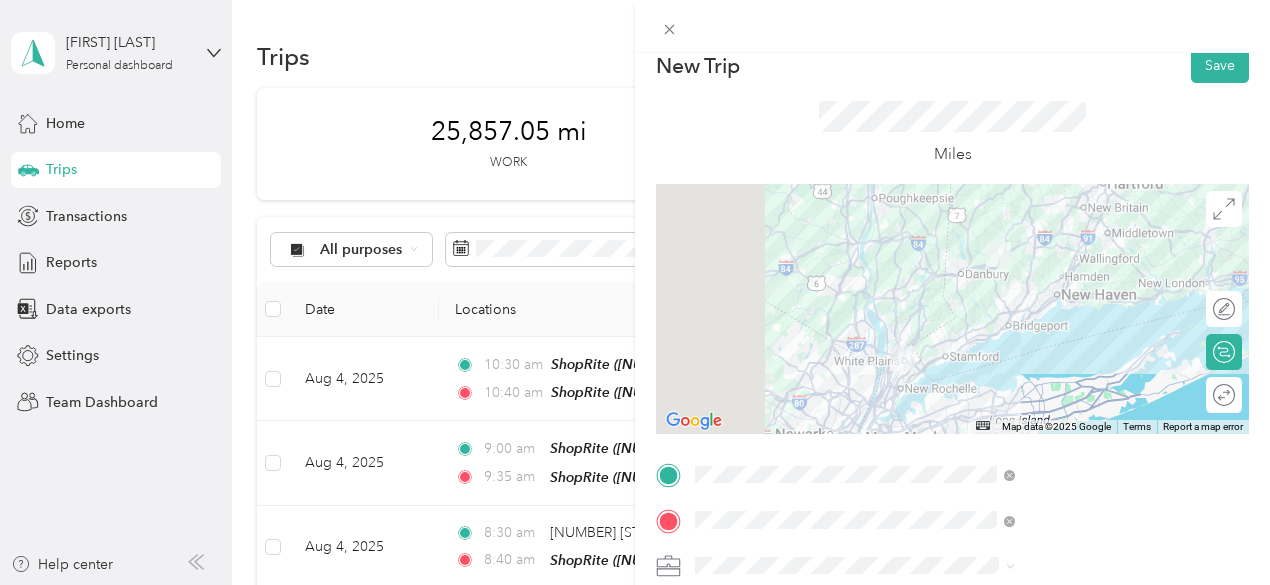 scroll, scrollTop: 0, scrollLeft: 0, axis: both 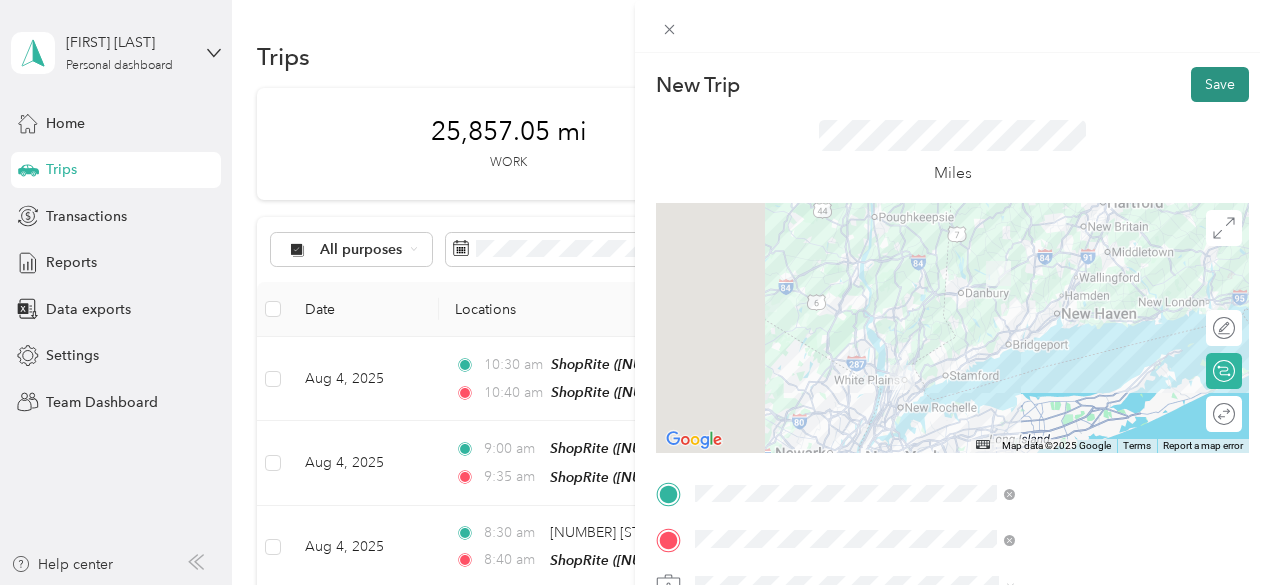 click on "Save" at bounding box center [1220, 84] 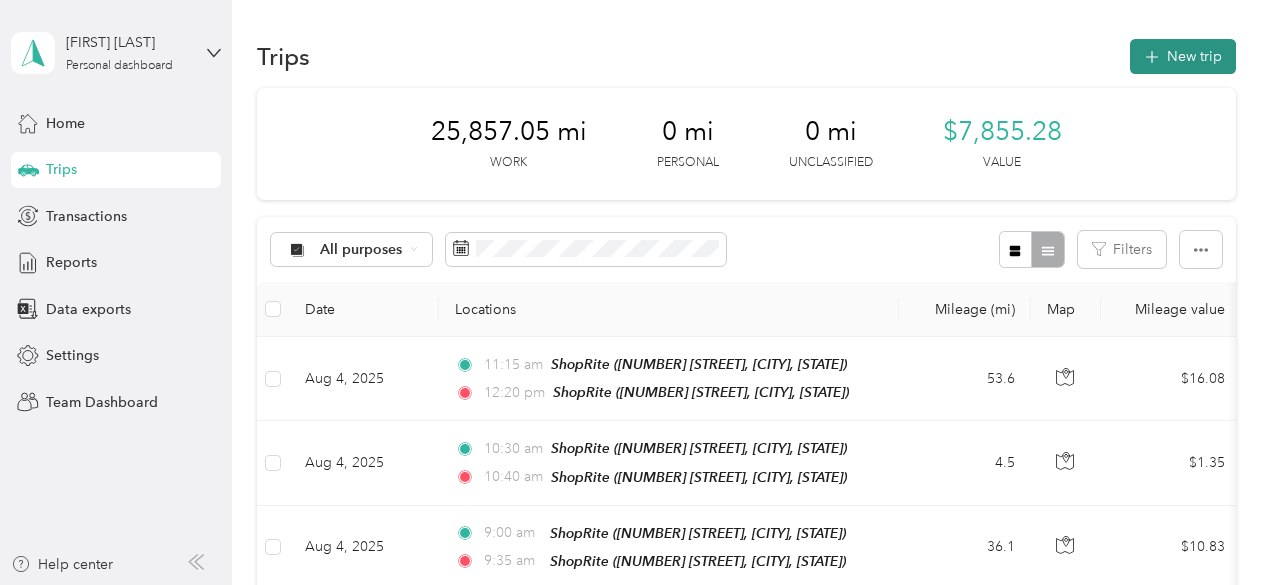 click on "New trip" at bounding box center [1183, 56] 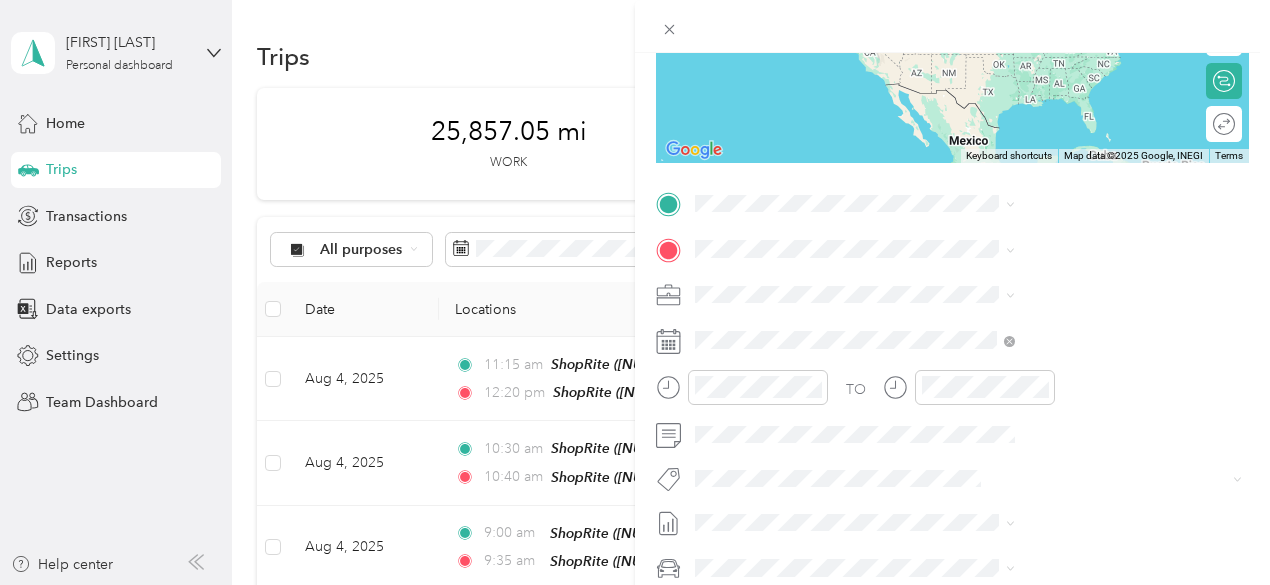 scroll, scrollTop: 300, scrollLeft: 0, axis: vertical 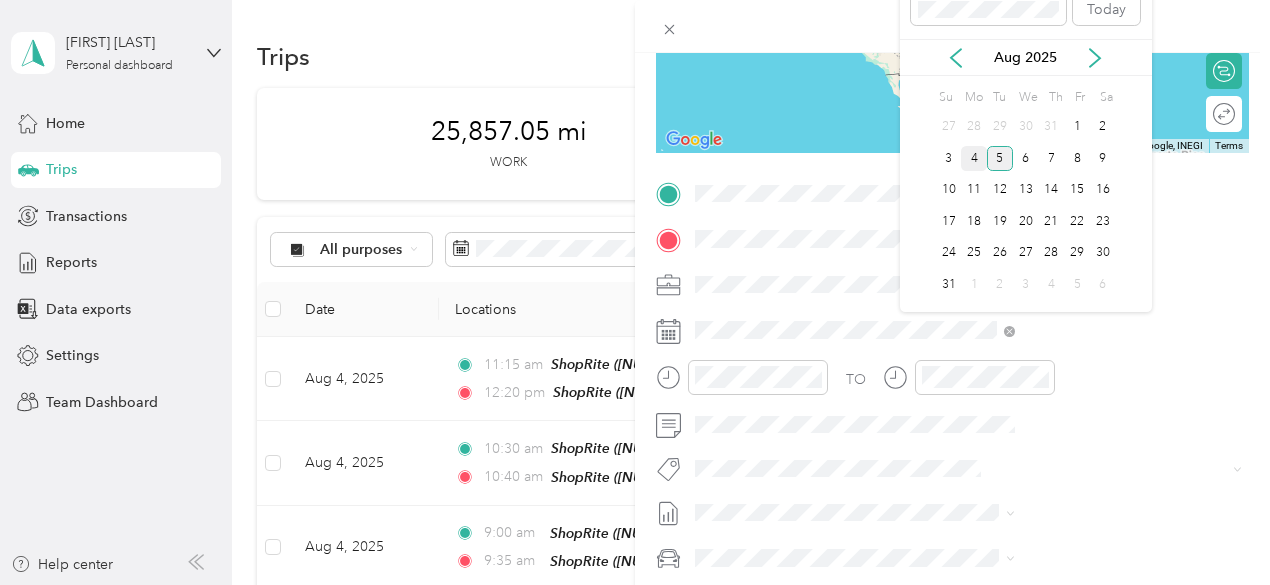 click on "4" at bounding box center [974, 158] 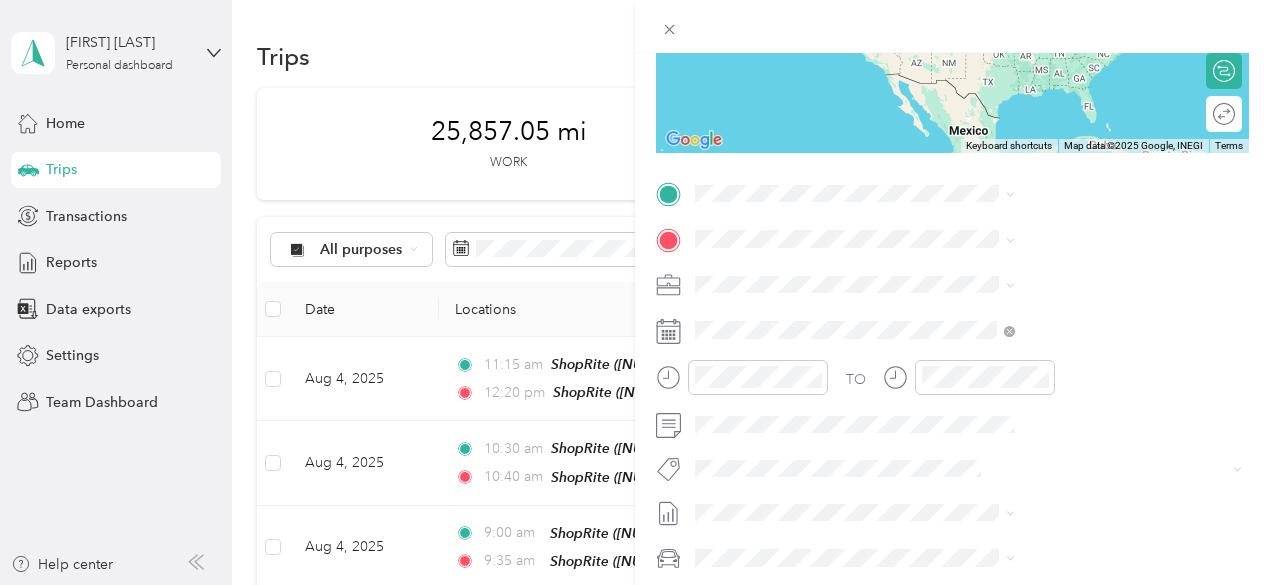 click on "TEAM ShopRite [NUMBER] [STREET], [POSTAL_CODE], [CITY], [STATE], [COUNTRY]" at bounding box center [1081, 291] 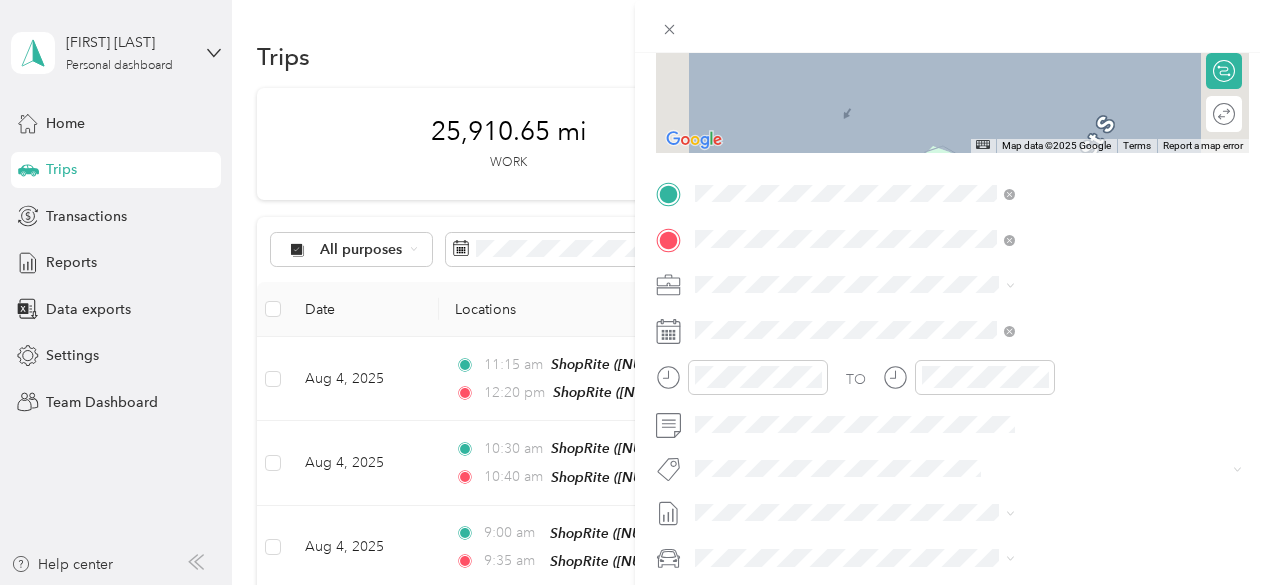 click on "TEAM ShopRite [NUMBER] [STREET], [POSTAL_CODE], [CITY], [STATE], [COUNTRY]" at bounding box center [1081, 344] 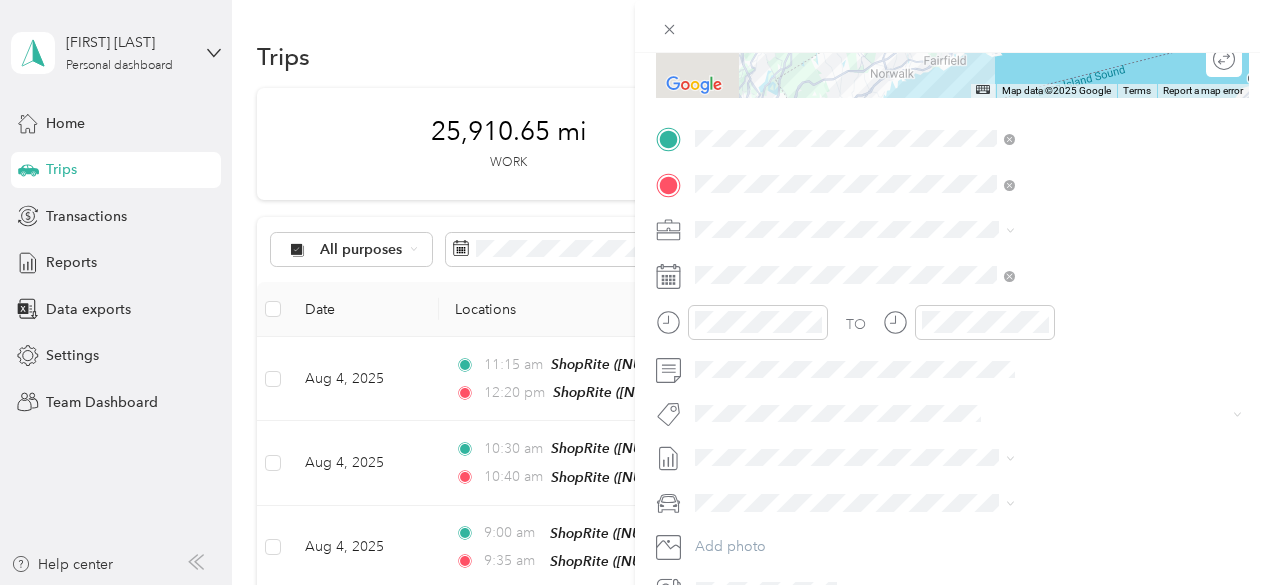 scroll, scrollTop: 400, scrollLeft: 0, axis: vertical 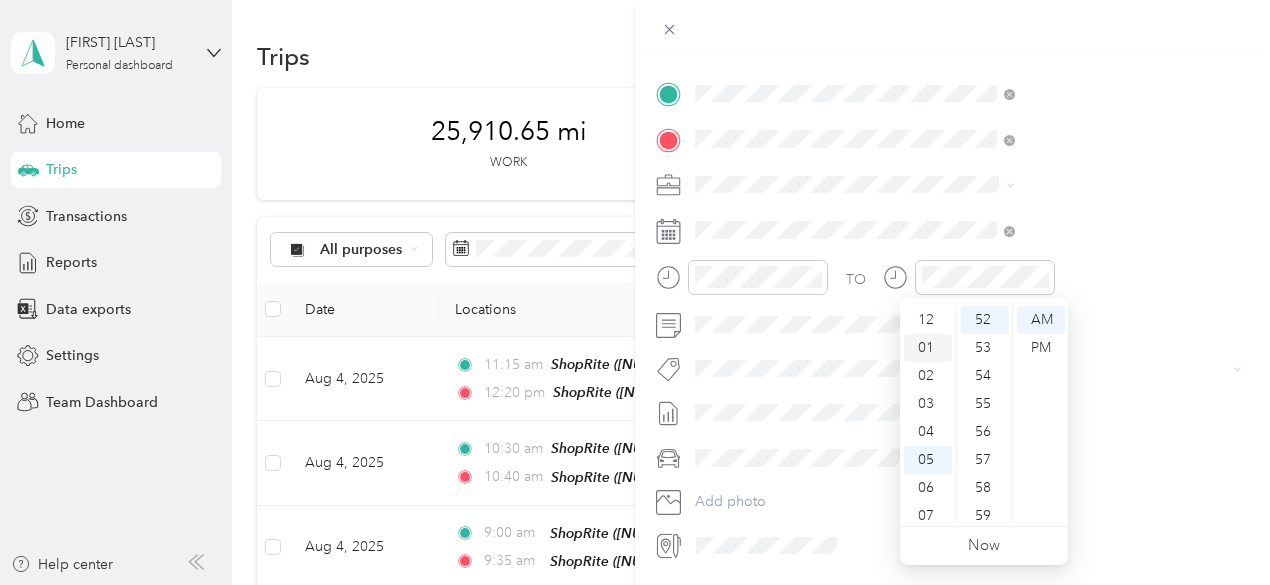 click on "01" at bounding box center (928, 348) 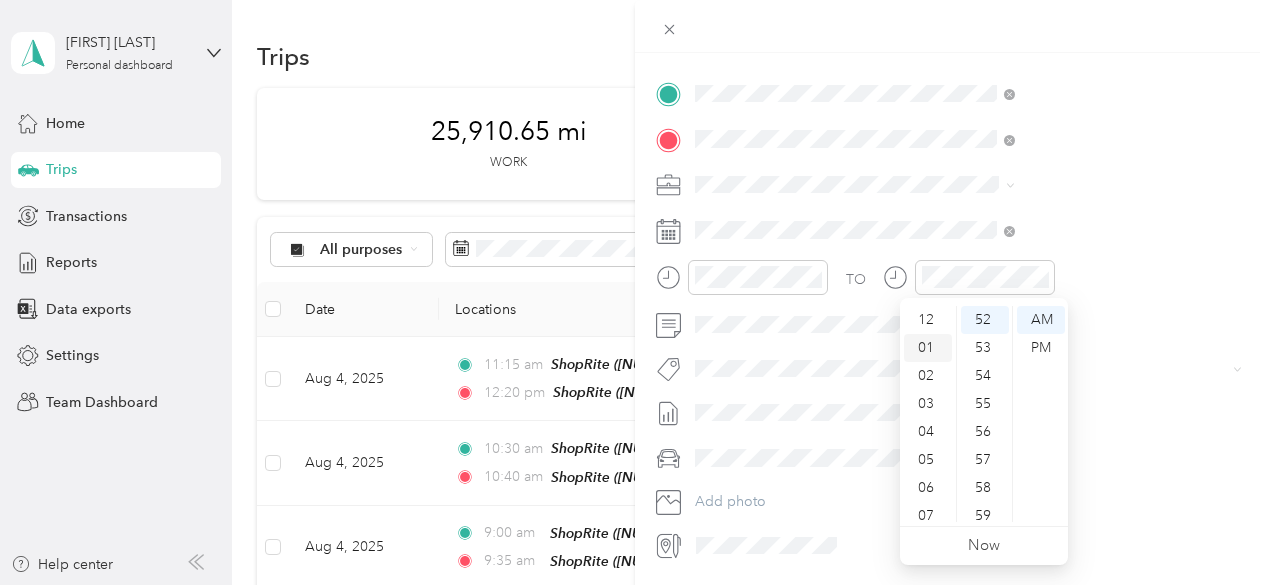scroll, scrollTop: 28, scrollLeft: 0, axis: vertical 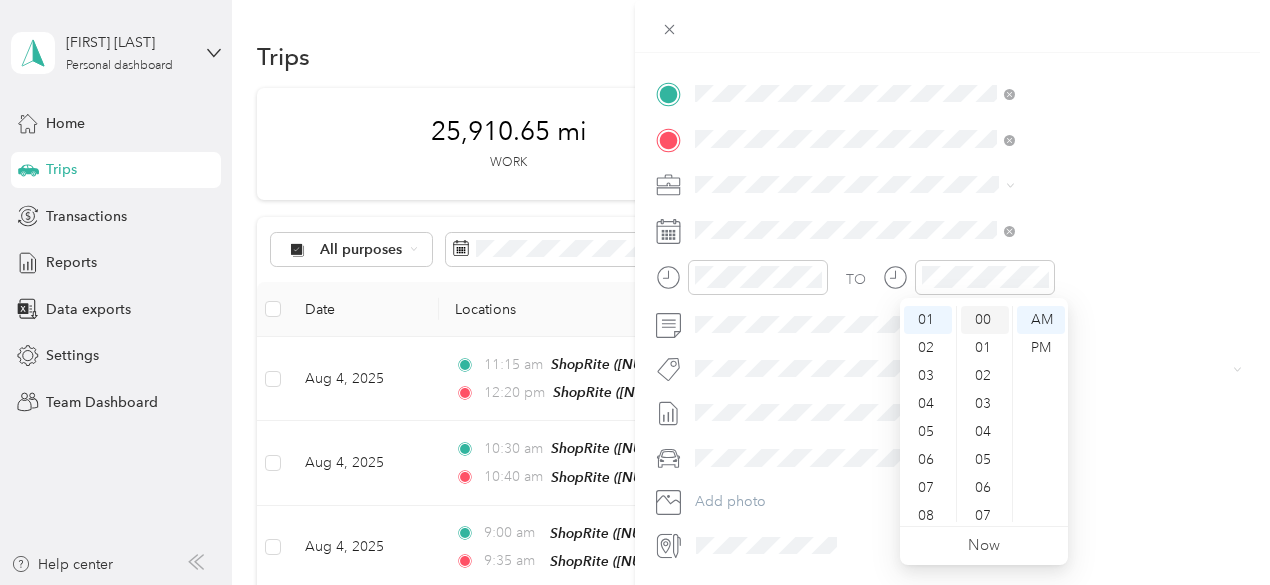 click on "00" at bounding box center [985, 320] 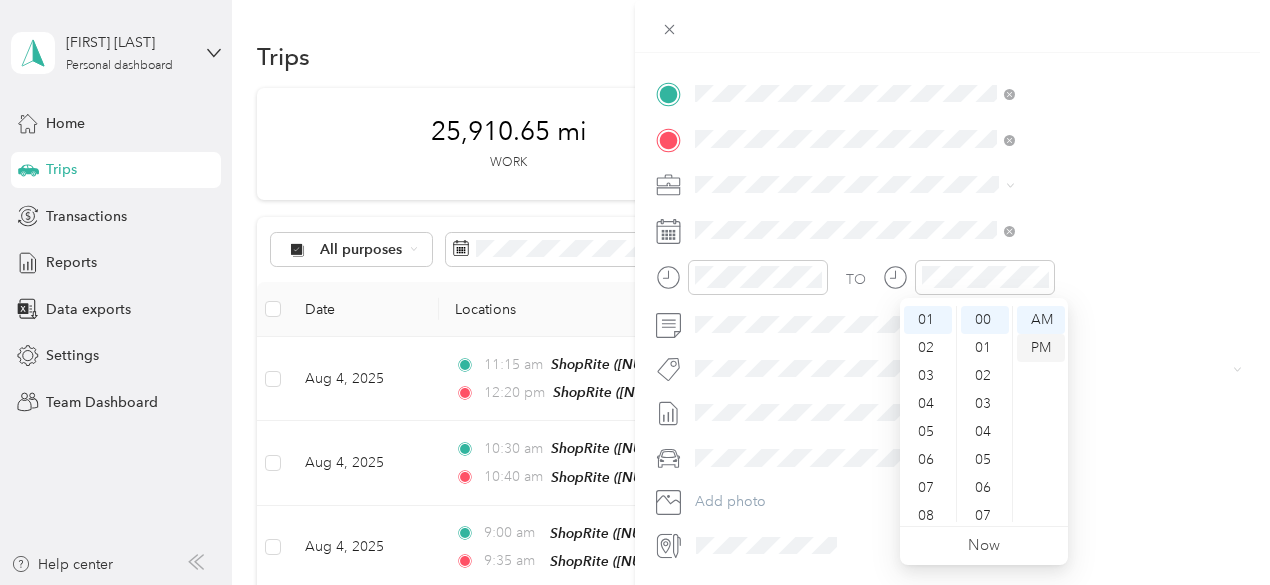 click on "PM" at bounding box center (1041, 348) 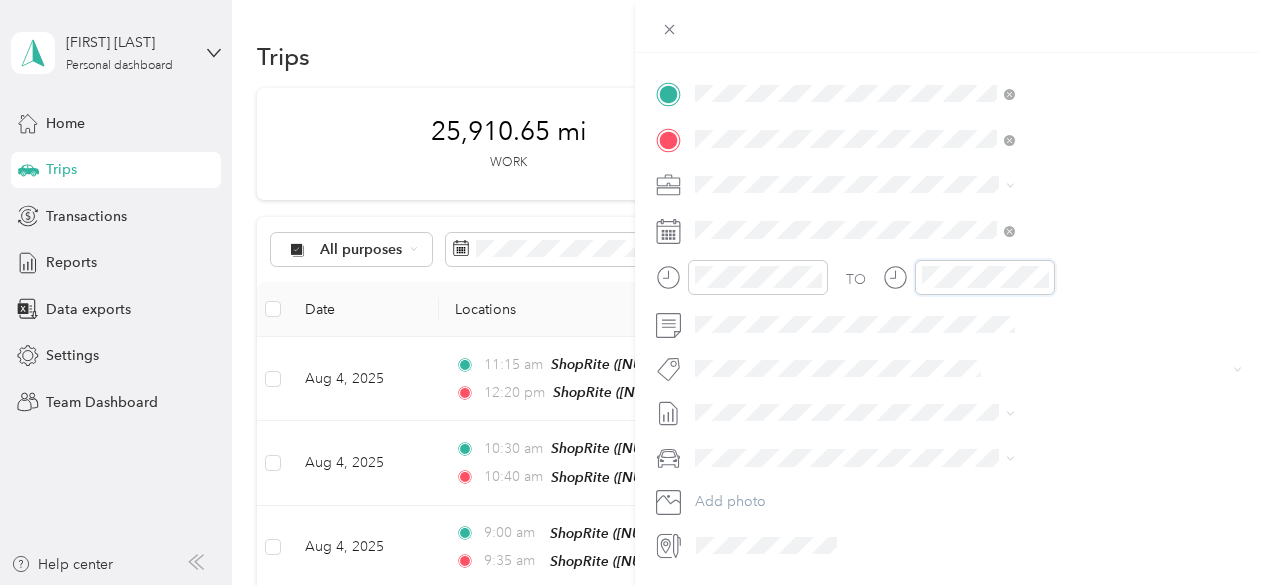 scroll, scrollTop: 120, scrollLeft: 0, axis: vertical 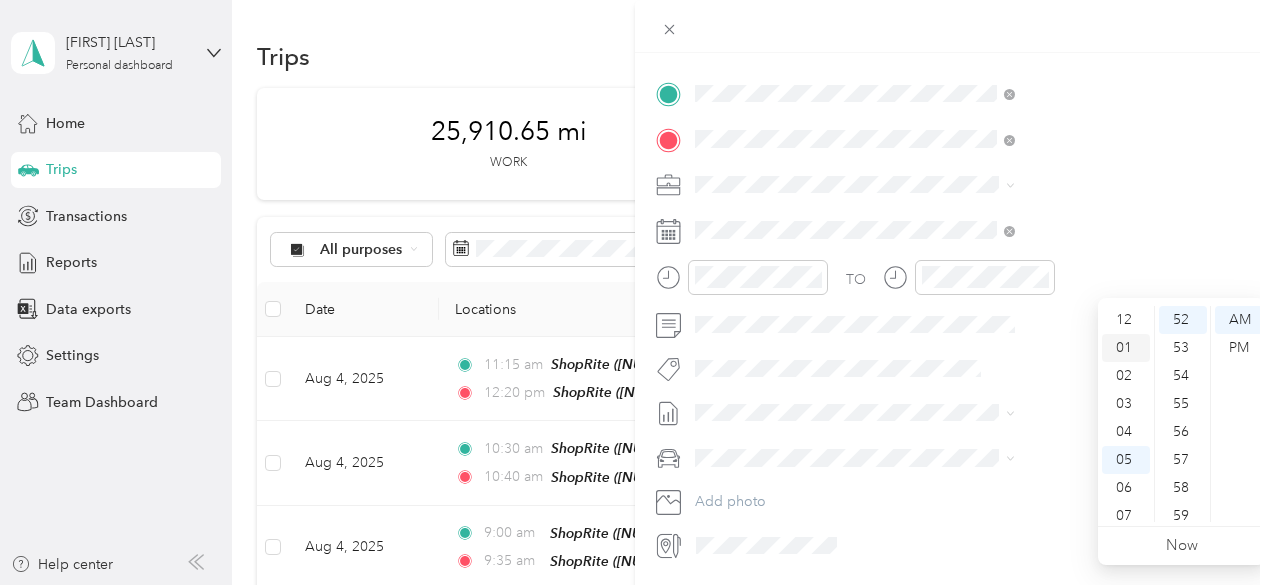 click on "01" at bounding box center [1126, 348] 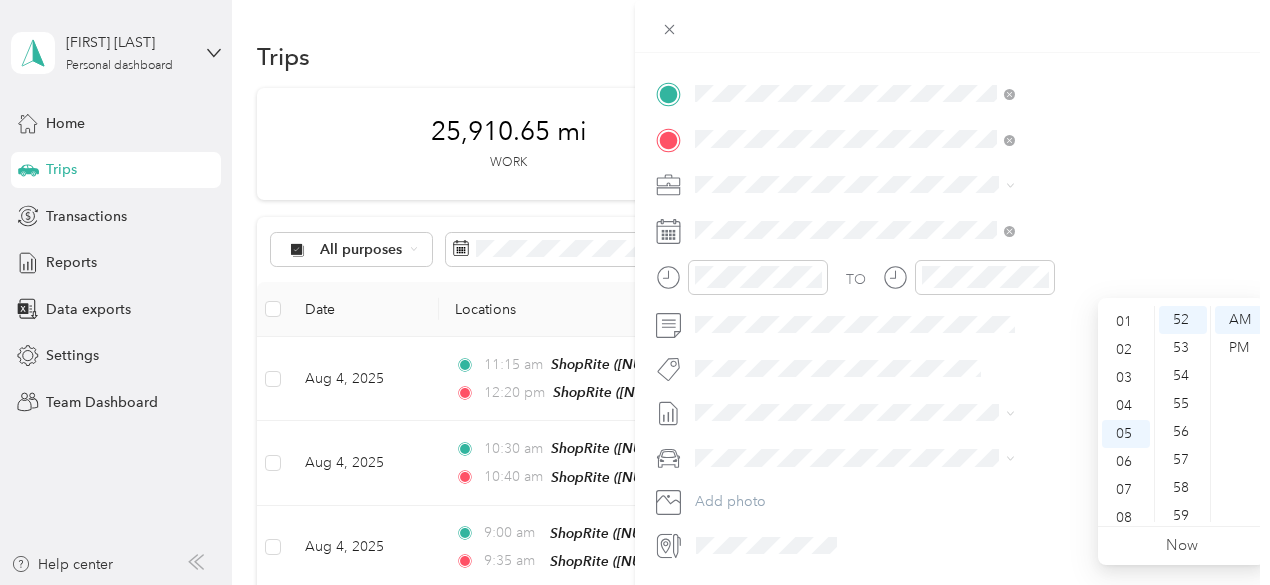 scroll, scrollTop: 28, scrollLeft: 0, axis: vertical 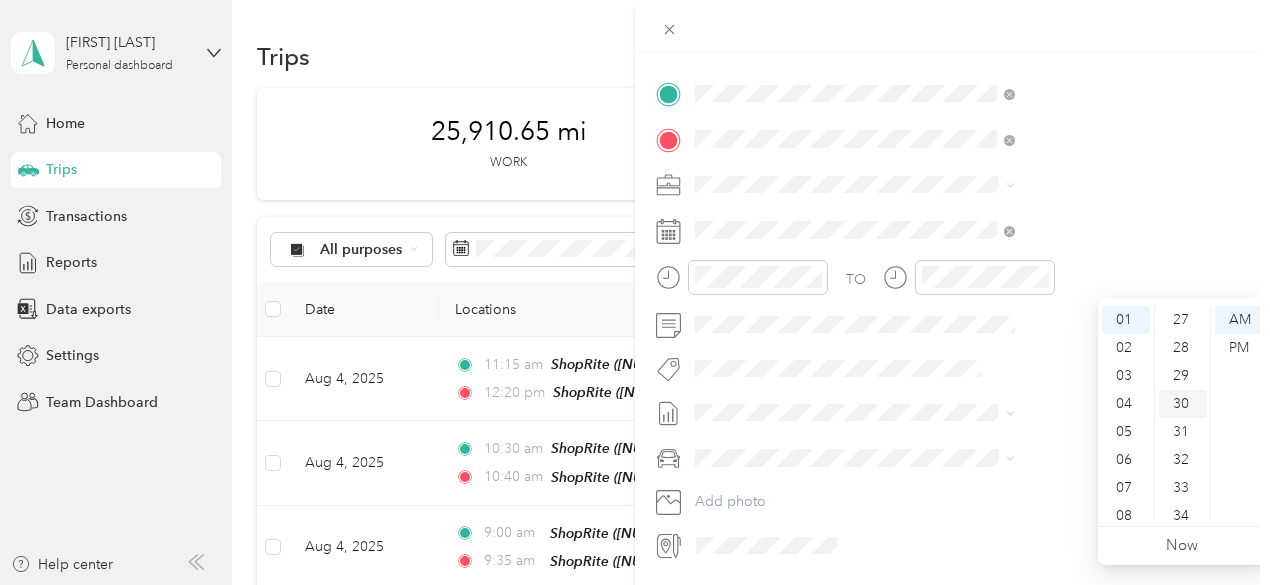 click on "30" at bounding box center [1183, 404] 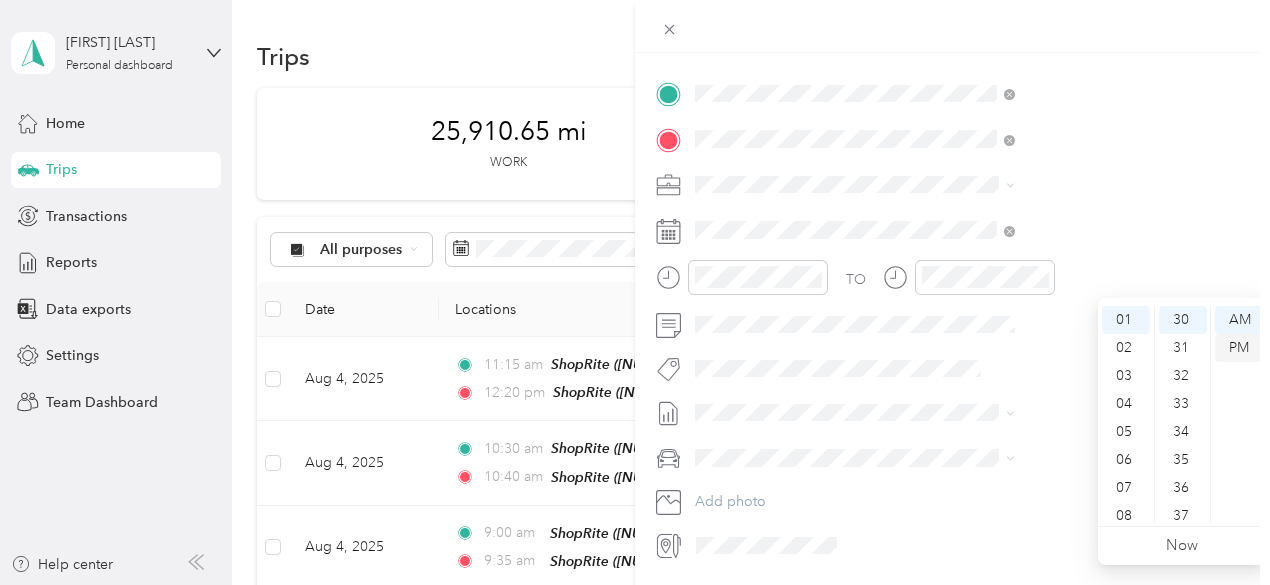 click on "PM" at bounding box center [1239, 348] 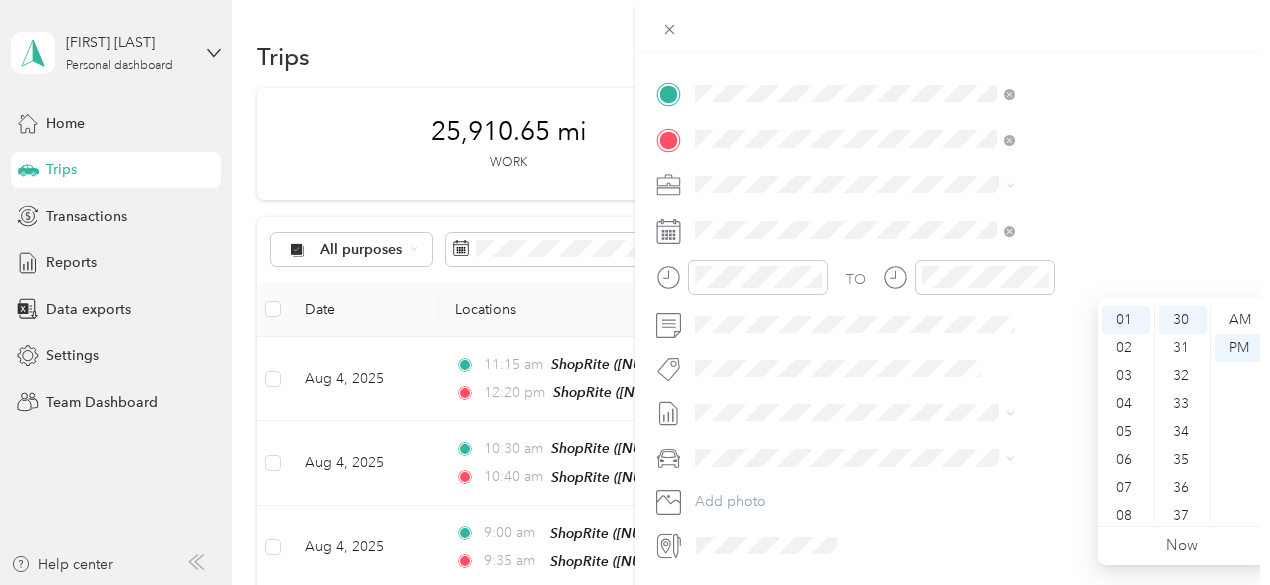 scroll, scrollTop: 0, scrollLeft: 0, axis: both 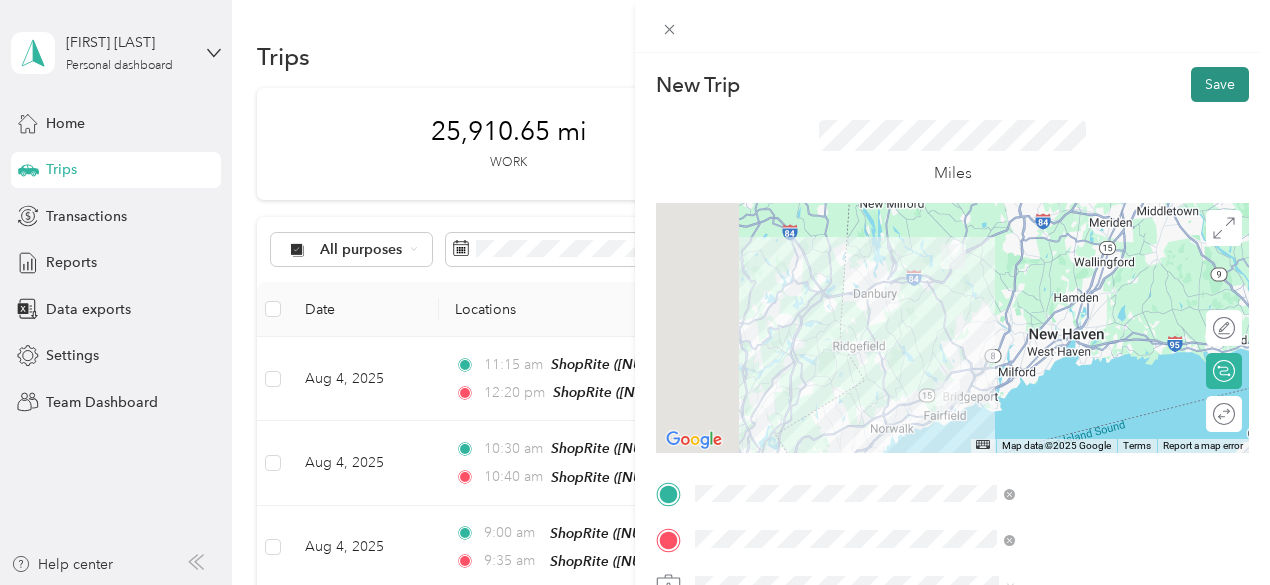 click on "Save" at bounding box center [1220, 84] 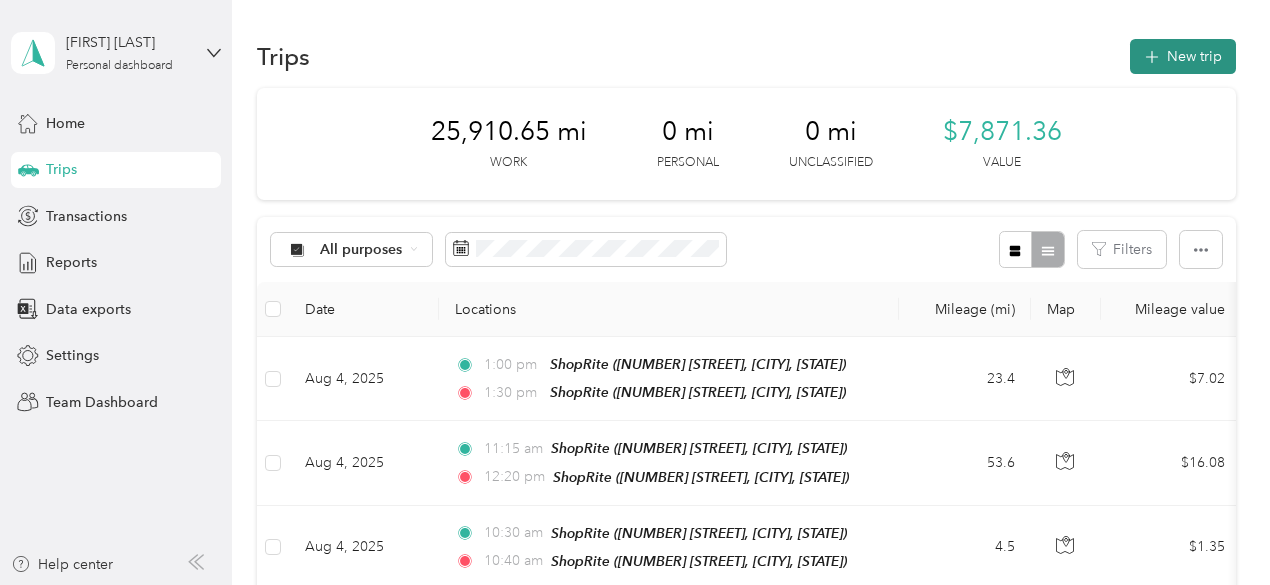 click on "New trip" at bounding box center (1183, 56) 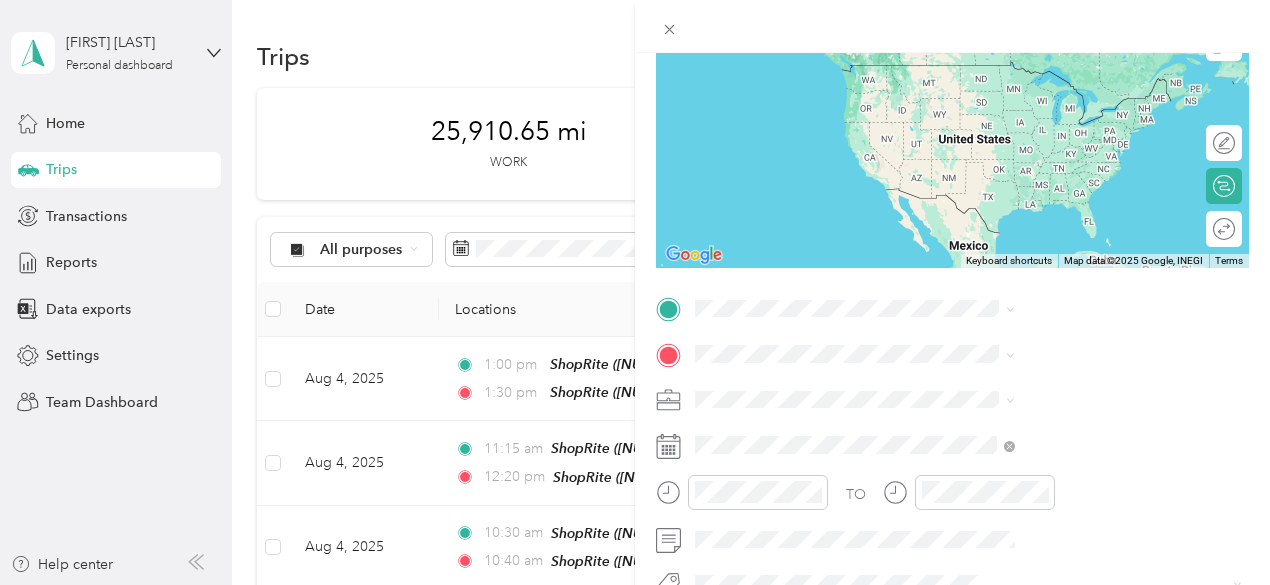 scroll, scrollTop: 300, scrollLeft: 0, axis: vertical 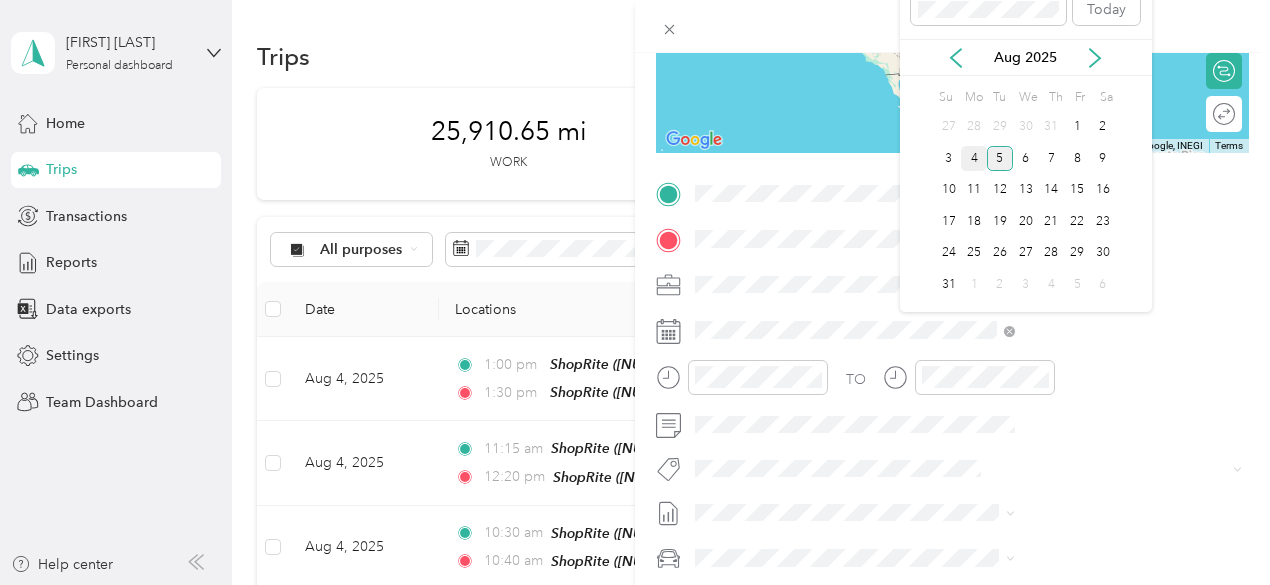 click on "4" at bounding box center (974, 158) 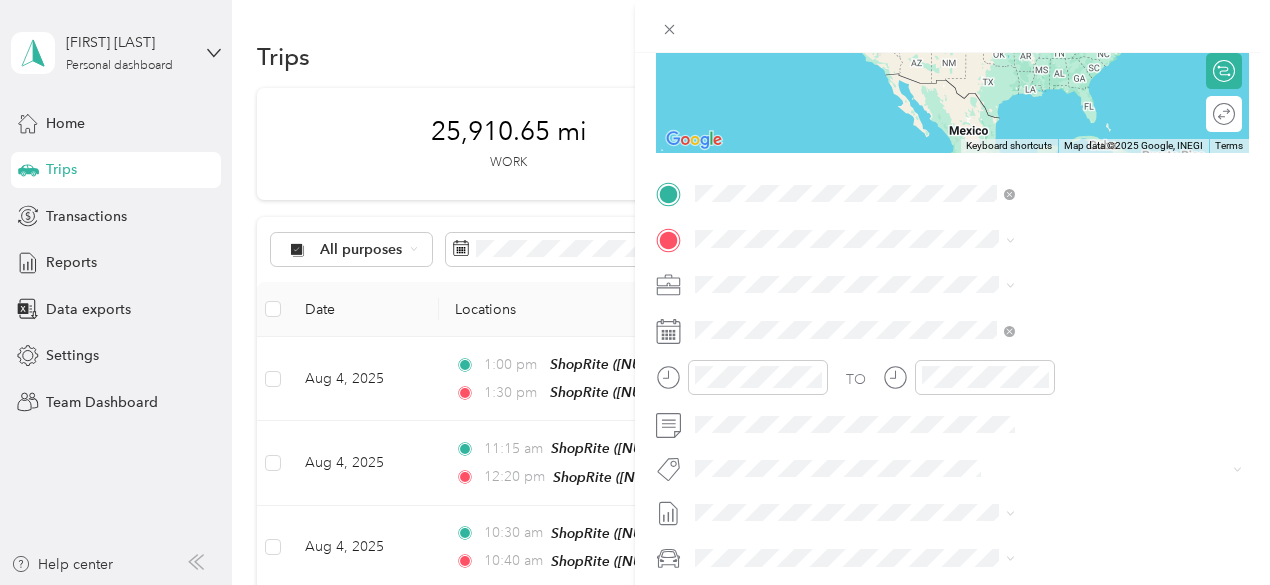 click on "TEAM ShopRite [NUMBER] [STREET], [POSTAL_CODE], [CITY], [STATE], [COUNTRY]" at bounding box center [1081, 299] 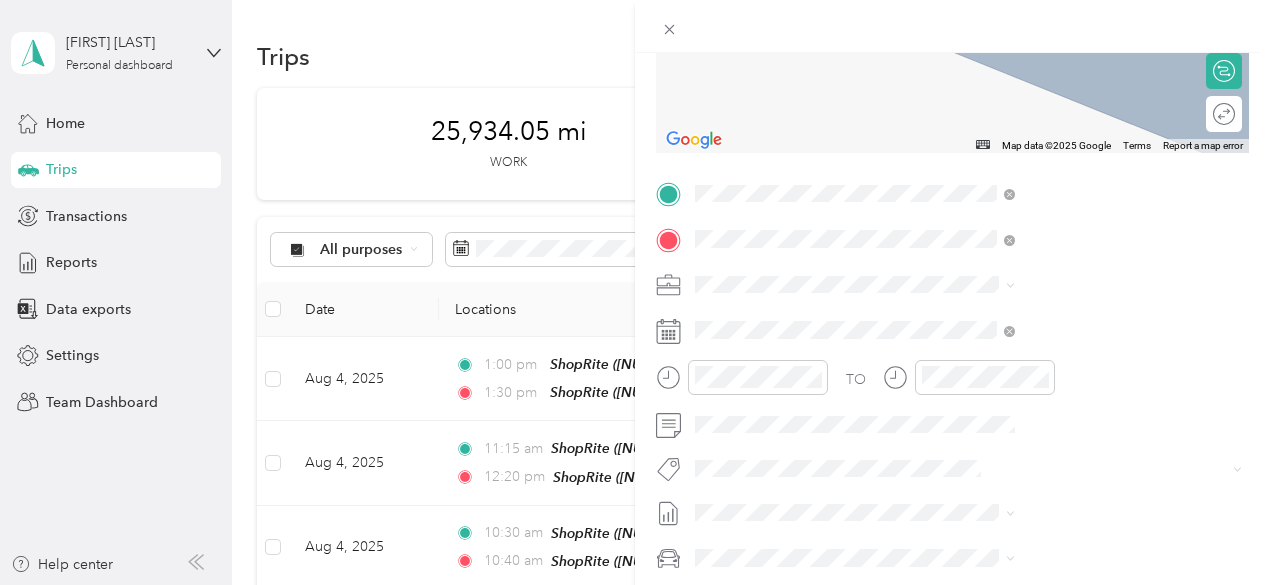 click on "[NUMBER] [STREET], [POSTAL_CODE], [CITY], [STATE], [COUNTRY]" at bounding box center [1067, 358] 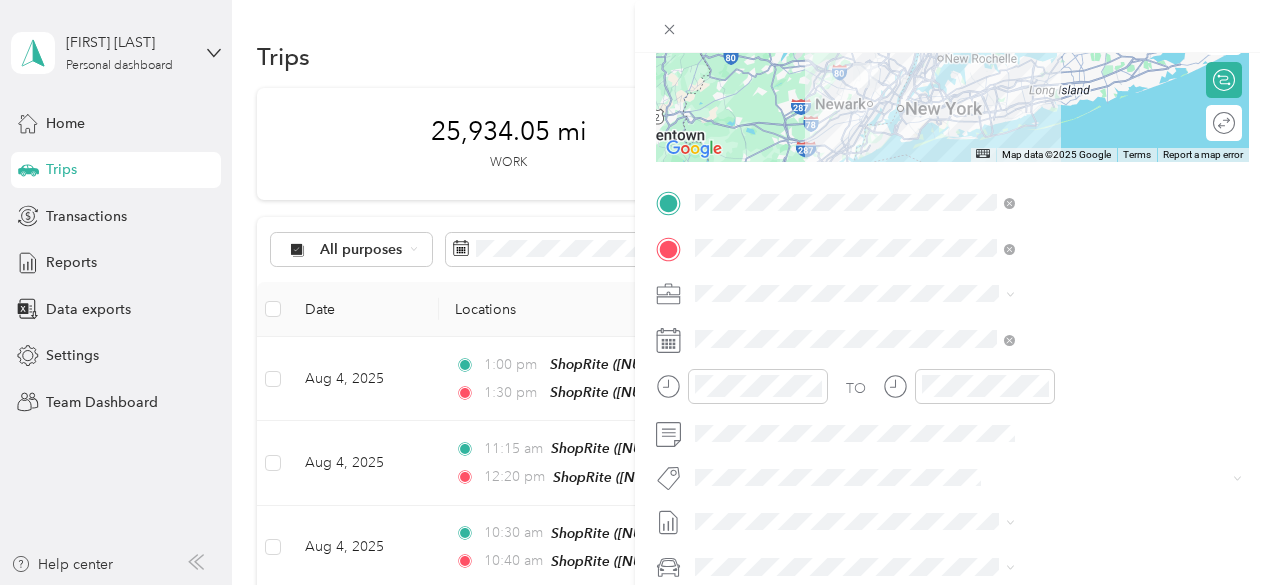 scroll, scrollTop: 300, scrollLeft: 0, axis: vertical 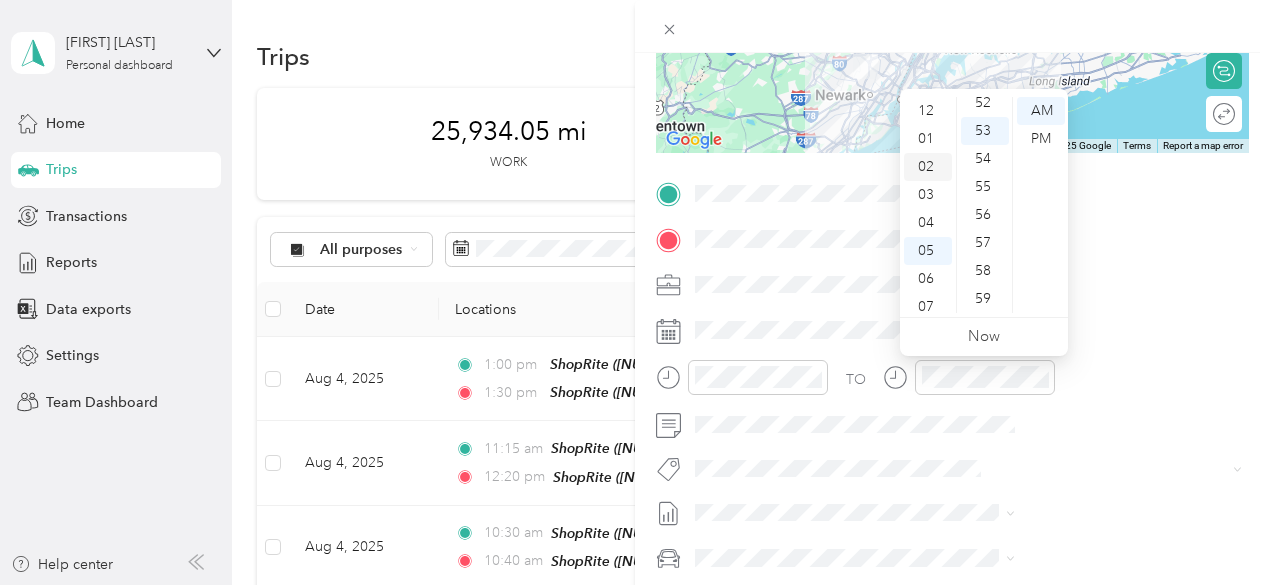click on "02" at bounding box center [928, 167] 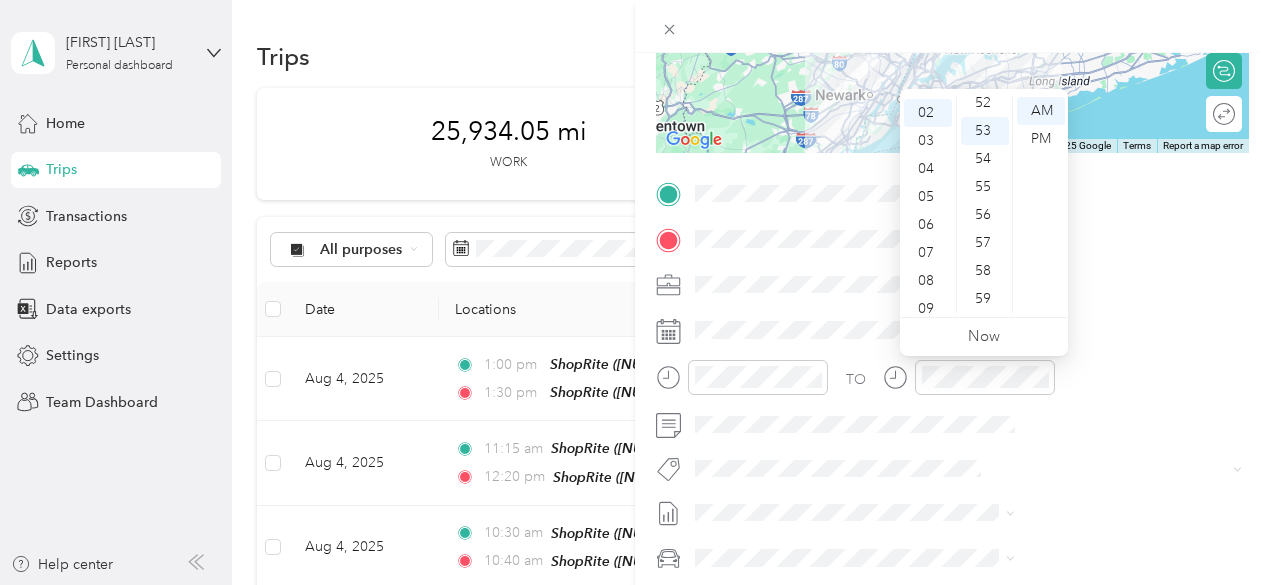 scroll, scrollTop: 56, scrollLeft: 0, axis: vertical 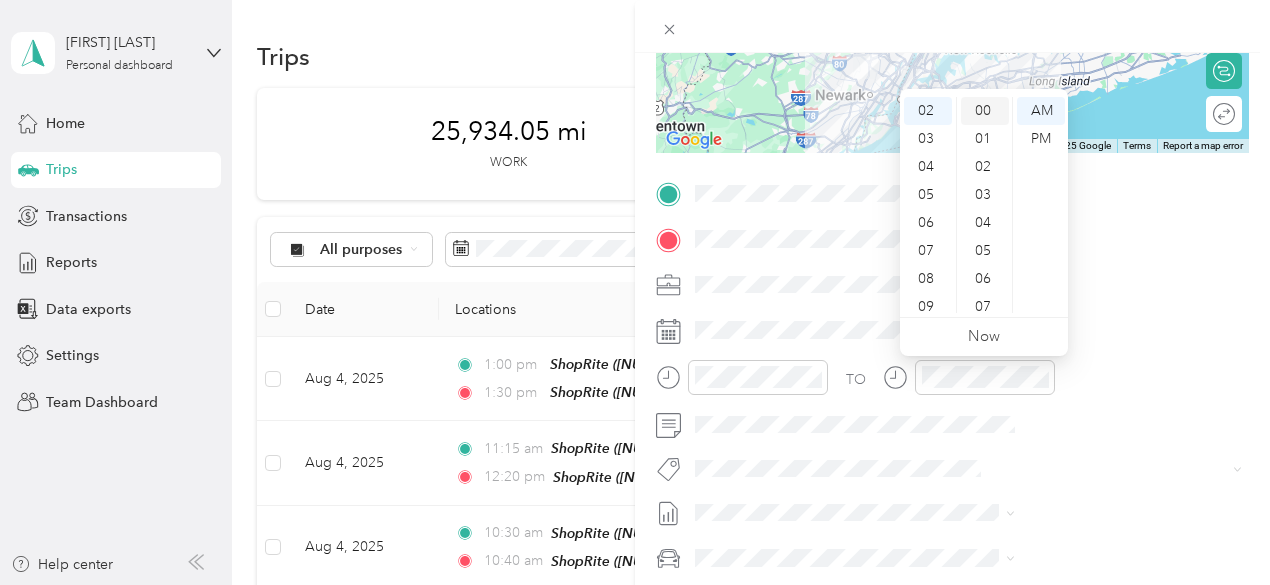 click on "00" at bounding box center [985, 111] 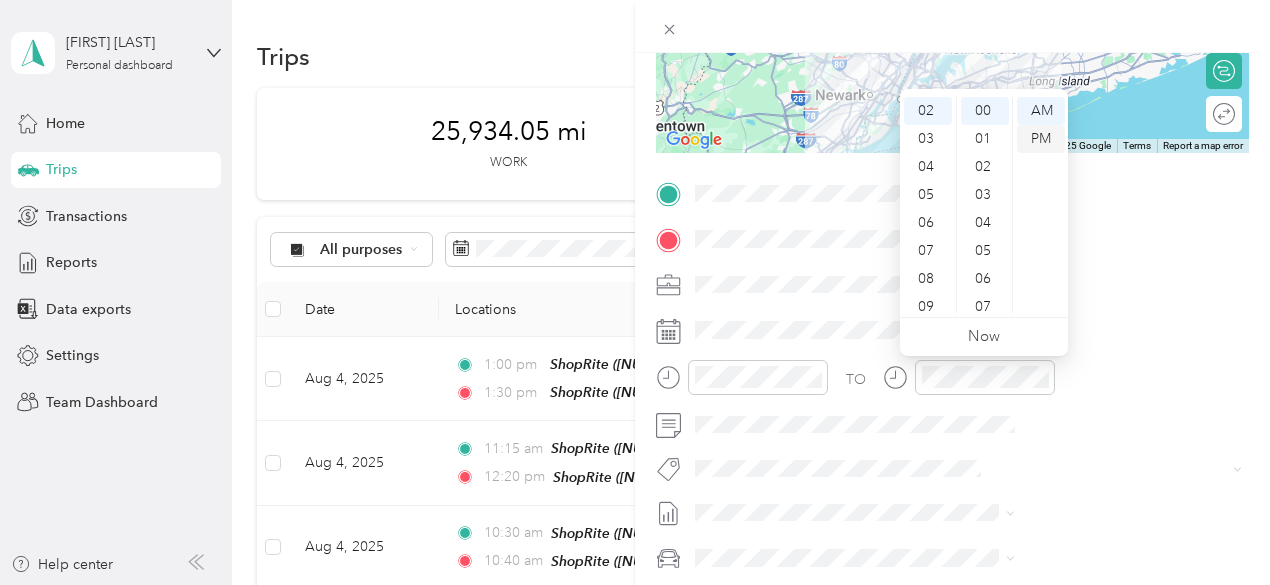 click on "PM" at bounding box center (1041, 139) 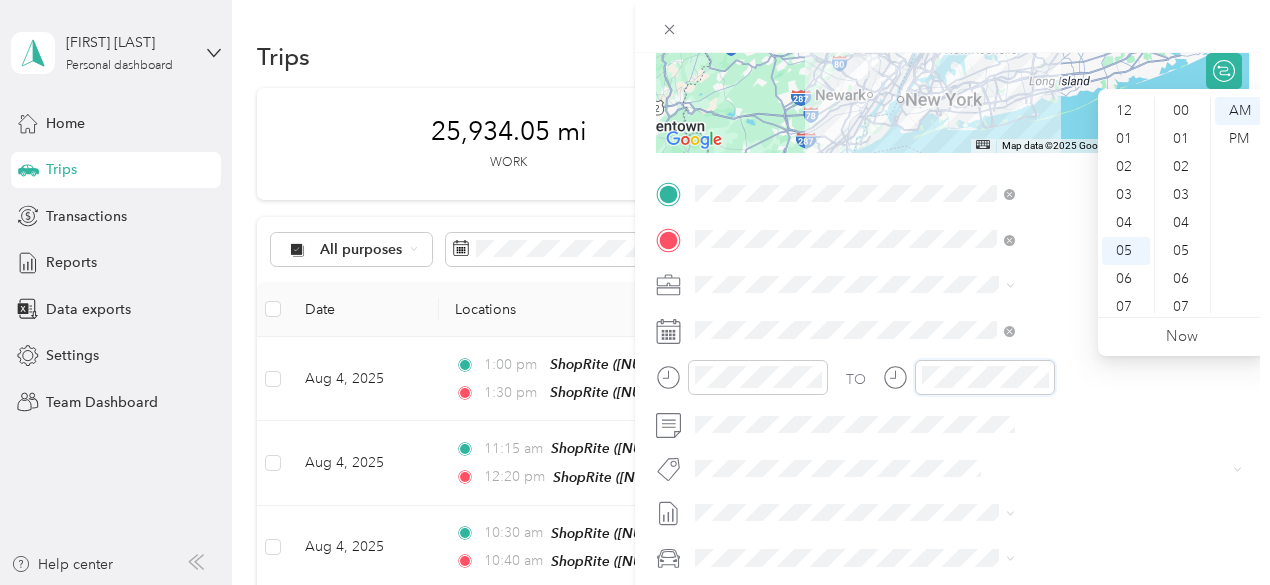 scroll, scrollTop: 120, scrollLeft: 0, axis: vertical 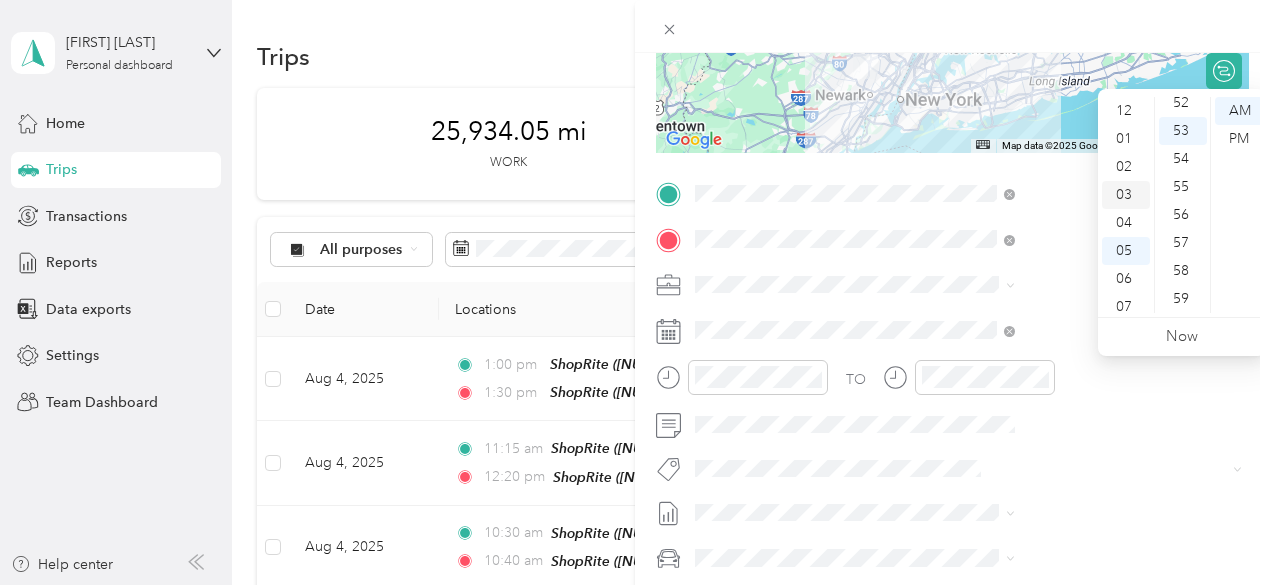 click on "03" at bounding box center (1126, 195) 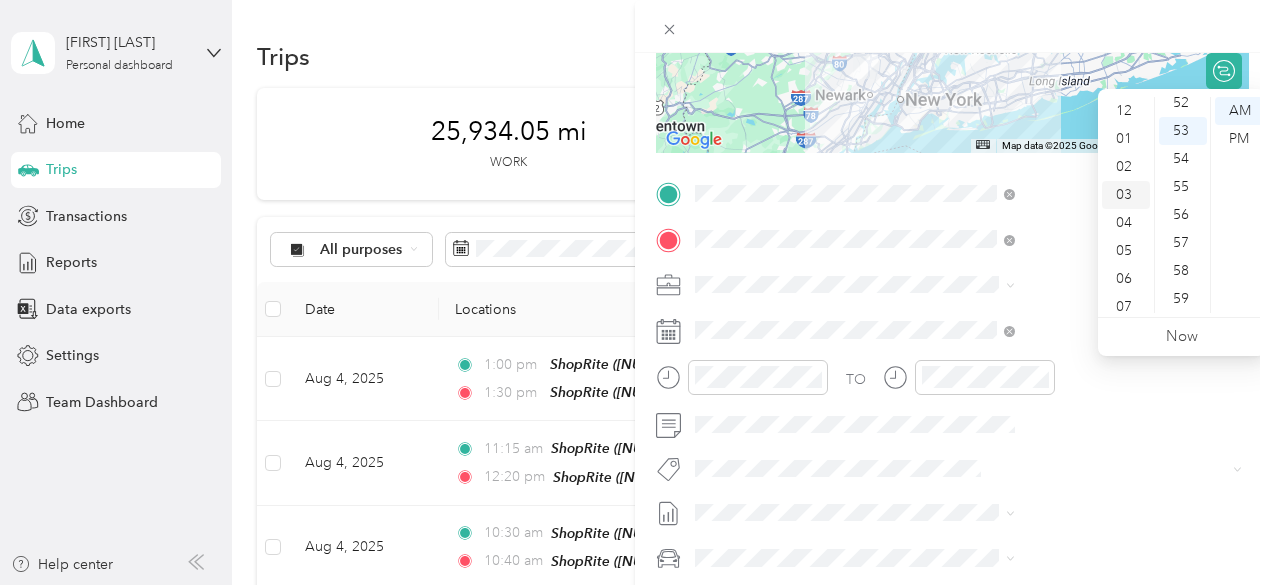 scroll, scrollTop: 84, scrollLeft: 0, axis: vertical 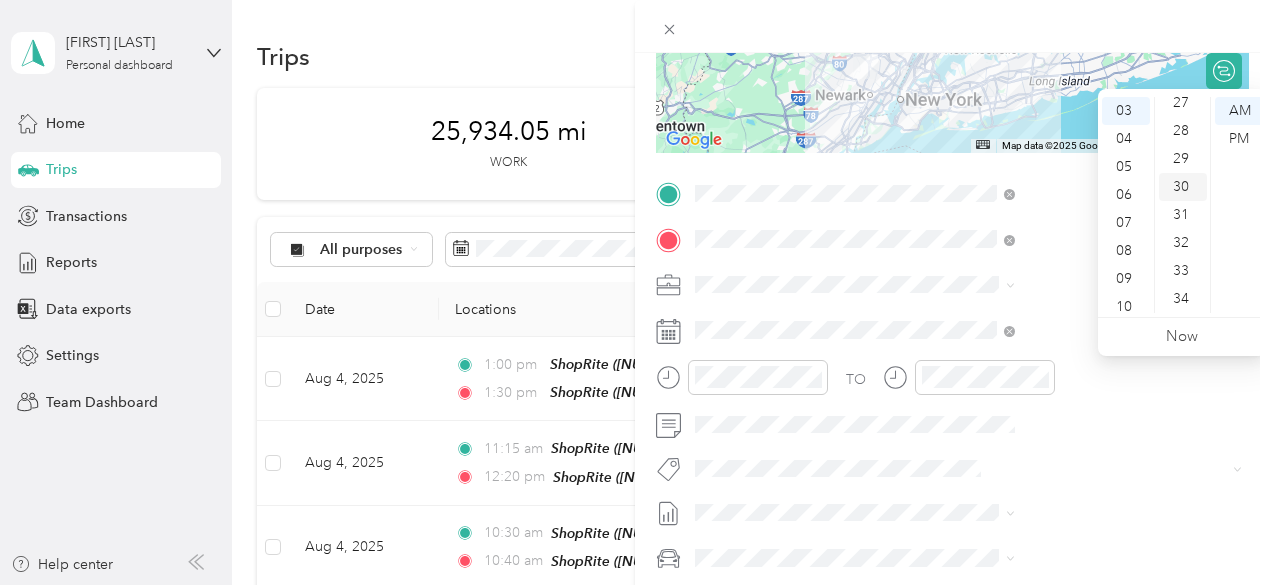 click on "30" at bounding box center (1183, 187) 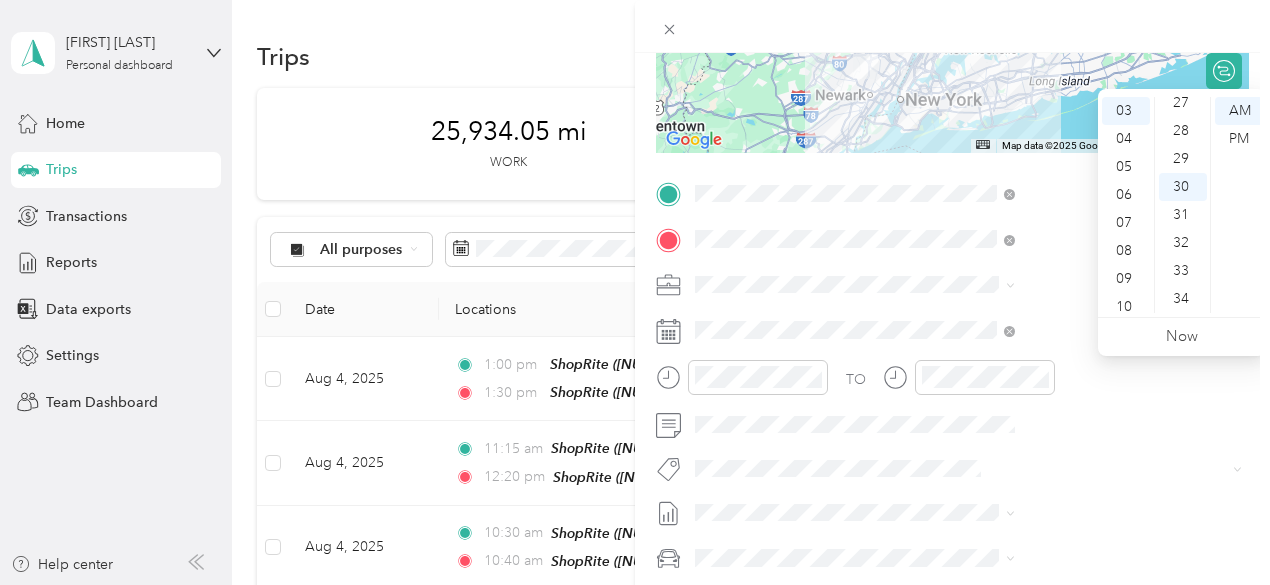 scroll, scrollTop: 840, scrollLeft: 0, axis: vertical 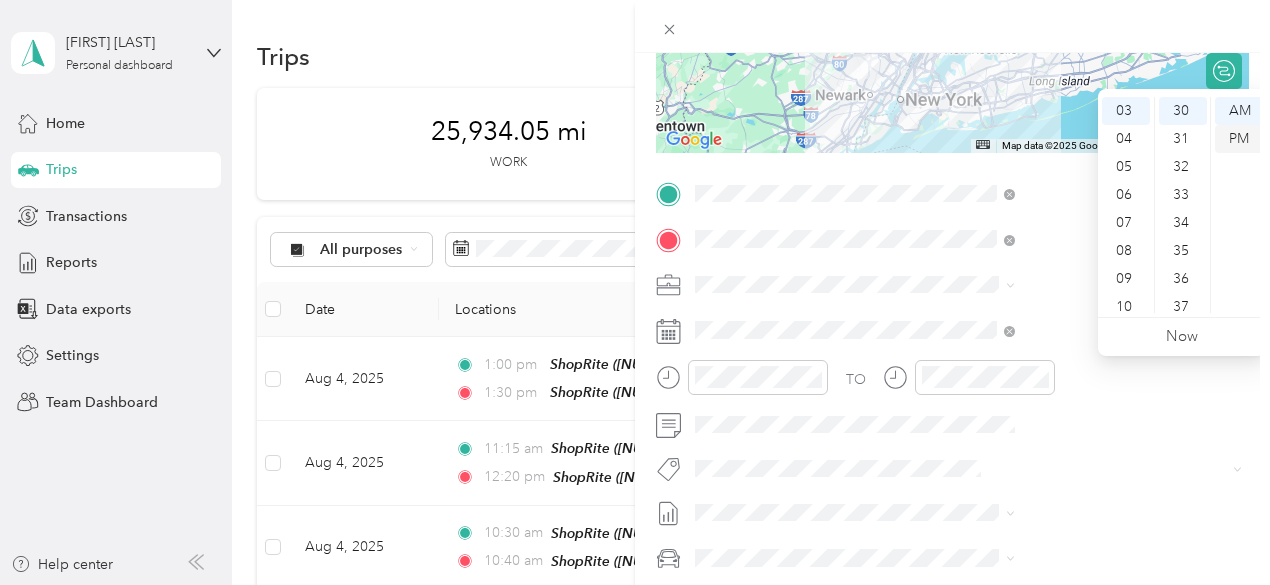 click on "PM" at bounding box center [1239, 139] 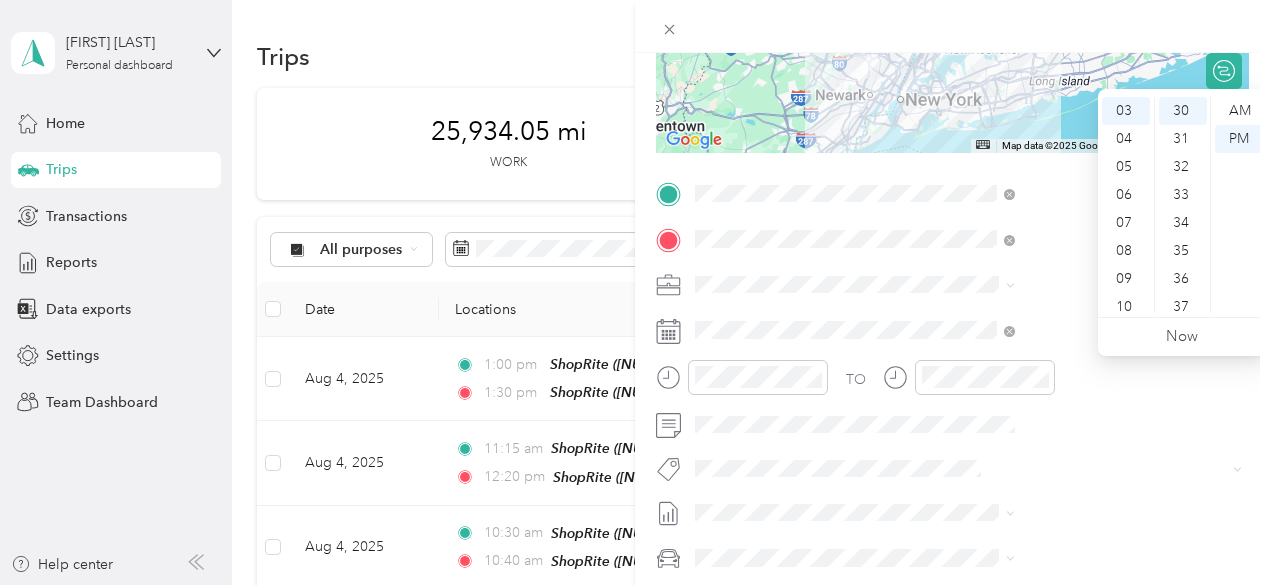 click at bounding box center [952, 26] 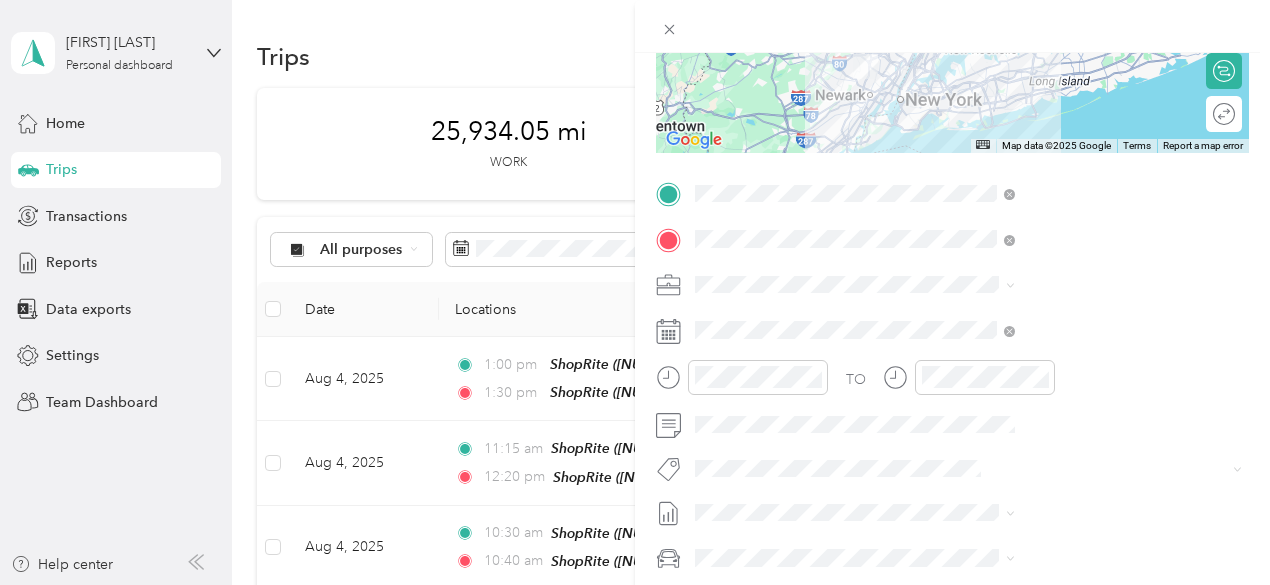 scroll, scrollTop: 0, scrollLeft: 0, axis: both 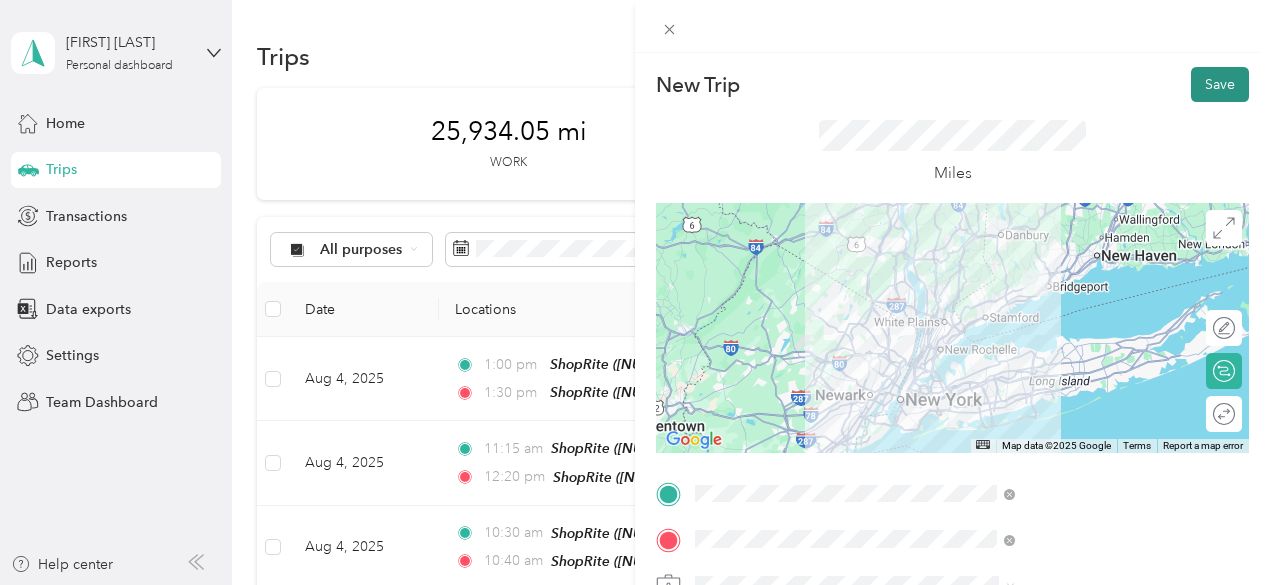 click on "Save" at bounding box center (1220, 84) 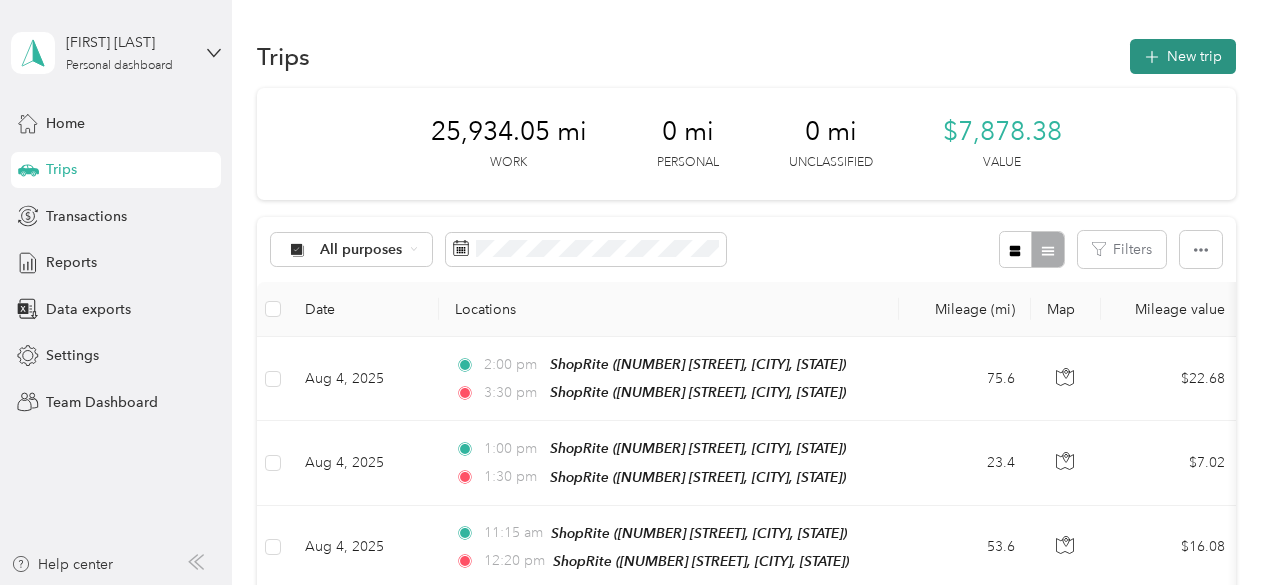 click on "New trip" at bounding box center [1183, 56] 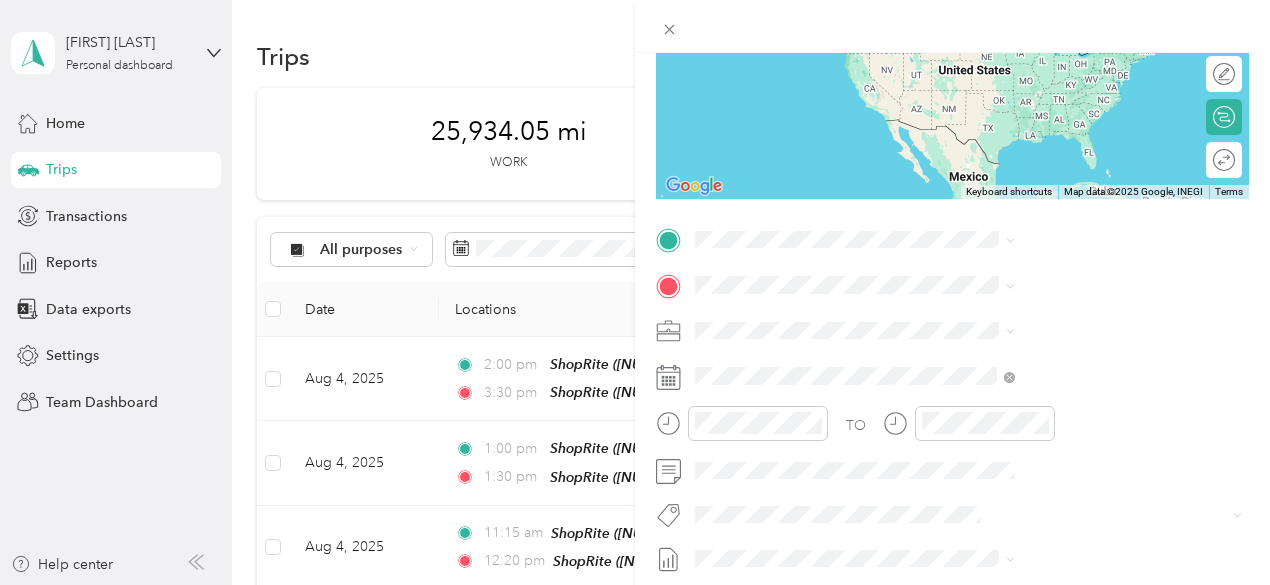 scroll, scrollTop: 300, scrollLeft: 0, axis: vertical 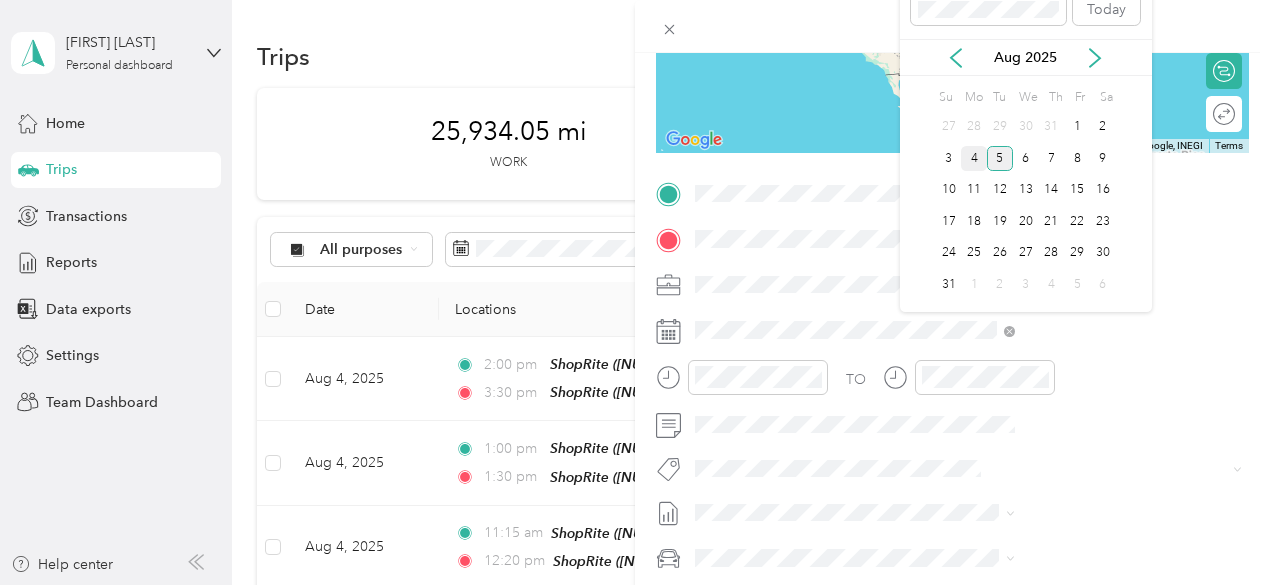 click on "4" at bounding box center [974, 158] 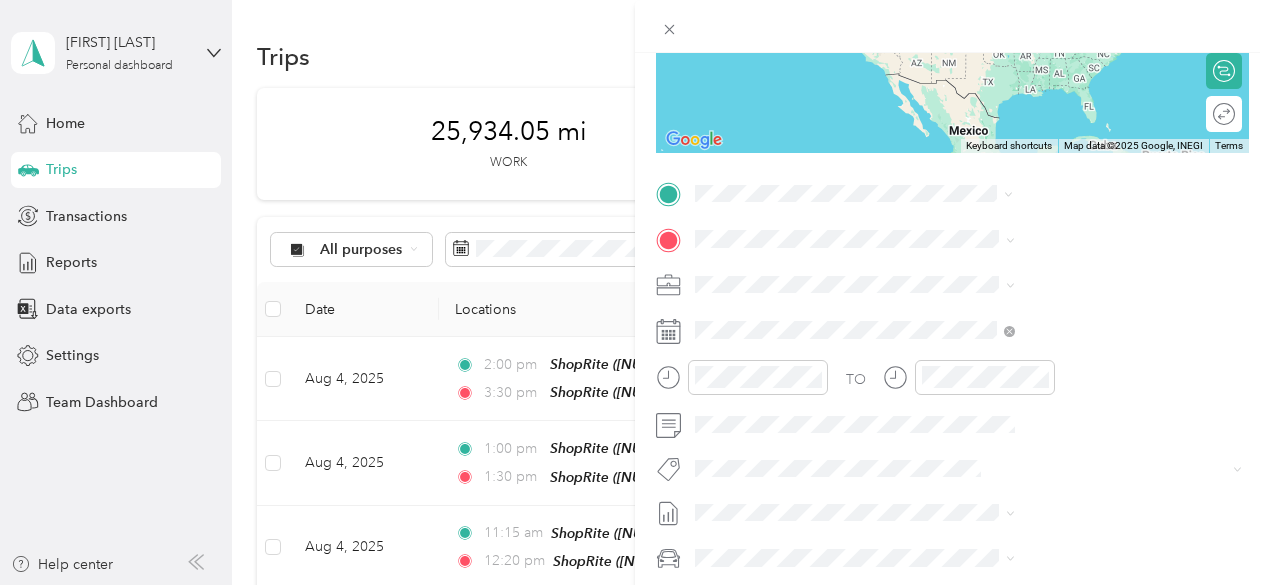 click on "[NUMBER] [STREET], [POSTAL_CODE], [CITY], [STATE], [COUNTRY]" at bounding box center [1067, 313] 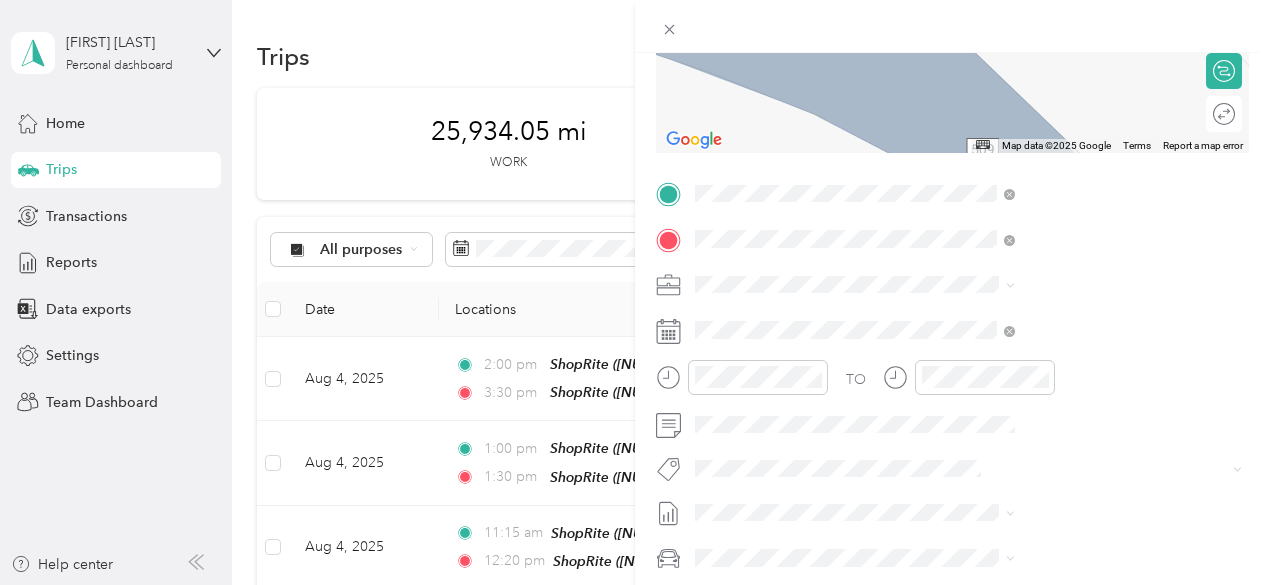 click on "[NUMBER] [STREET]
[CITY], [STATE] [POSTAL_CODE], [COUNTRY]" at bounding box center (1081, 328) 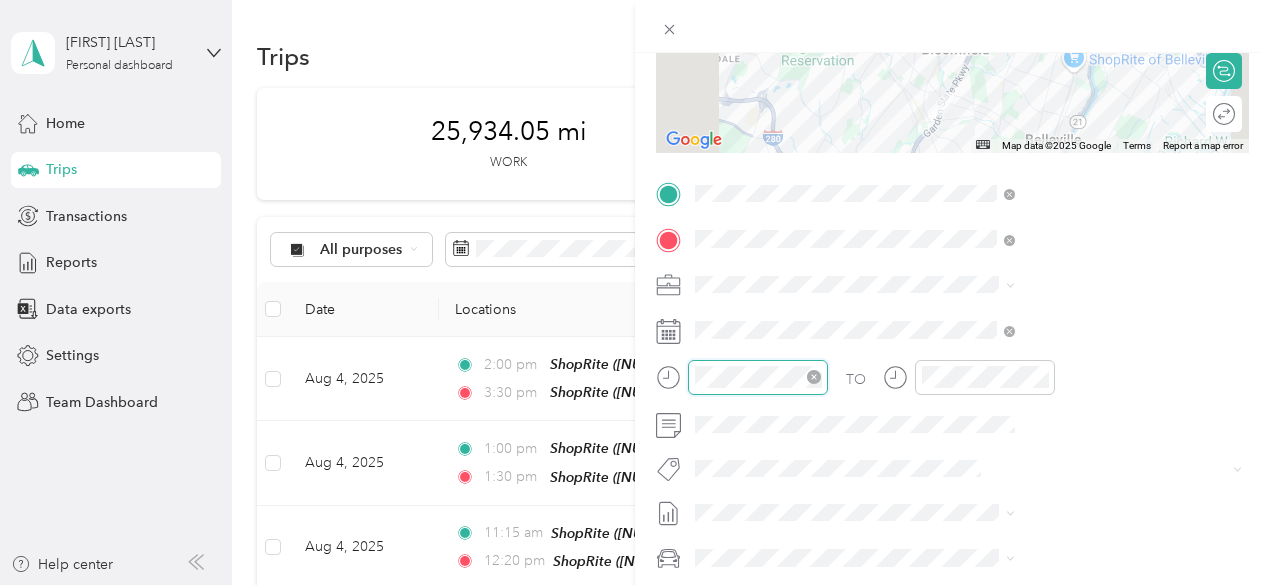 scroll, scrollTop: 120, scrollLeft: 0, axis: vertical 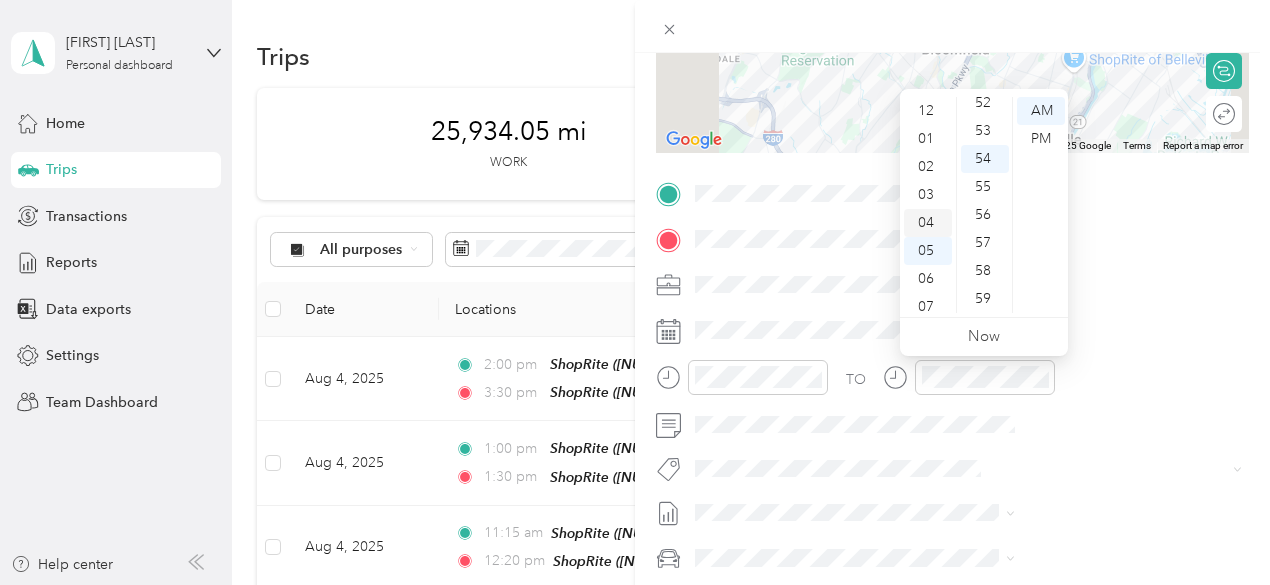 click on "04" at bounding box center (928, 223) 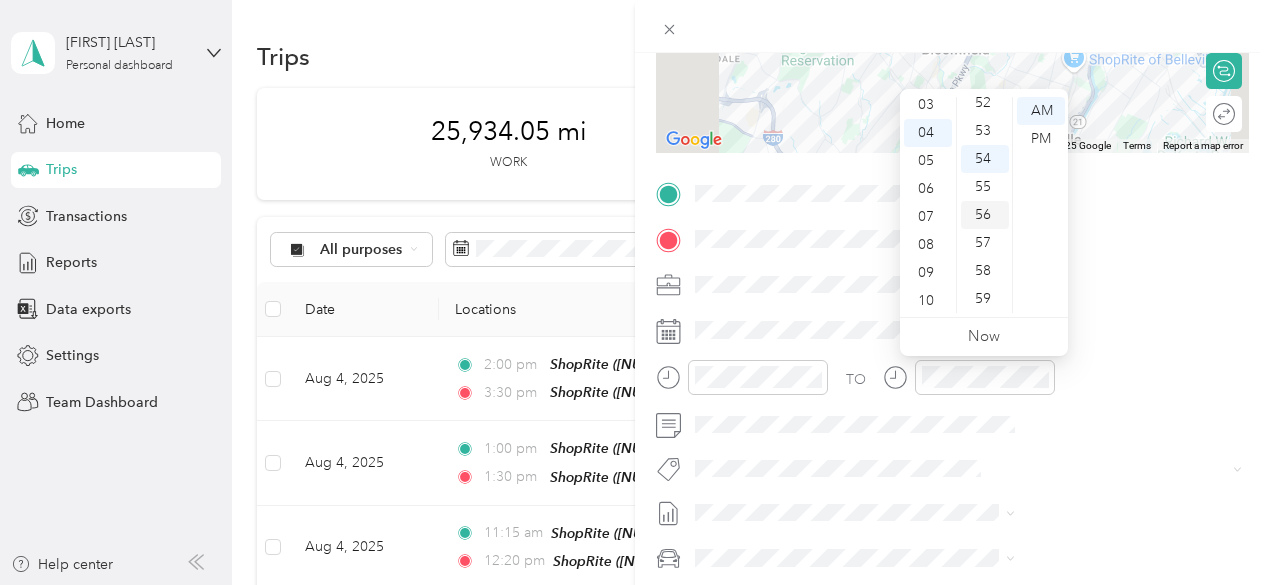 scroll, scrollTop: 112, scrollLeft: 0, axis: vertical 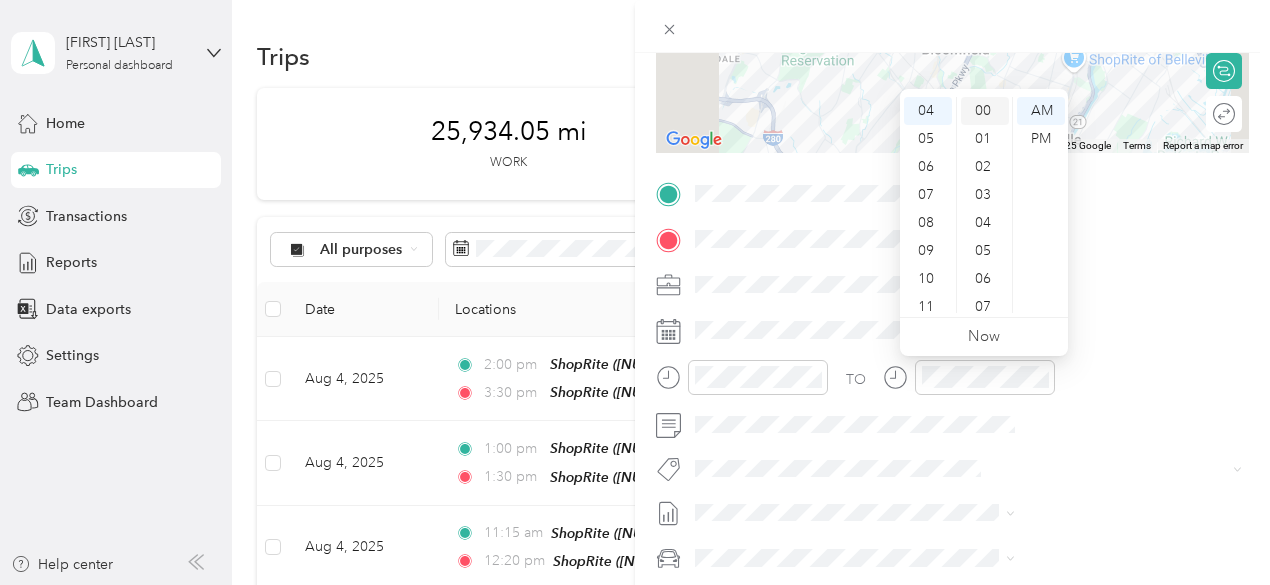 click on "00" at bounding box center [985, 111] 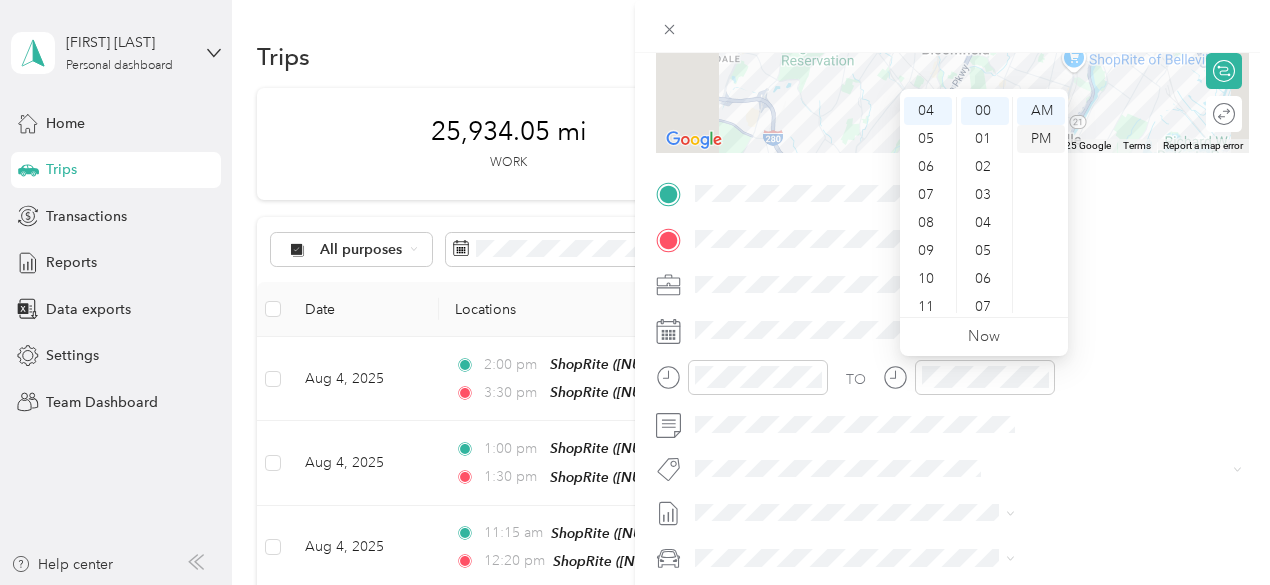 drag, startPoint x: 1035, startPoint y: 139, endPoint x: 1056, endPoint y: 185, distance: 50.566788 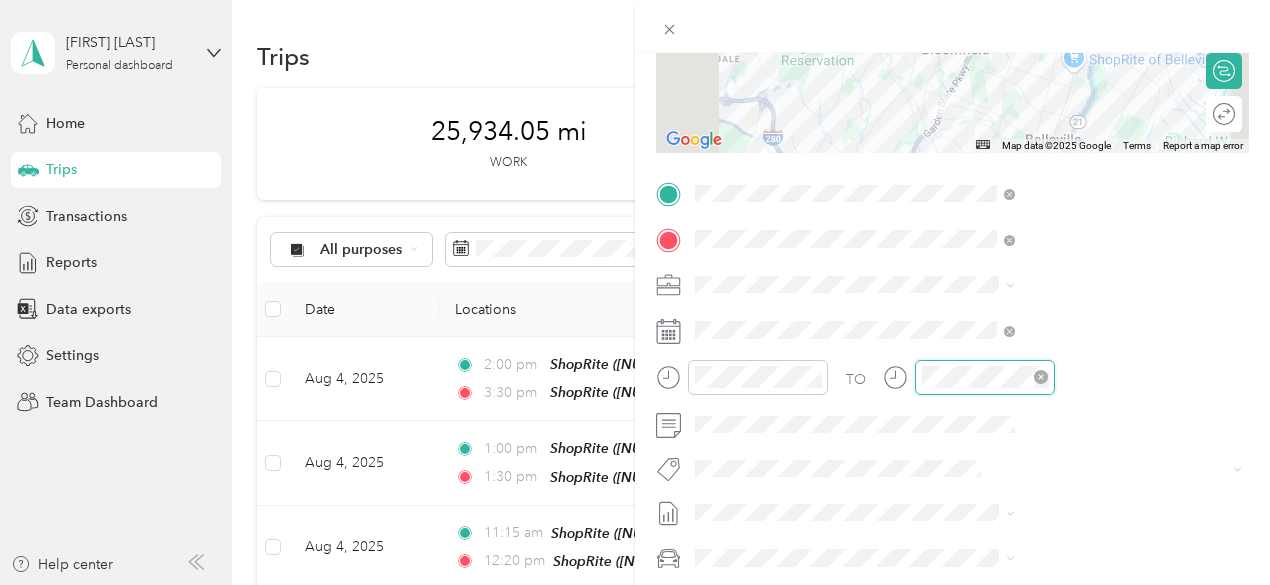 scroll, scrollTop: 120, scrollLeft: 0, axis: vertical 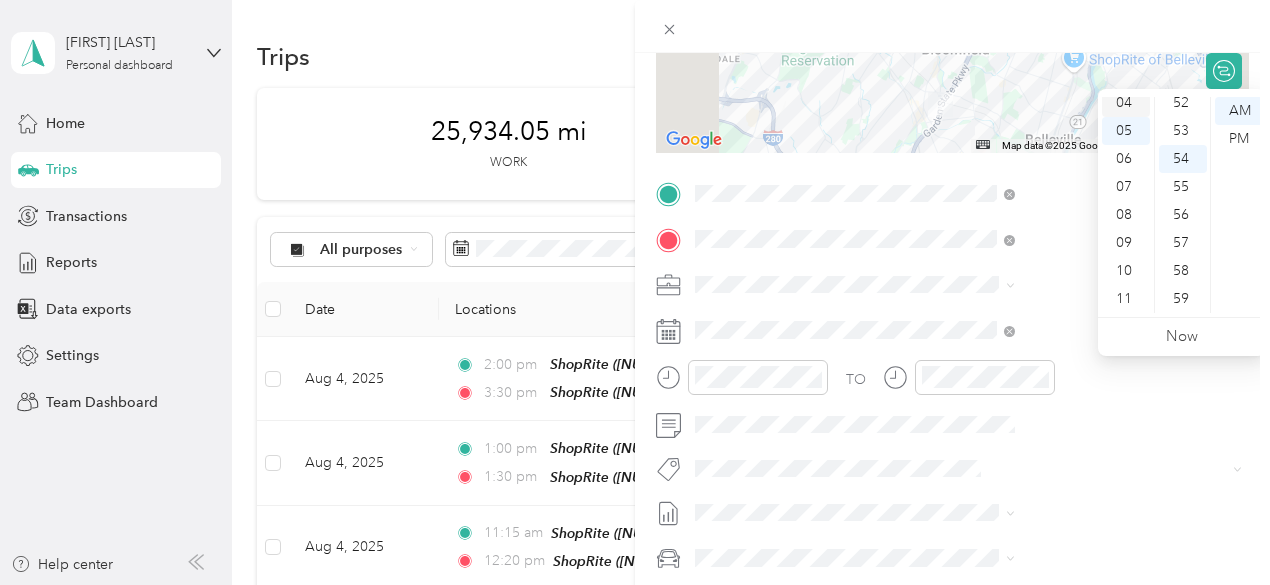 click on "04" at bounding box center (1126, 103) 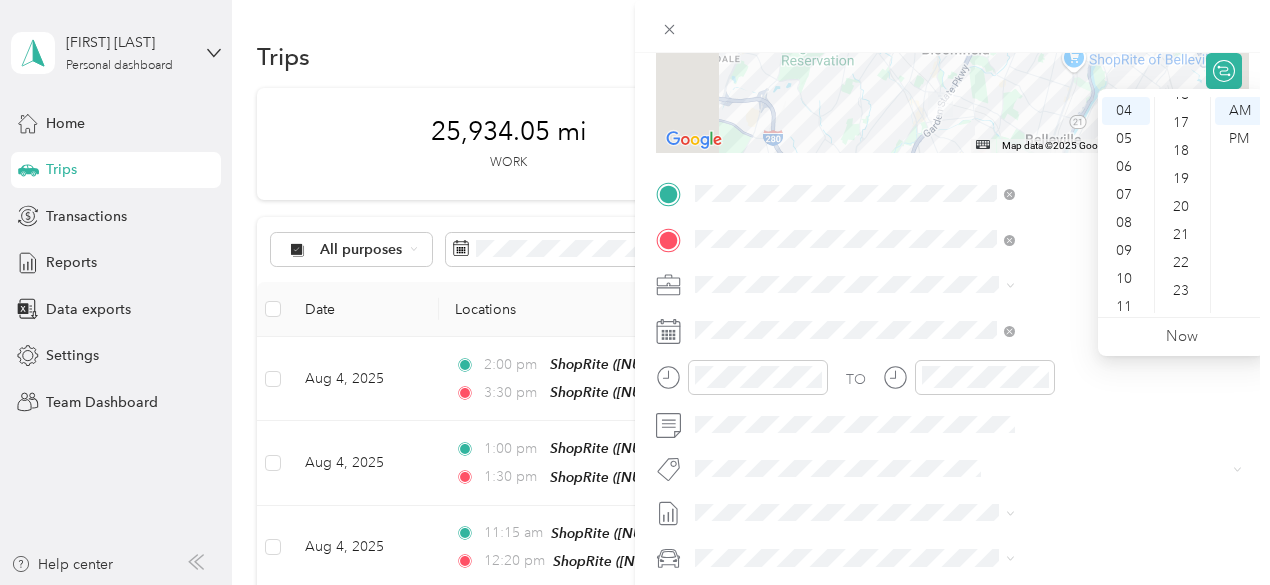 scroll, scrollTop: 364, scrollLeft: 0, axis: vertical 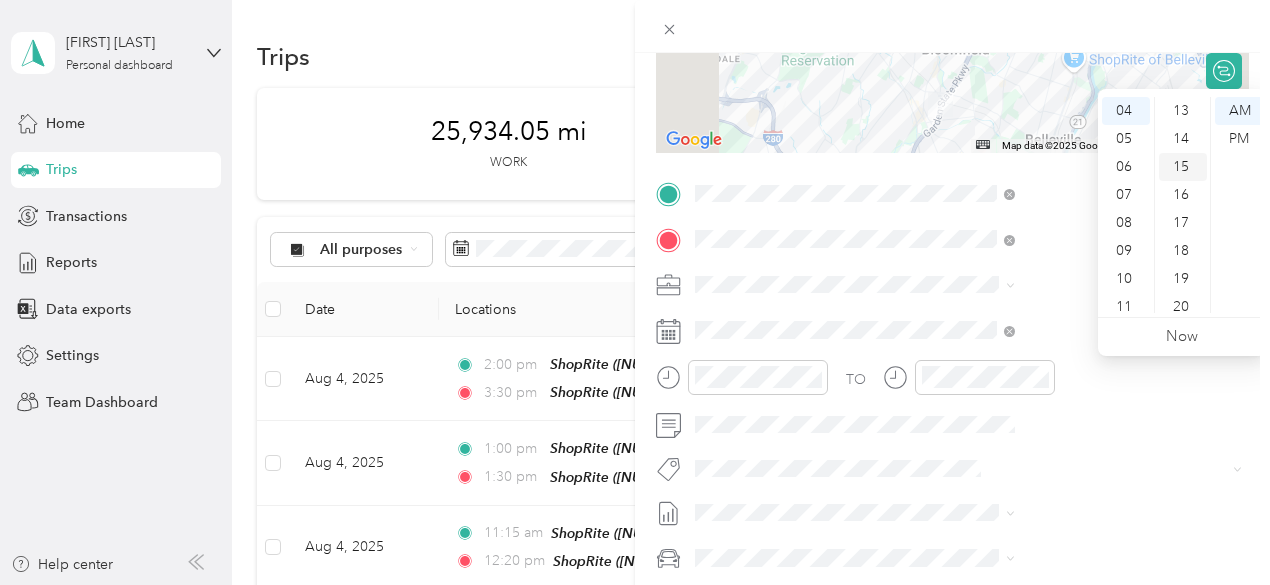 click on "15" at bounding box center (1183, 167) 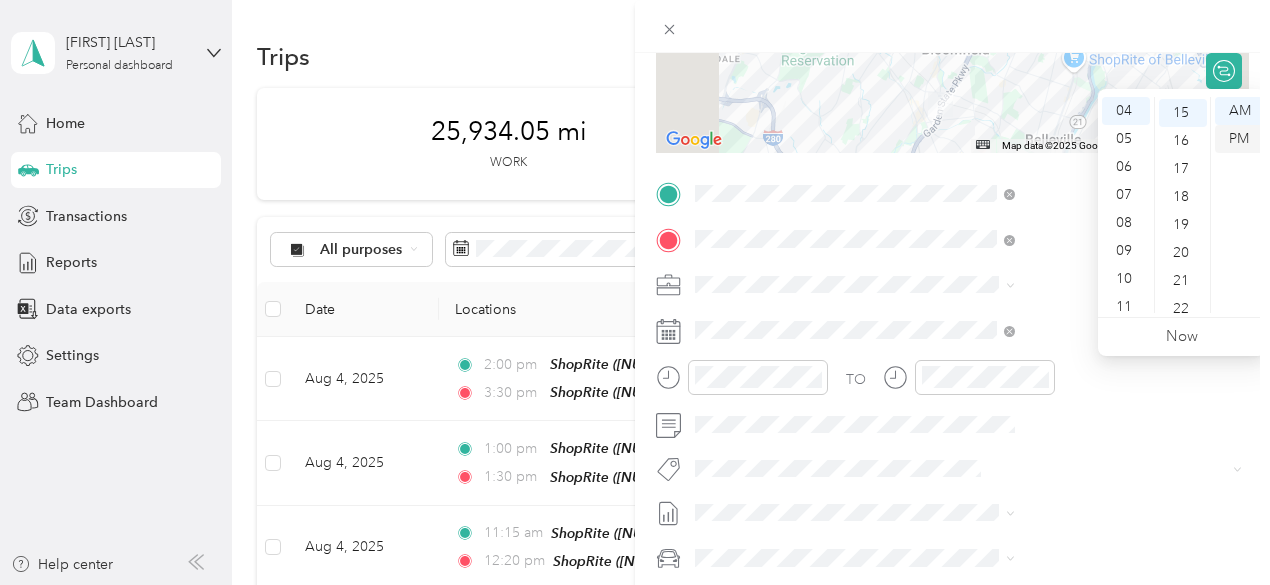 scroll, scrollTop: 420, scrollLeft: 0, axis: vertical 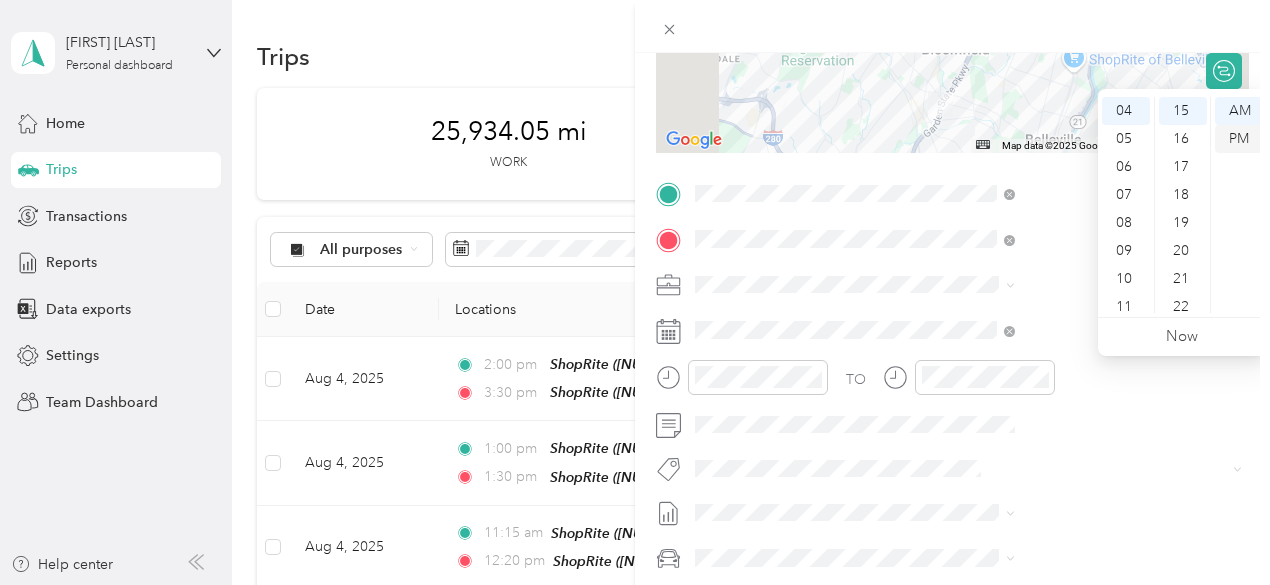 click on "PM" at bounding box center (1239, 139) 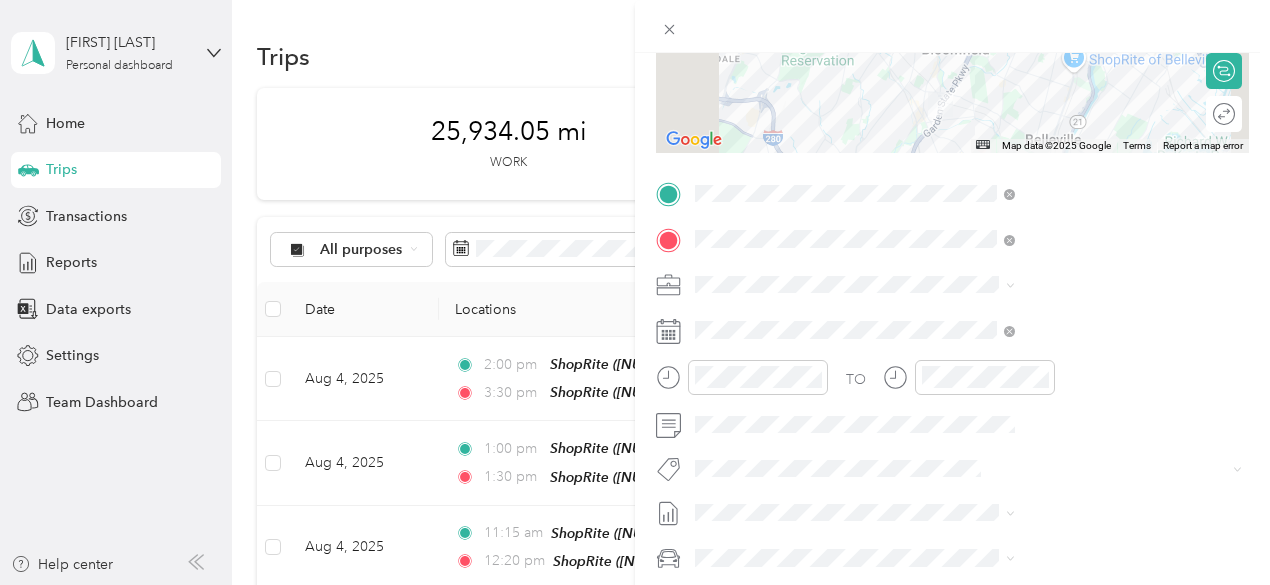 click at bounding box center [952, 26] 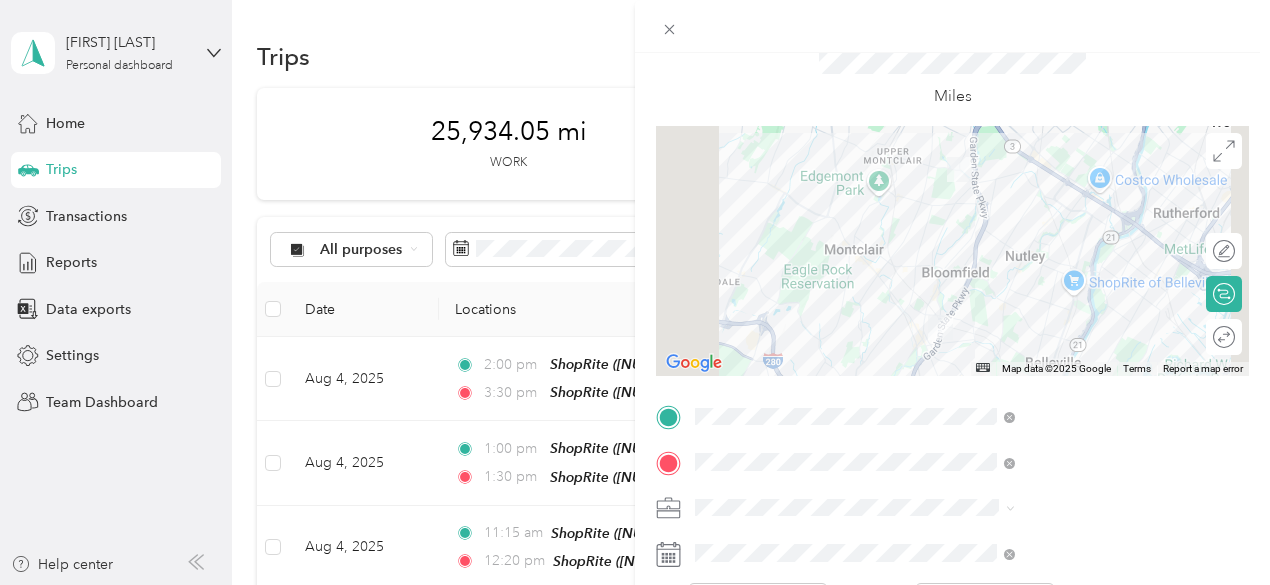 scroll, scrollTop: 0, scrollLeft: 0, axis: both 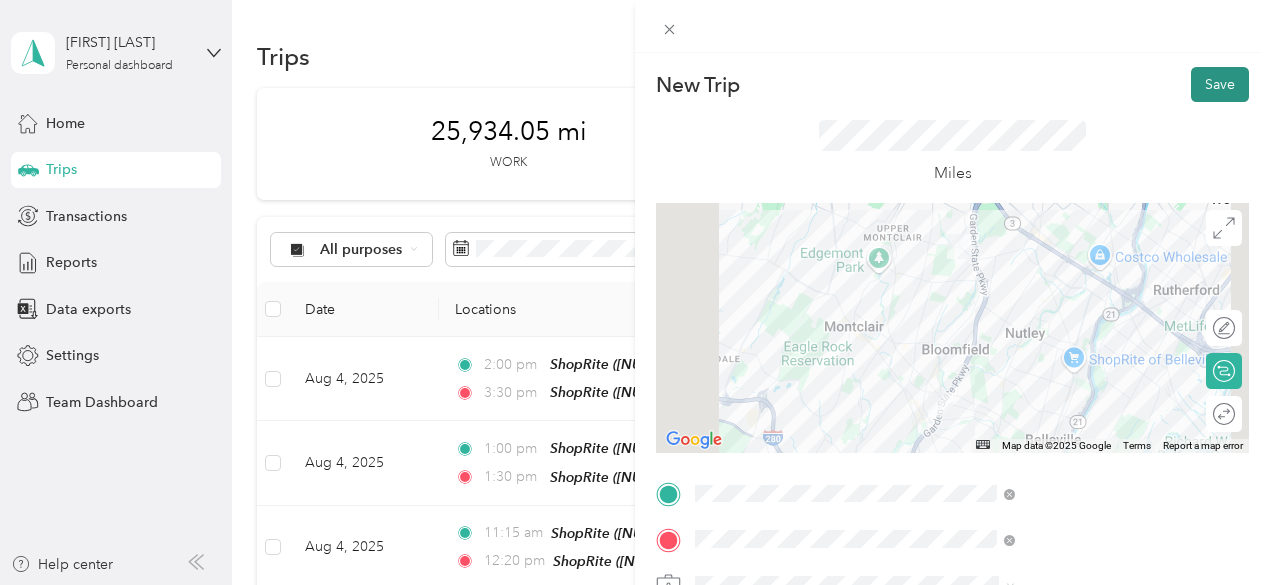 click on "Save" at bounding box center [1220, 84] 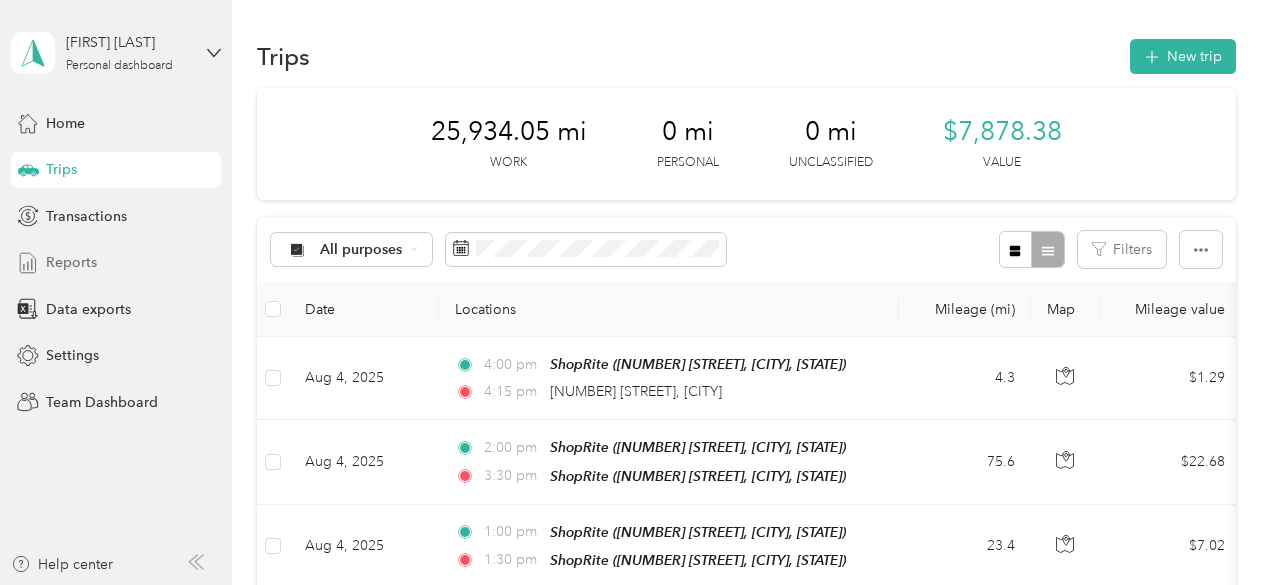 click on "Reports" at bounding box center (71, 262) 